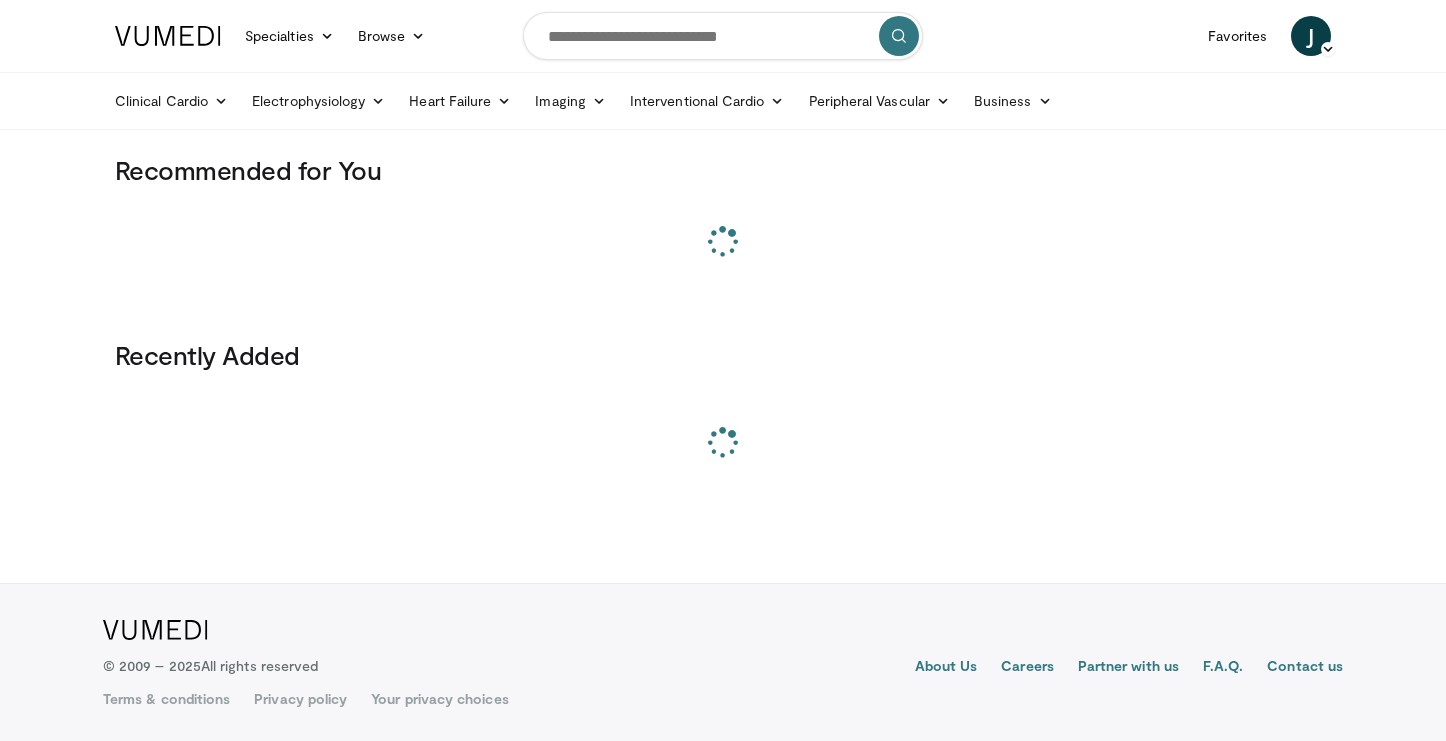 scroll, scrollTop: 0, scrollLeft: 0, axis: both 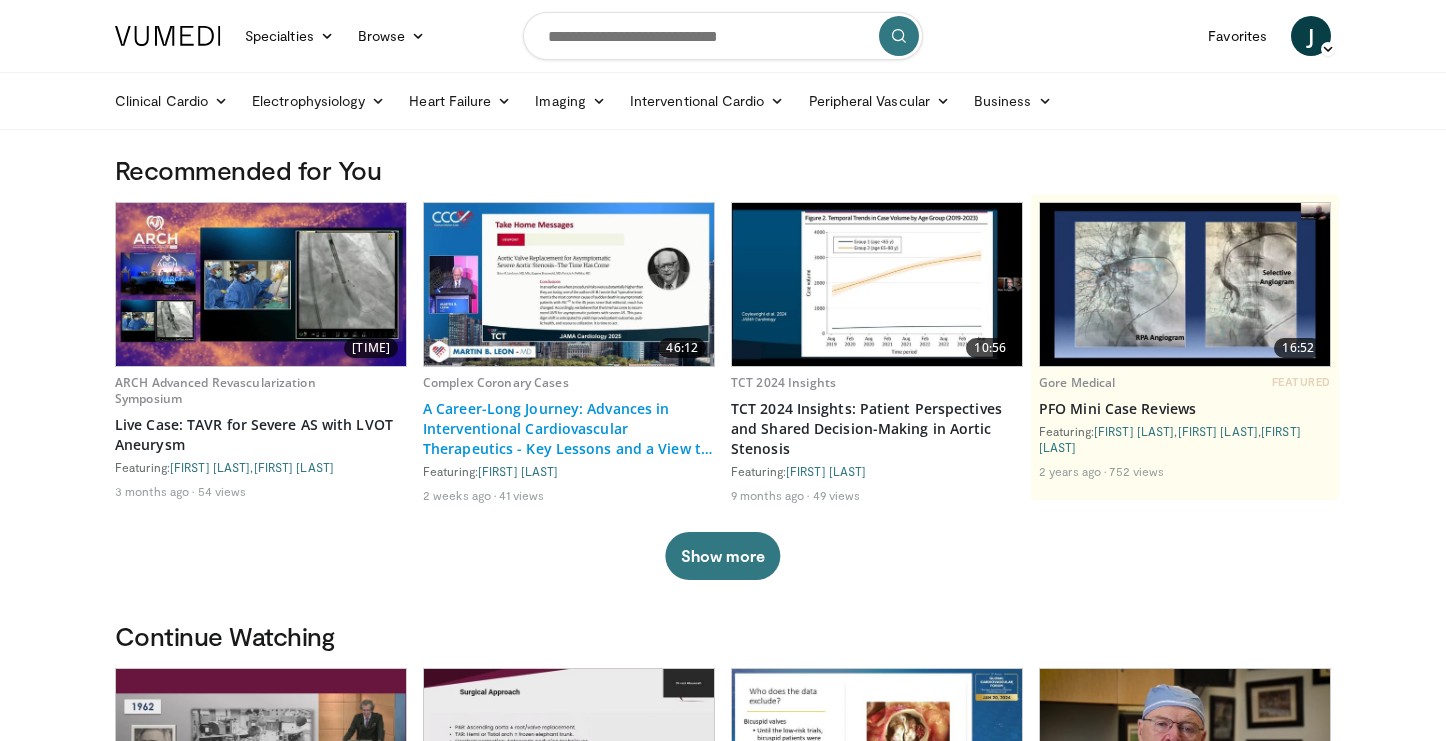 click on "A Career-Long Journey: Advances in Interventional Cardiovascular Therapeutics - Key Lessons and a View to the Future!" at bounding box center (569, 429) 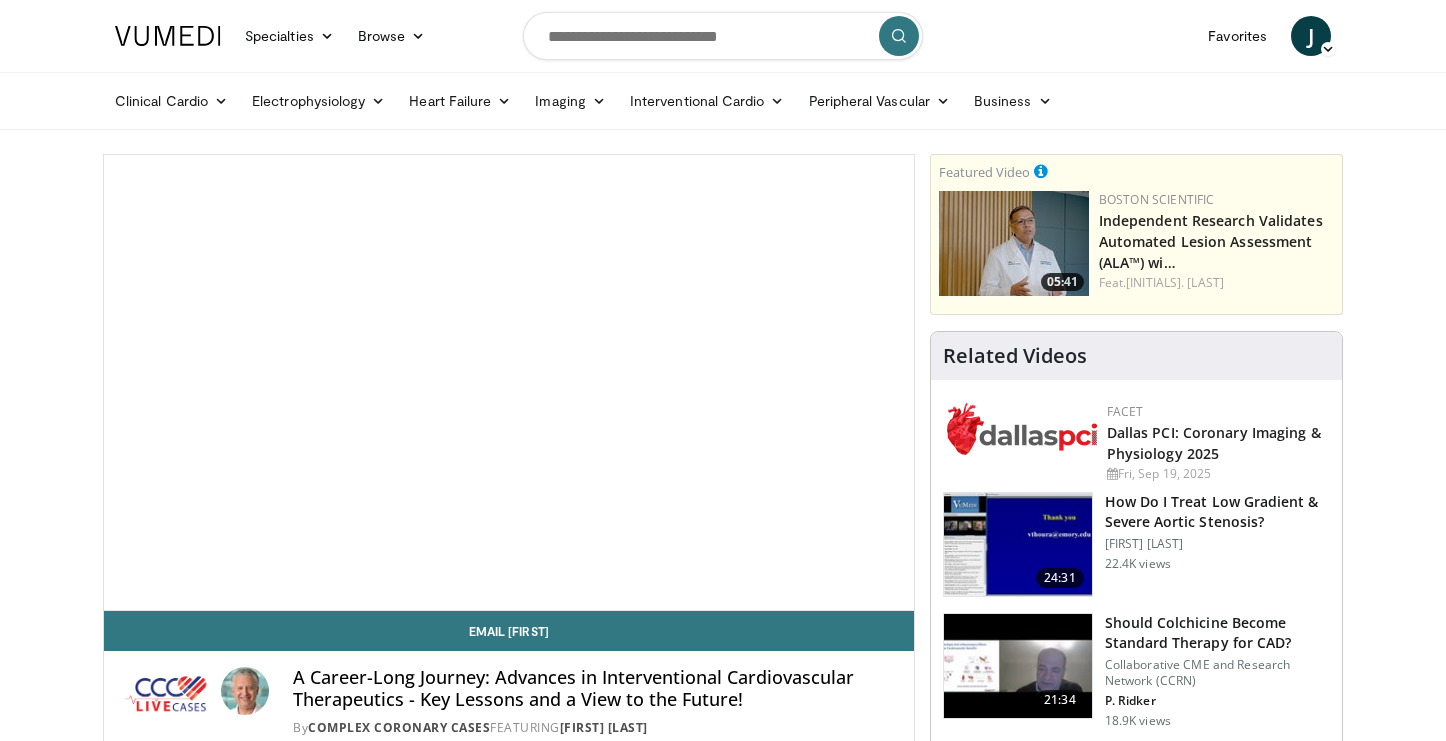 scroll, scrollTop: 0, scrollLeft: 0, axis: both 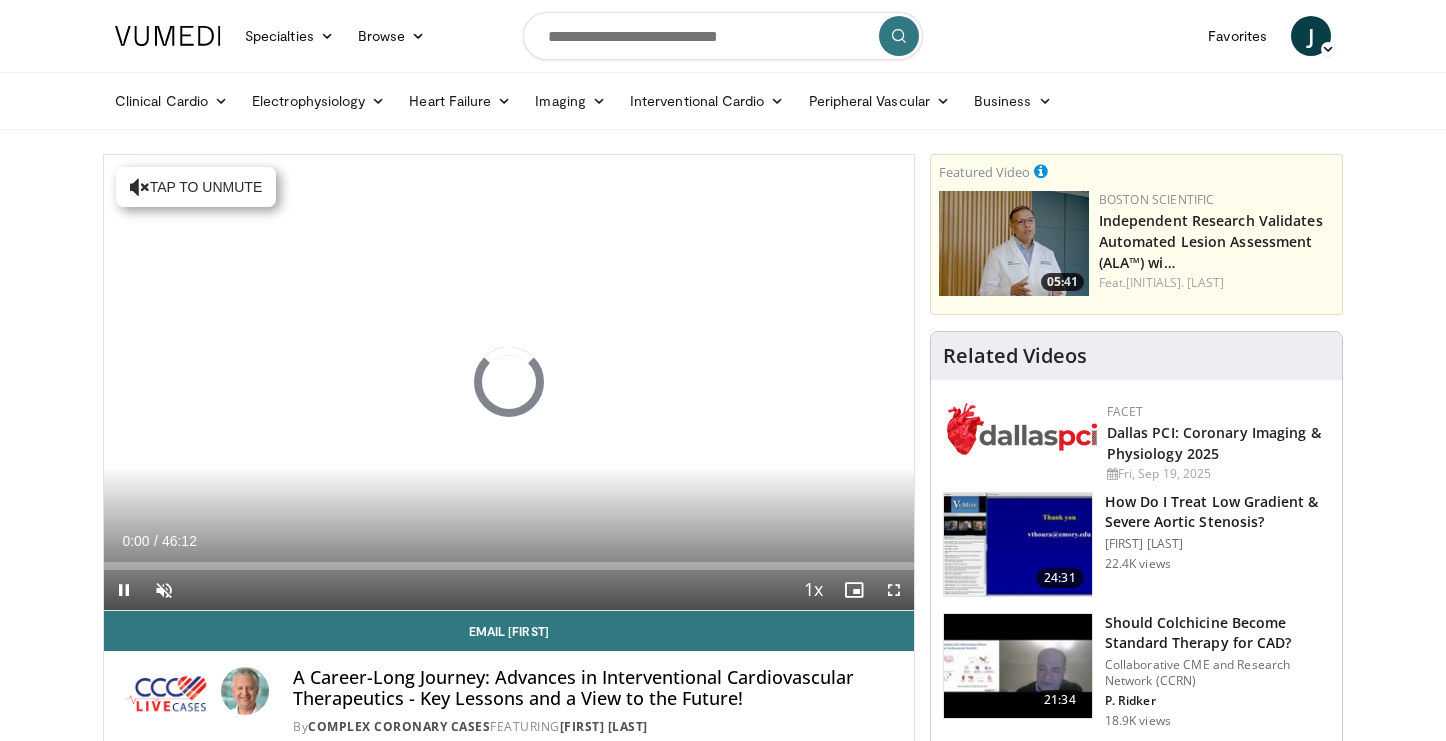 click at bounding box center [894, 590] 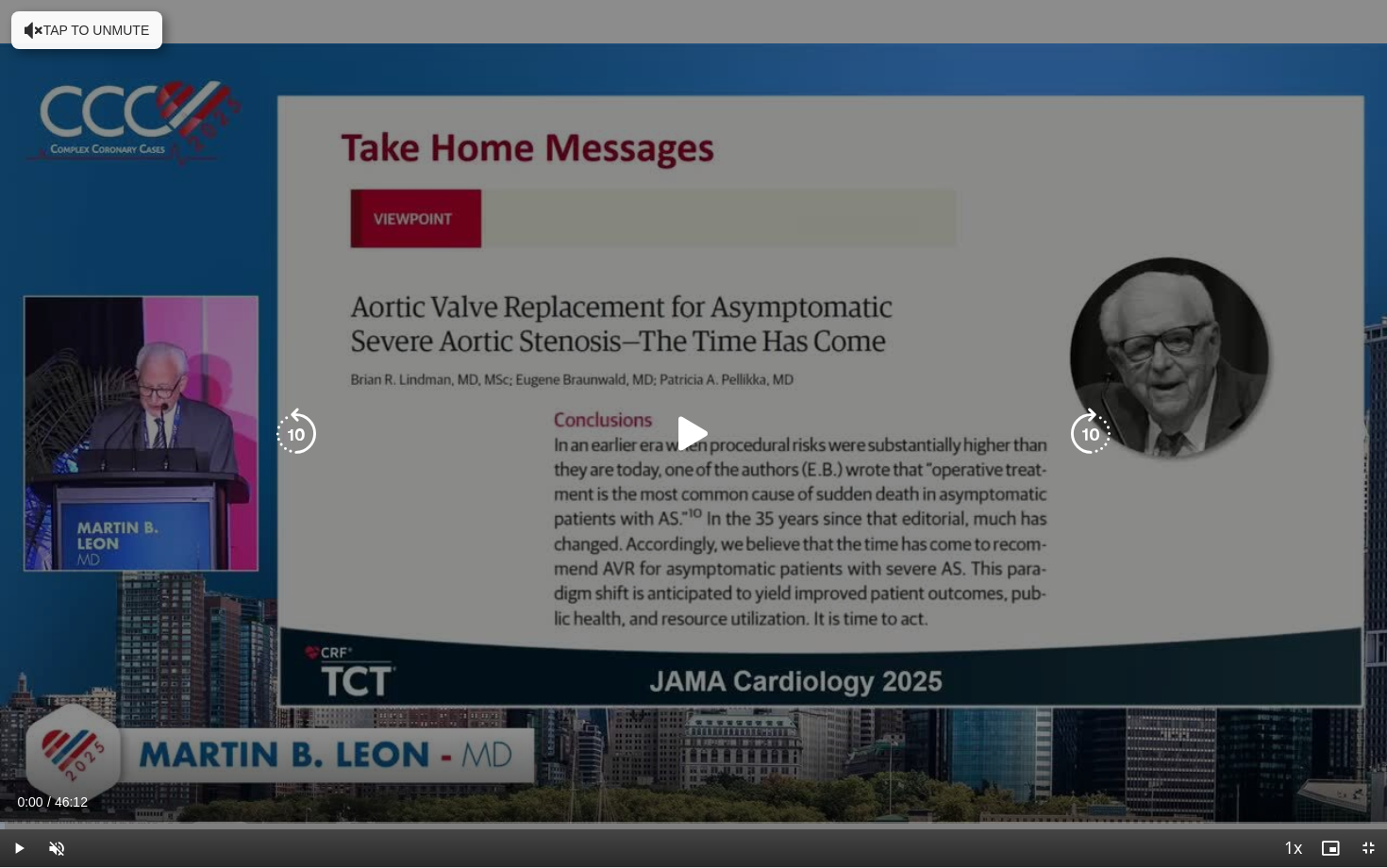 click at bounding box center [694, 434] 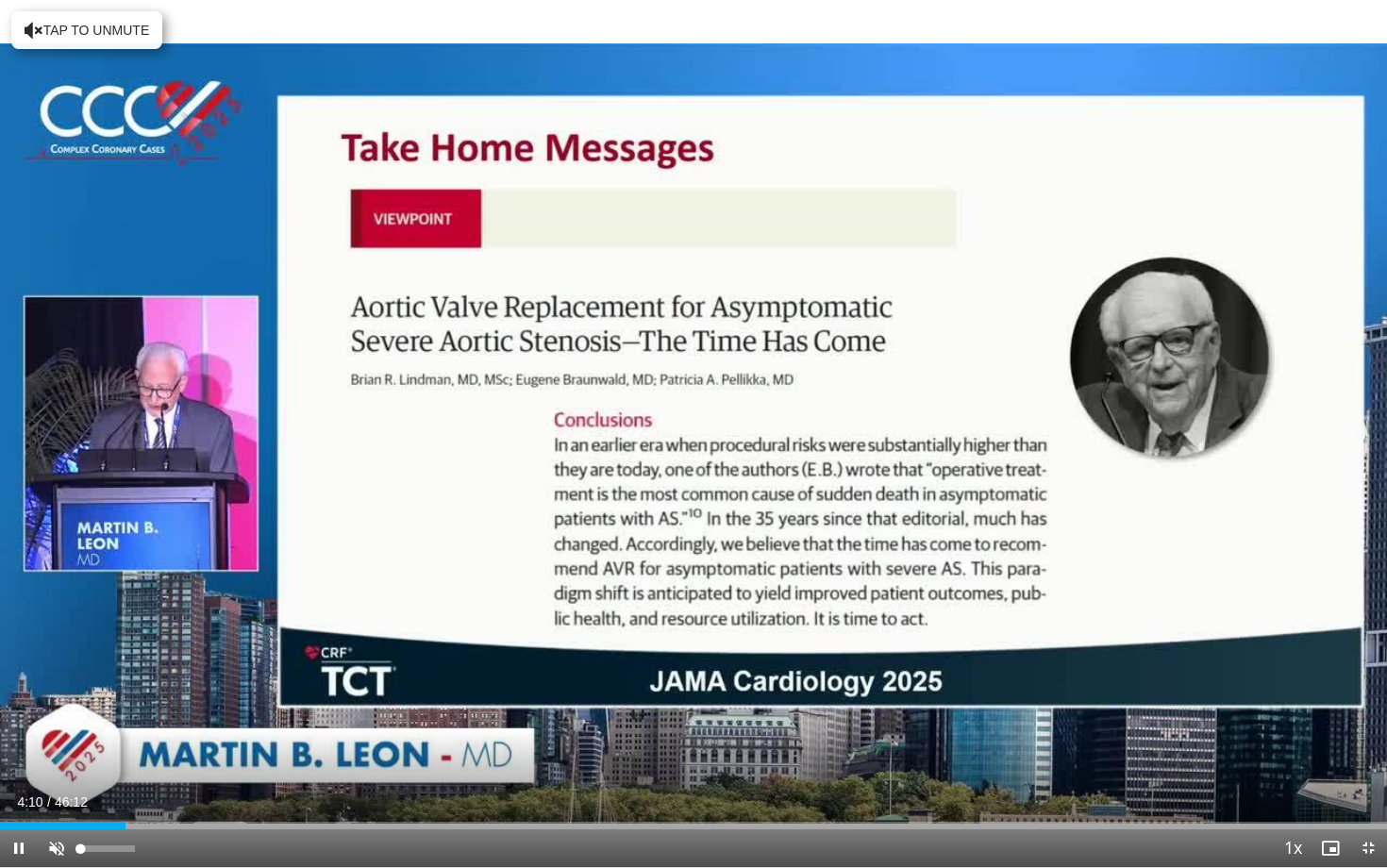 click at bounding box center (57, 848) 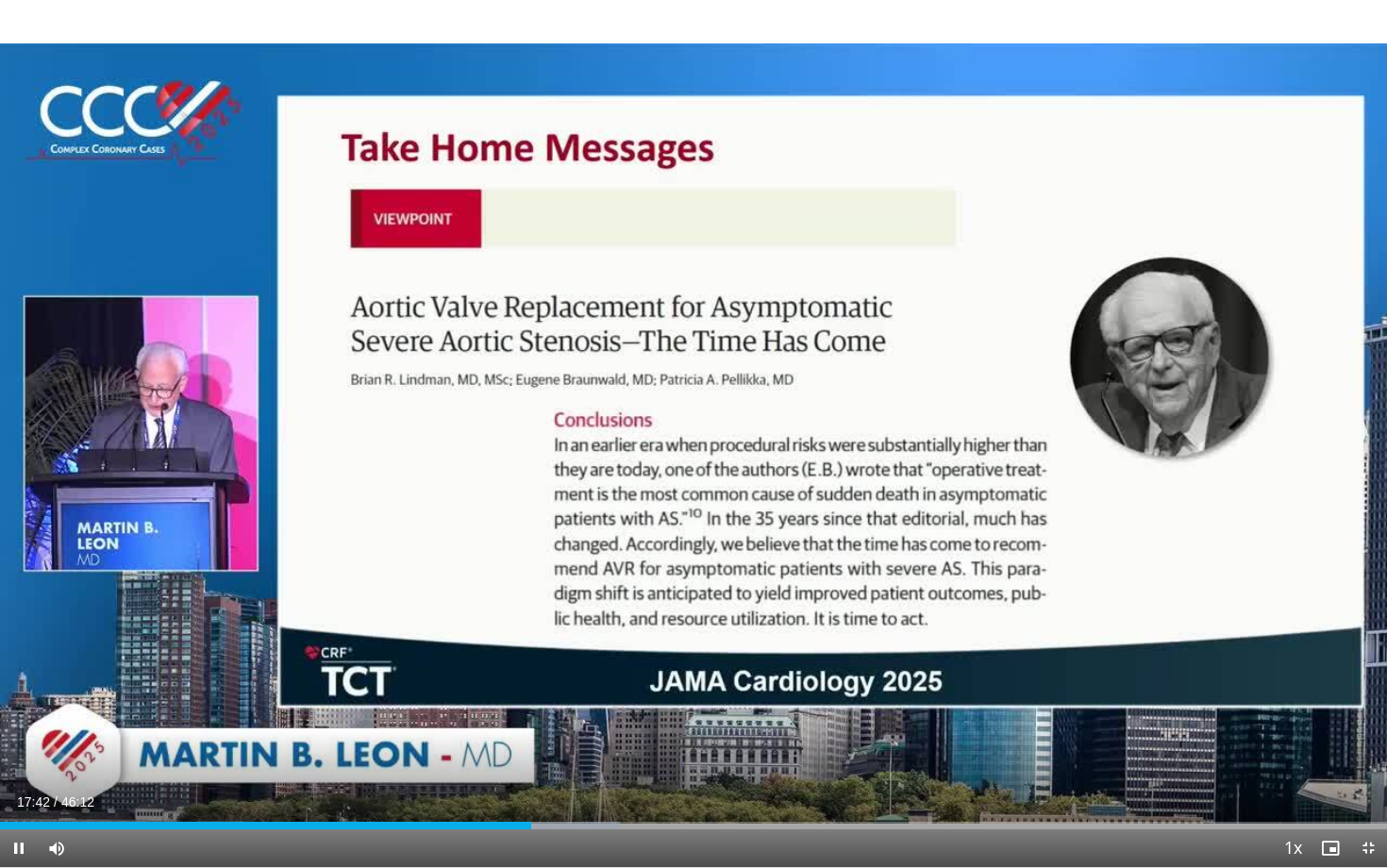 click on "10 seconds
Tap to unmute" at bounding box center (694, 433) 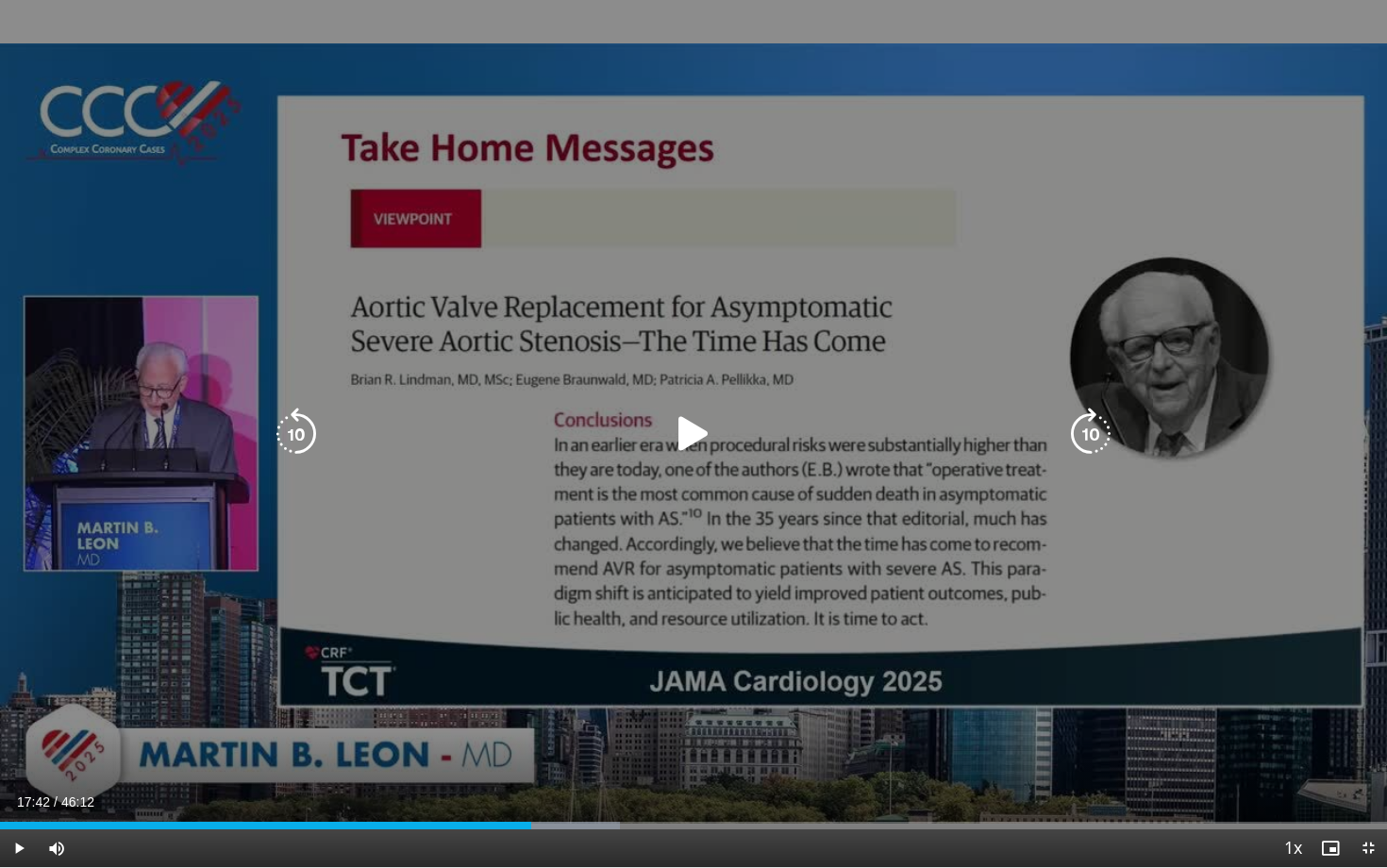 click at bounding box center (694, 434) 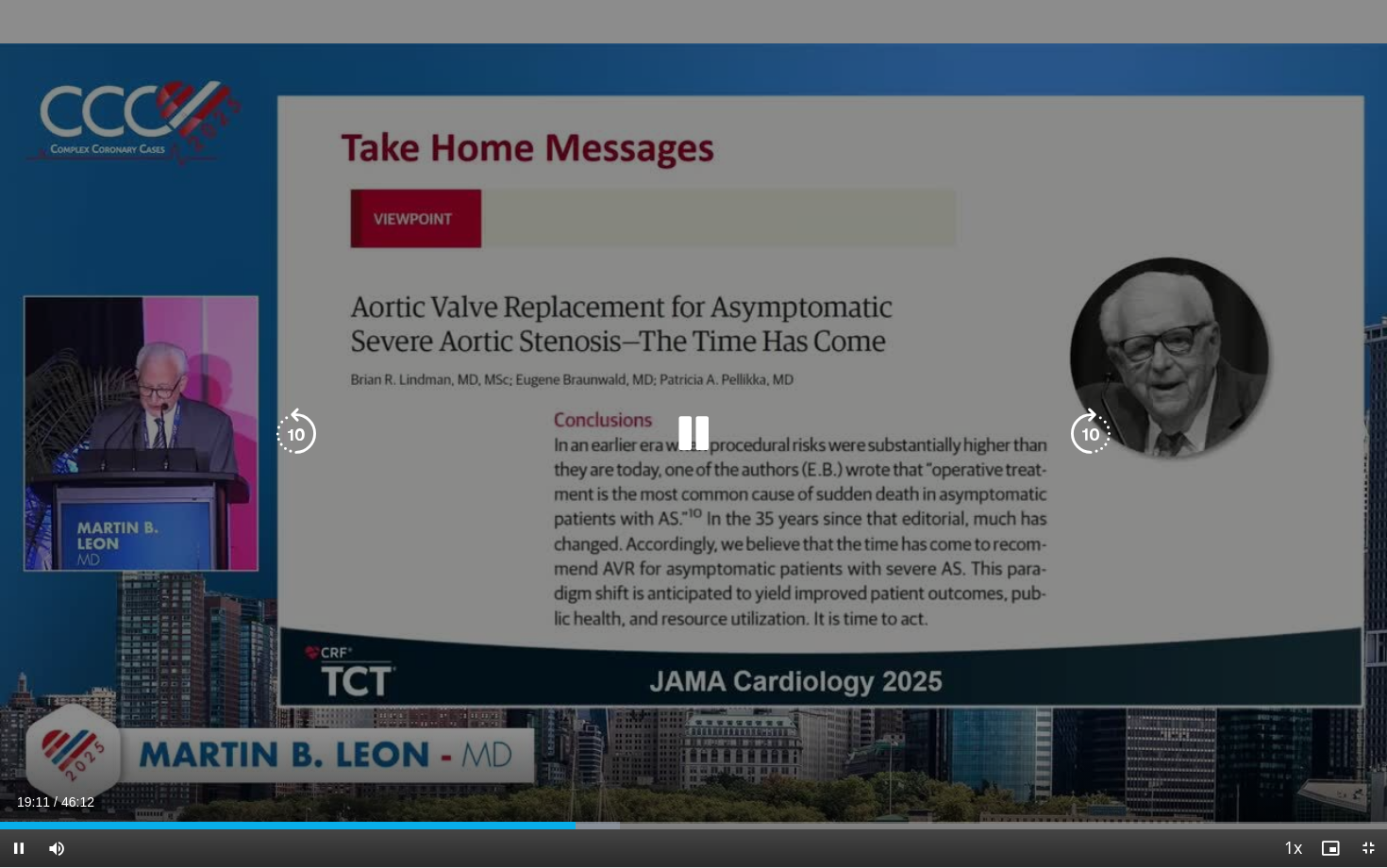 click at bounding box center [694, 434] 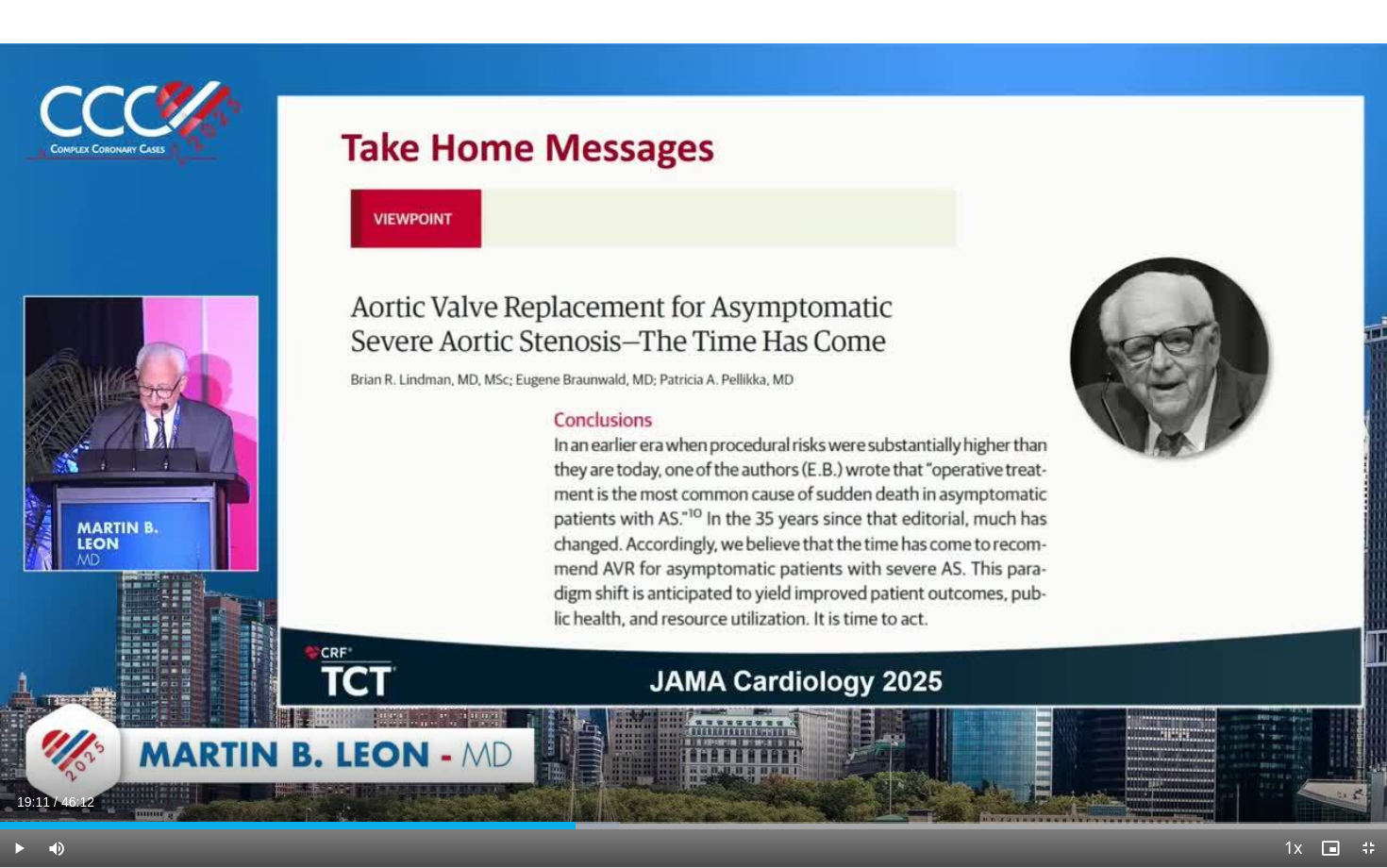 click on "10 seconds
Tap to unmute" at bounding box center (694, 433) 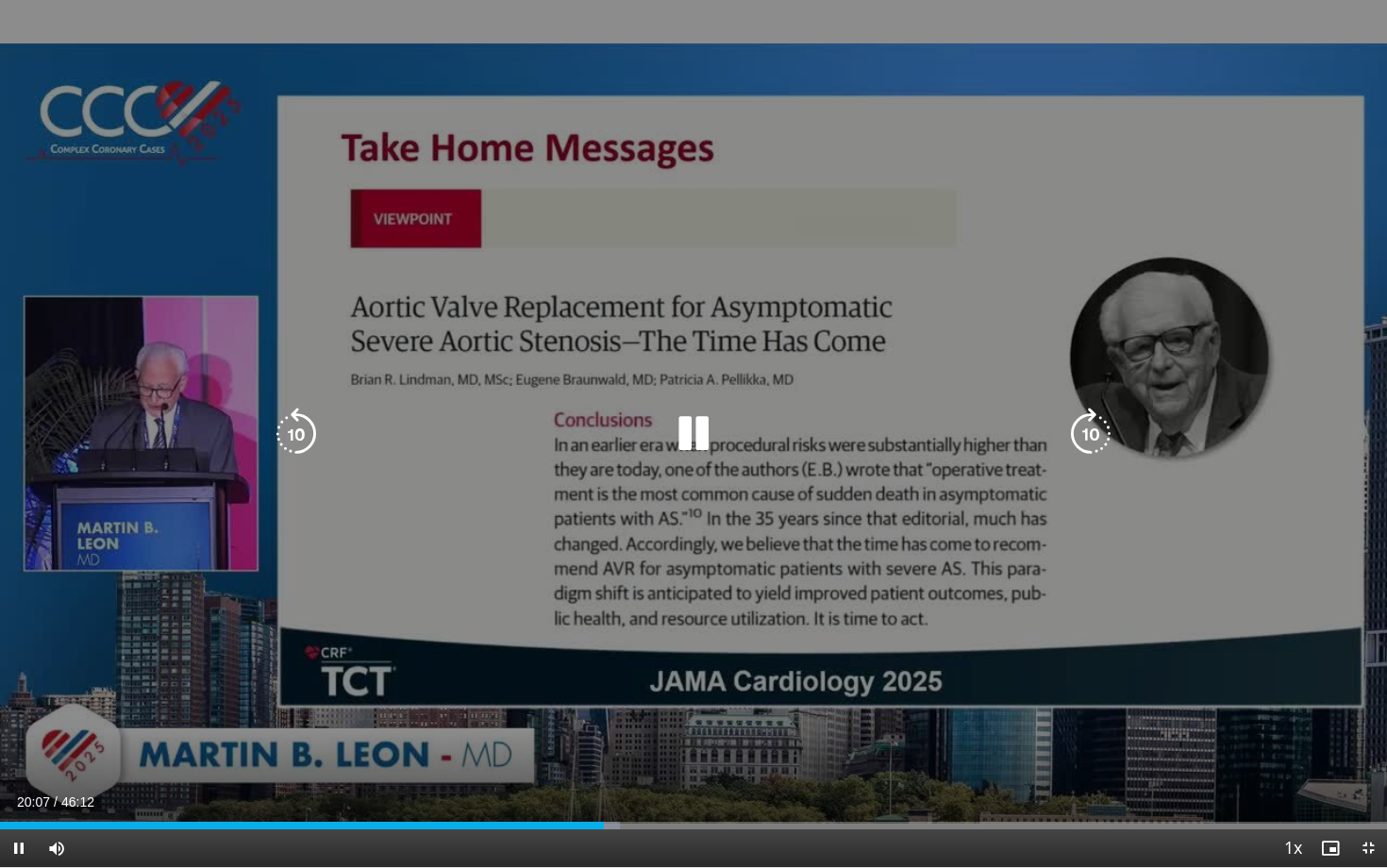 click at bounding box center [694, 434] 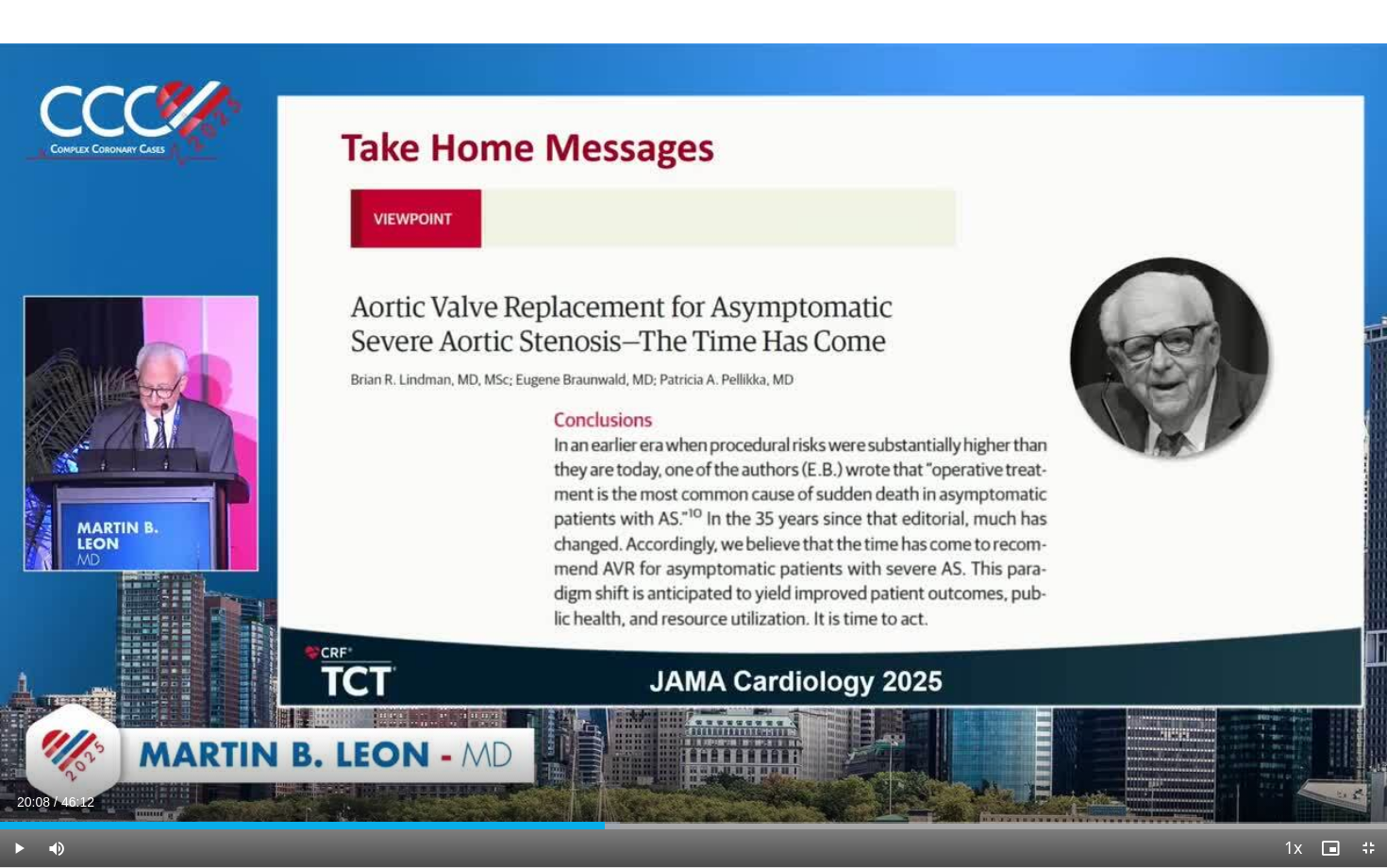 click on "10 seconds
Tap to unmute" at bounding box center [694, 433] 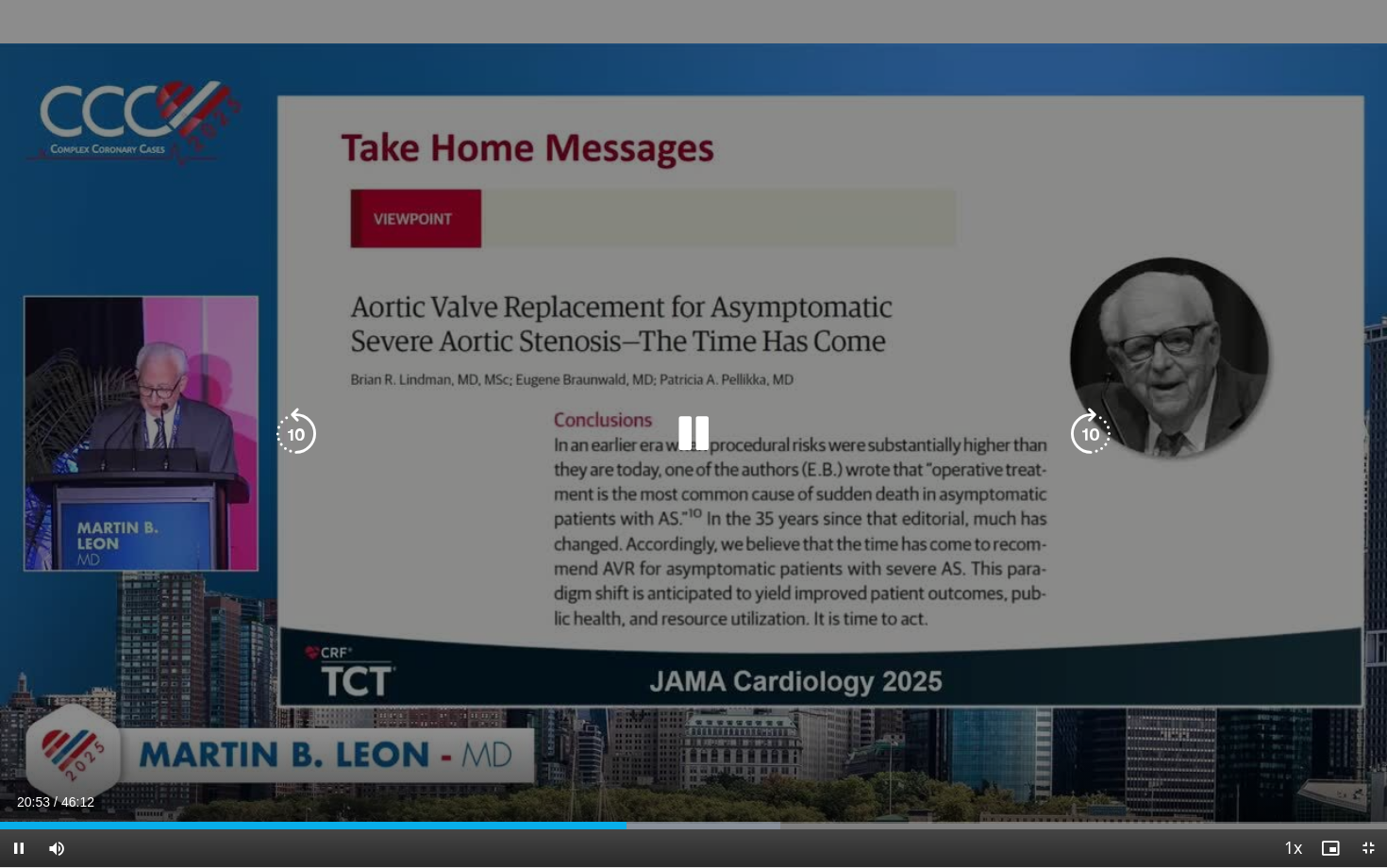 click at bounding box center [1091, 434] 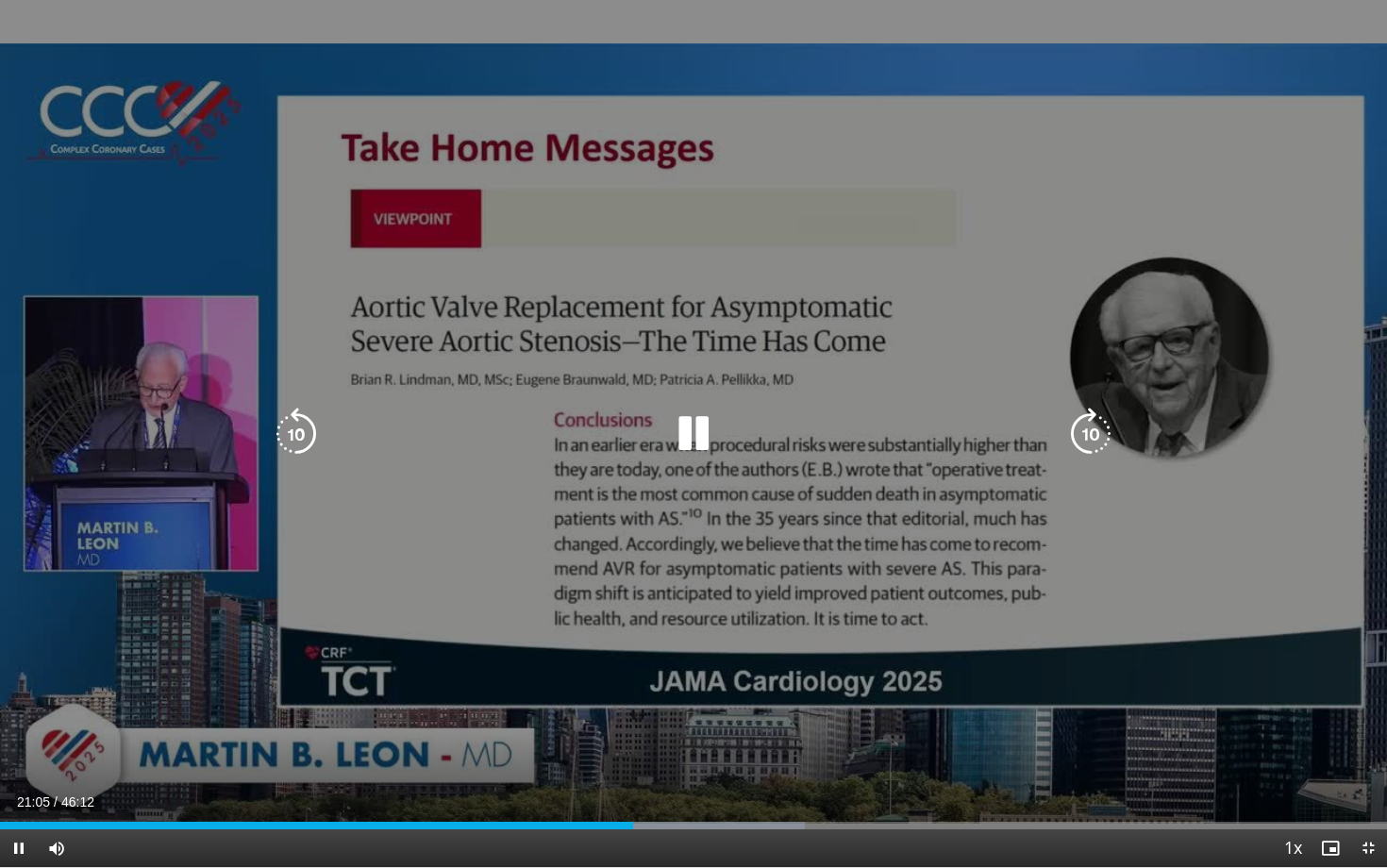 click on "10 seconds
Tap to unmute" at bounding box center [694, 433] 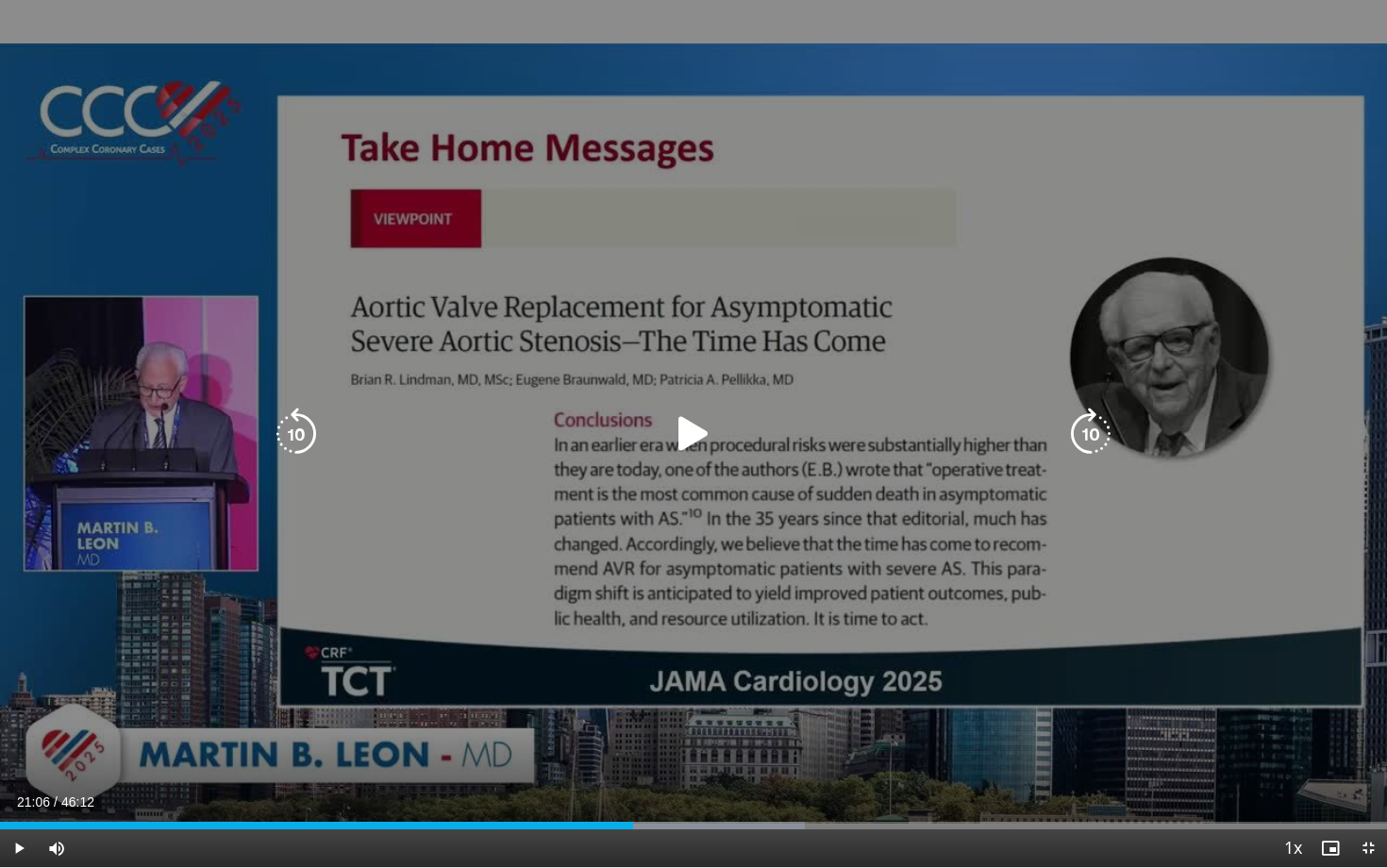 click on "10 seconds
Tap to unmute" at bounding box center [694, 433] 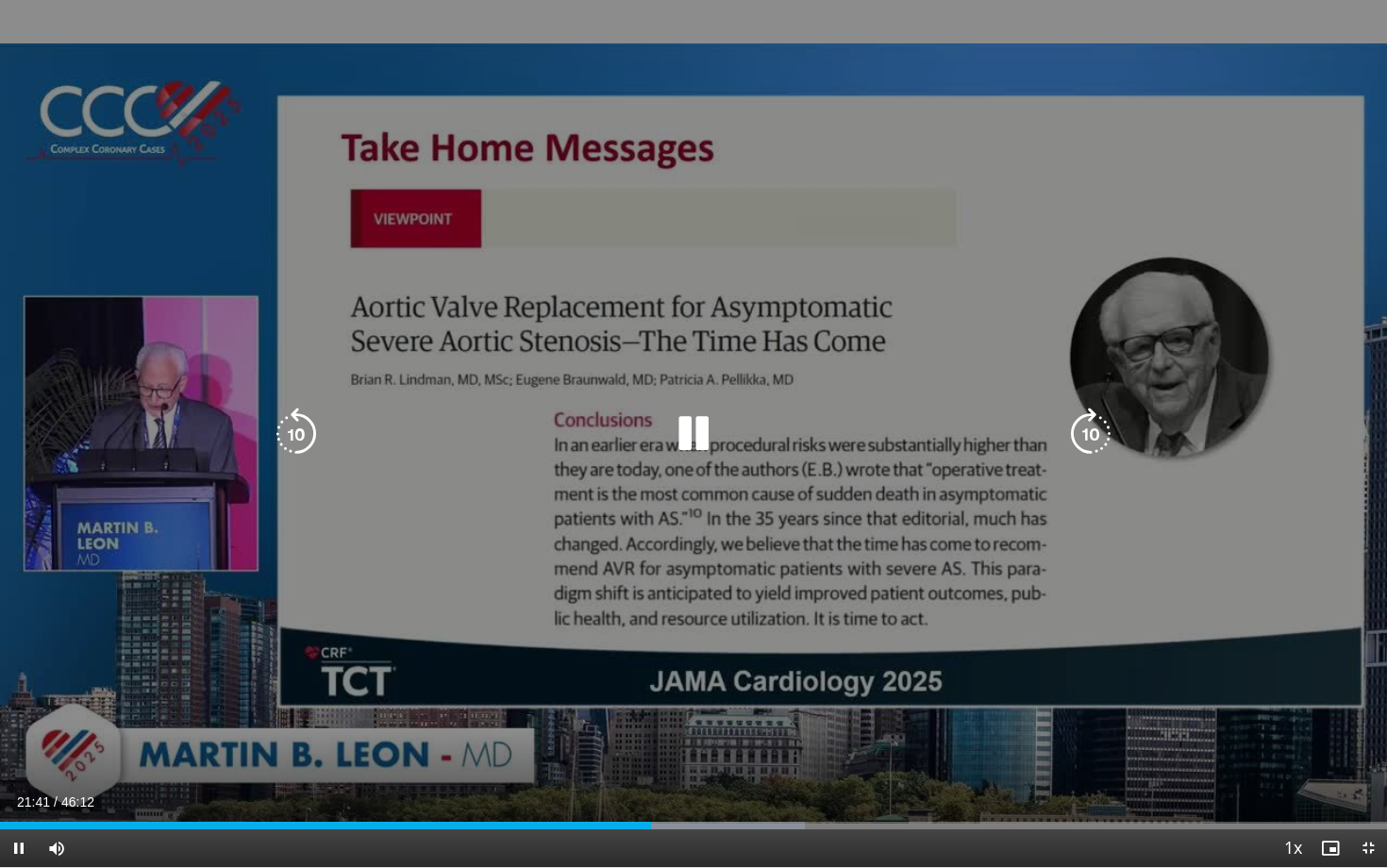 click at bounding box center [1091, 434] 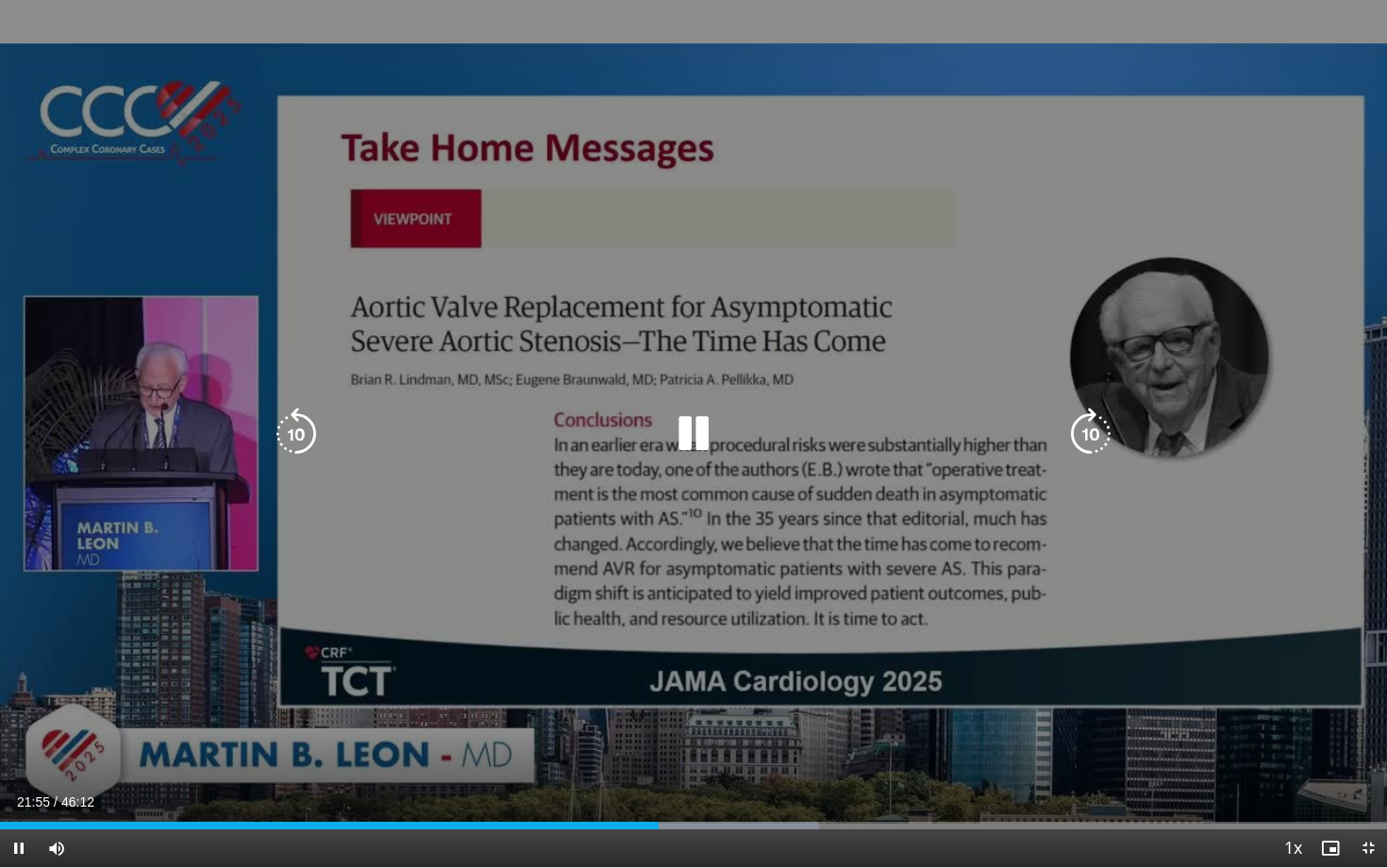 click at bounding box center [694, 434] 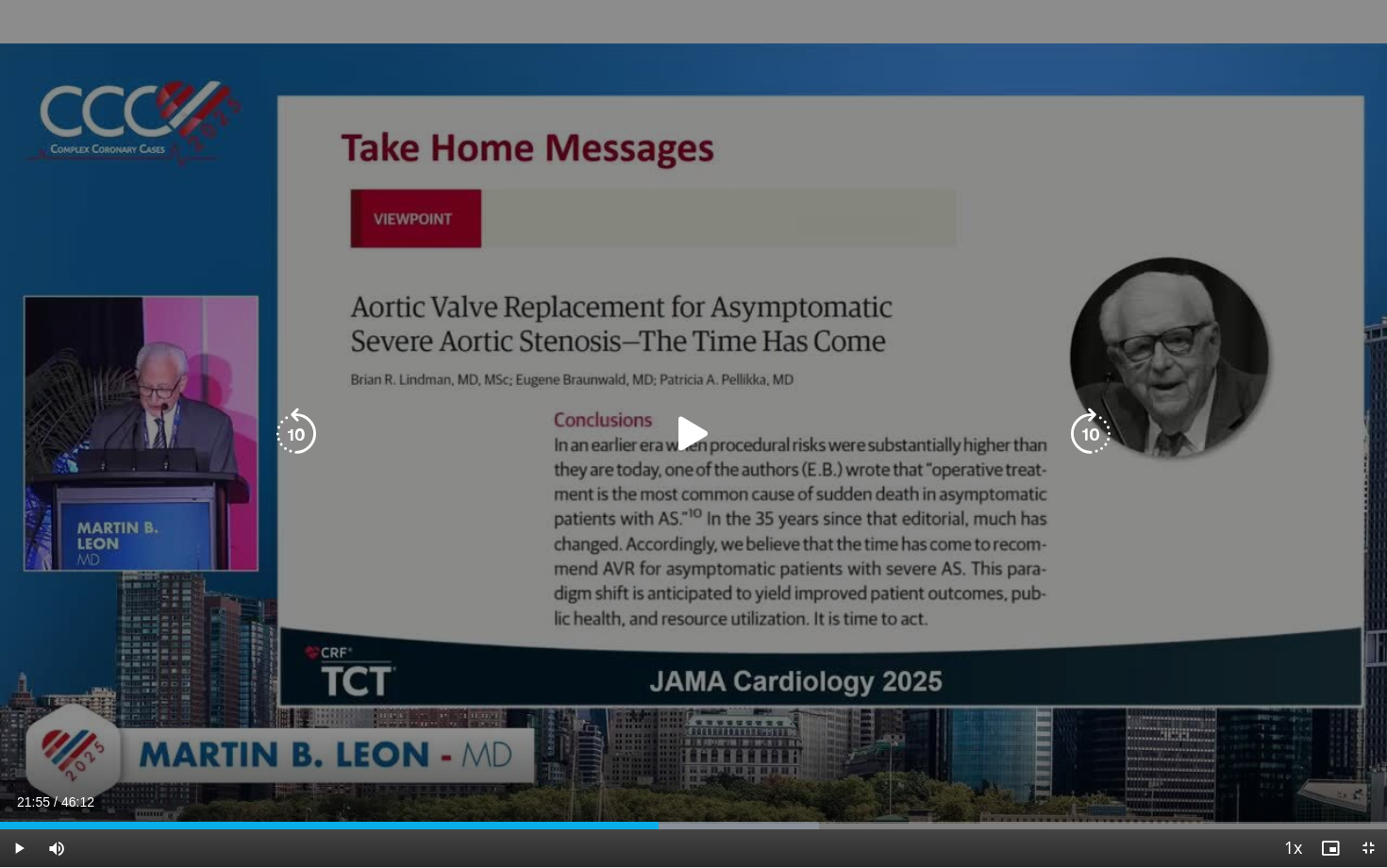 click on "10 seconds
Tap to unmute" at bounding box center [694, 433] 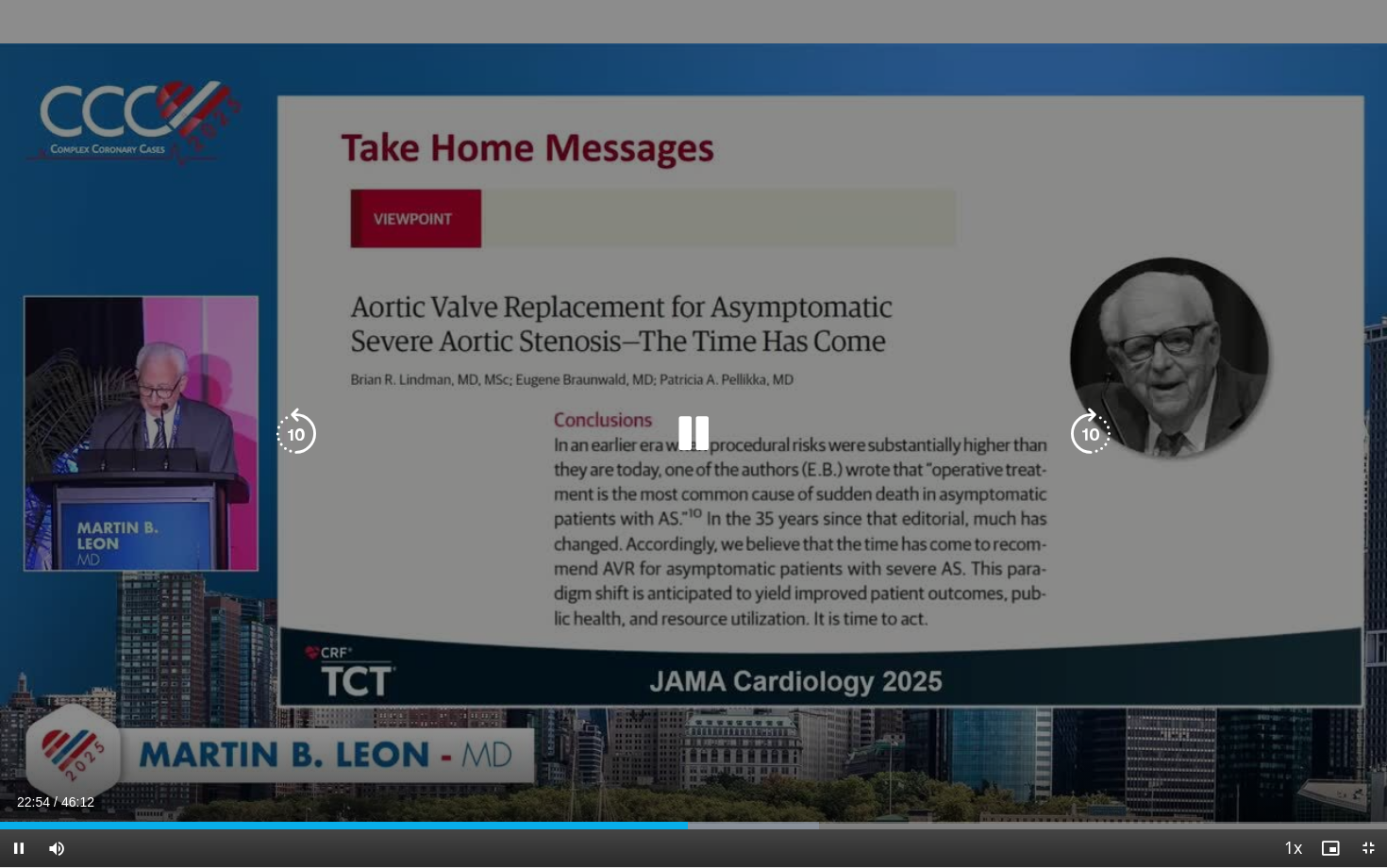 drag, startPoint x: 1195, startPoint y: 626, endPoint x: 1205, endPoint y: 715, distance: 89.560036 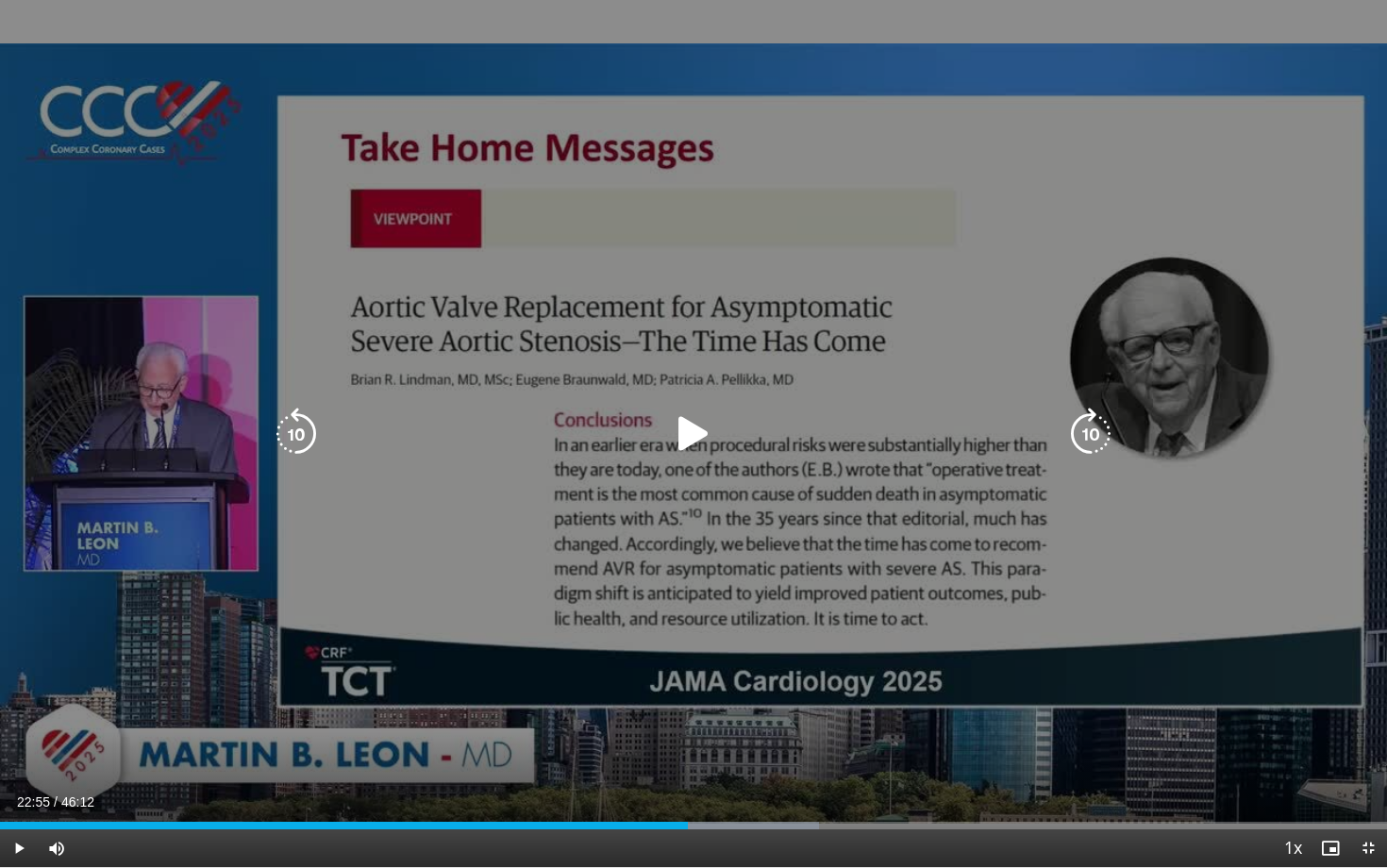click at bounding box center [694, 434] 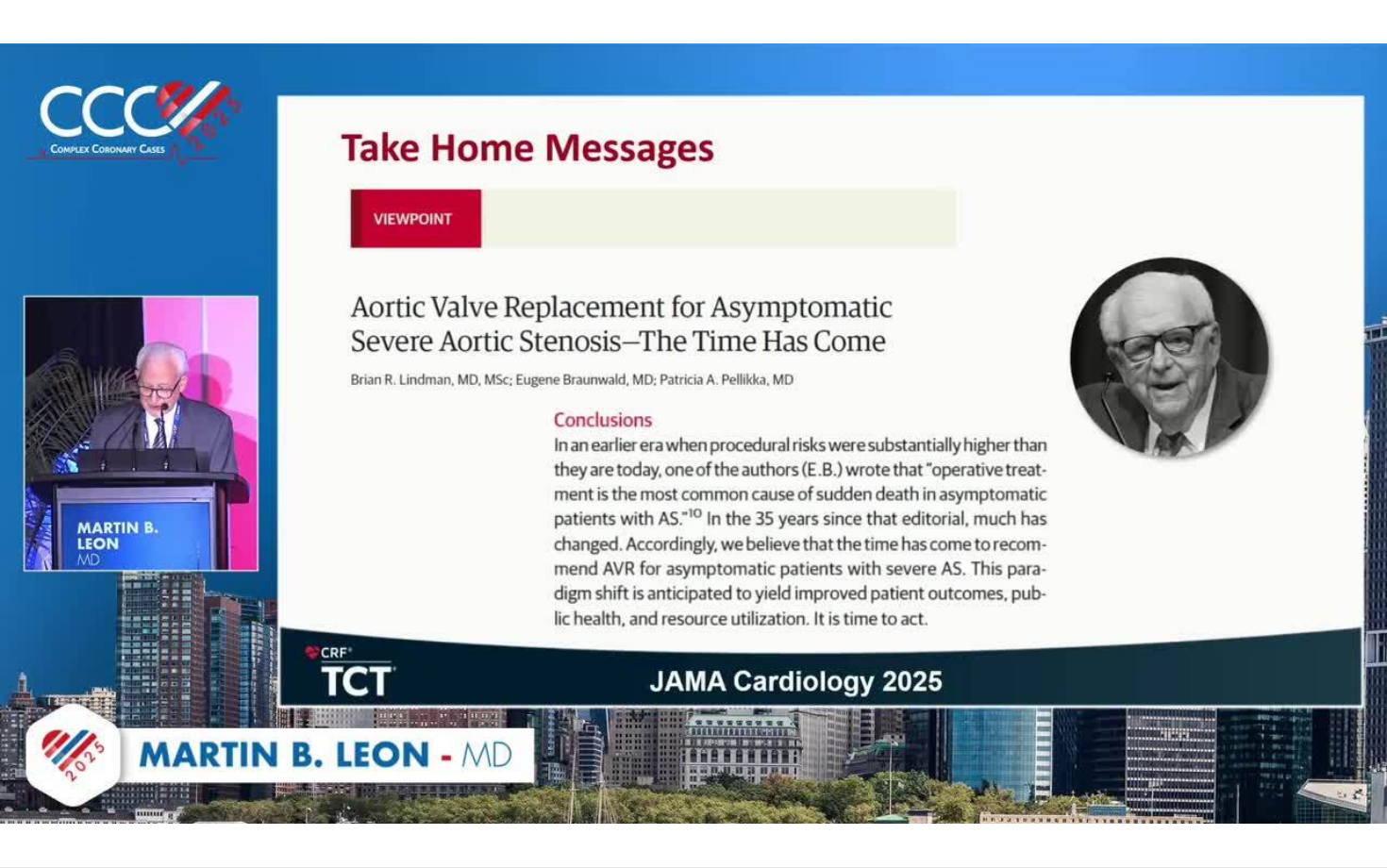 click on "10 seconds
Tap to unmute" at bounding box center (694, 433) 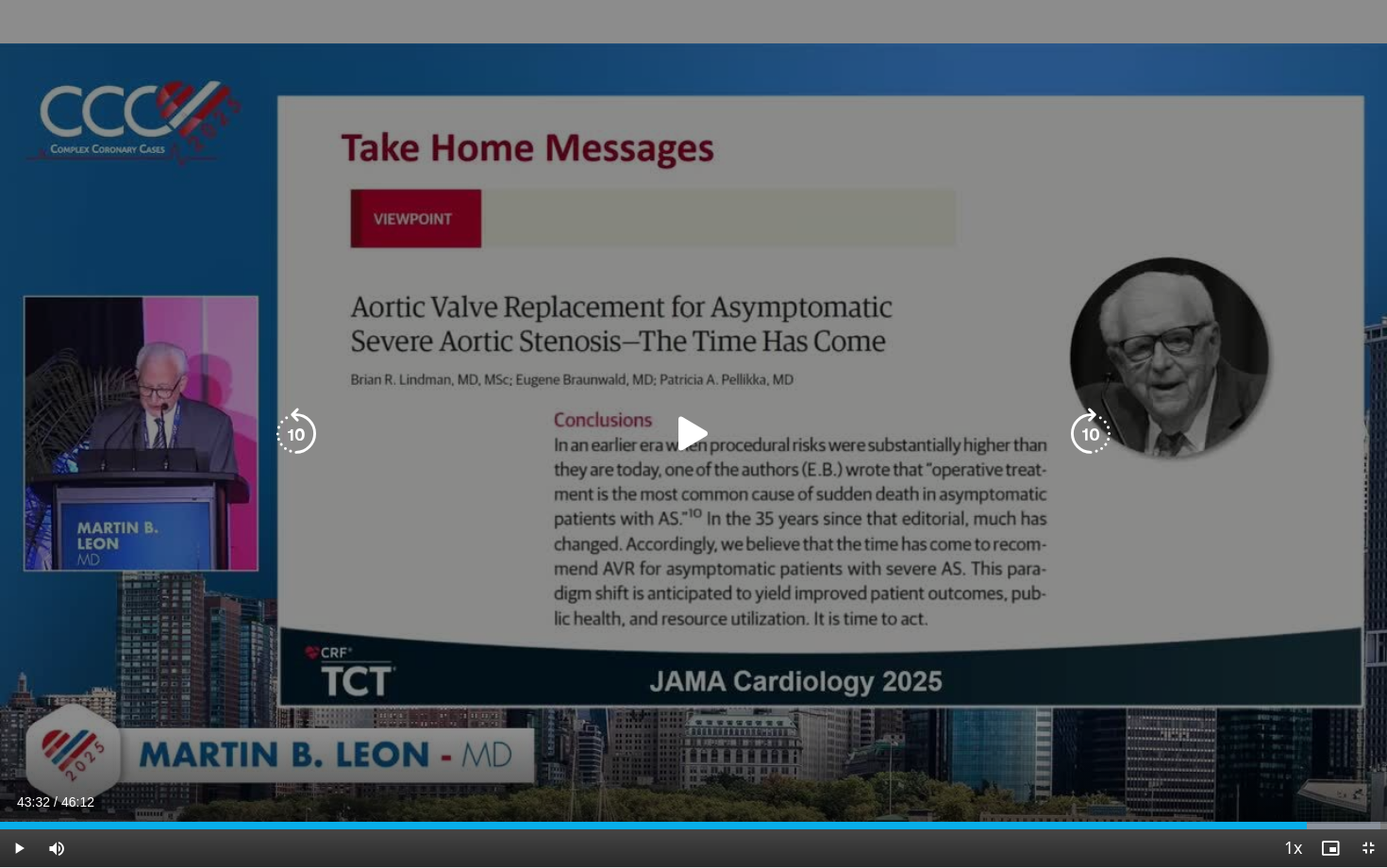 click at bounding box center [694, 434] 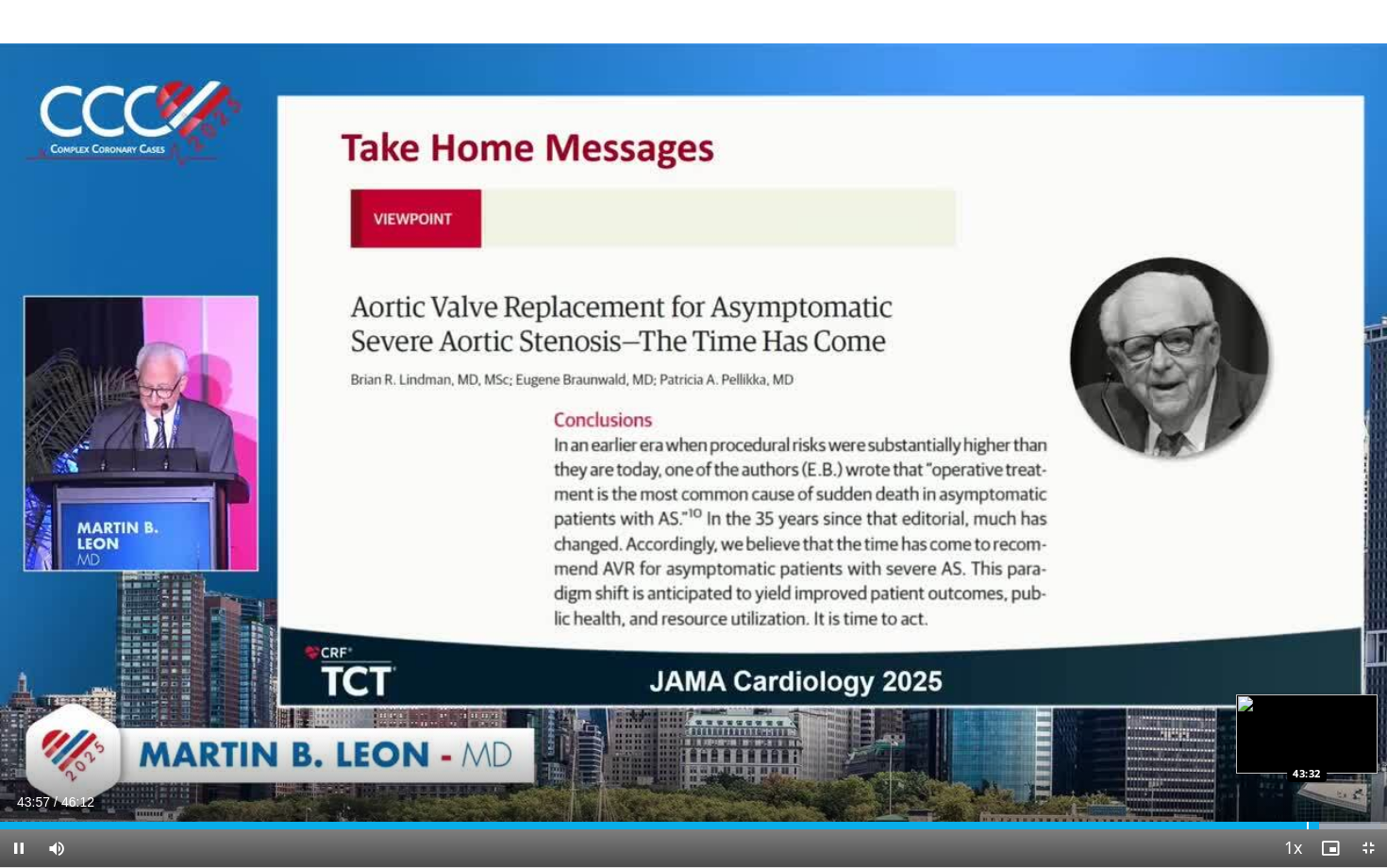 click at bounding box center [1308, 826] 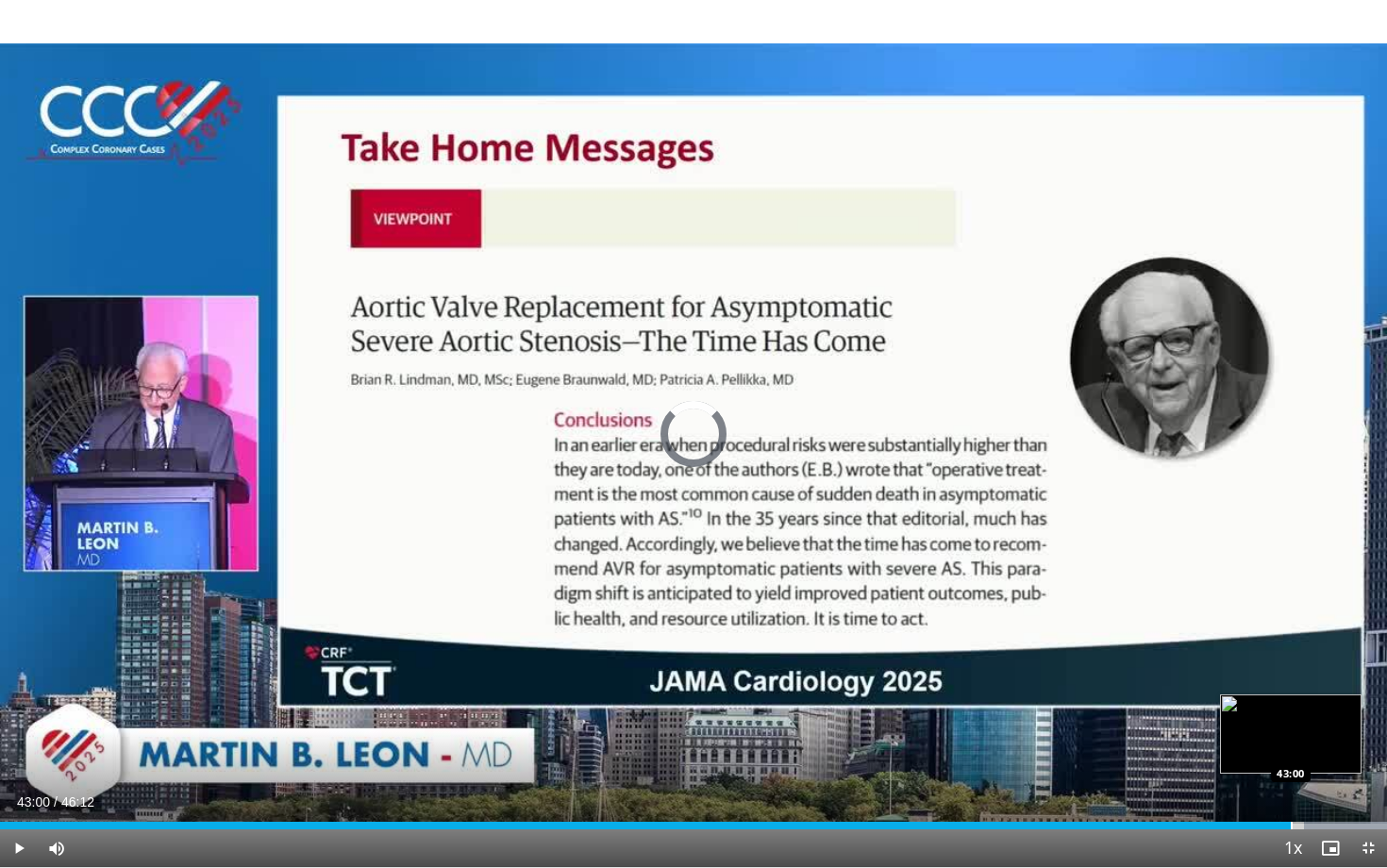 click at bounding box center [1292, 826] 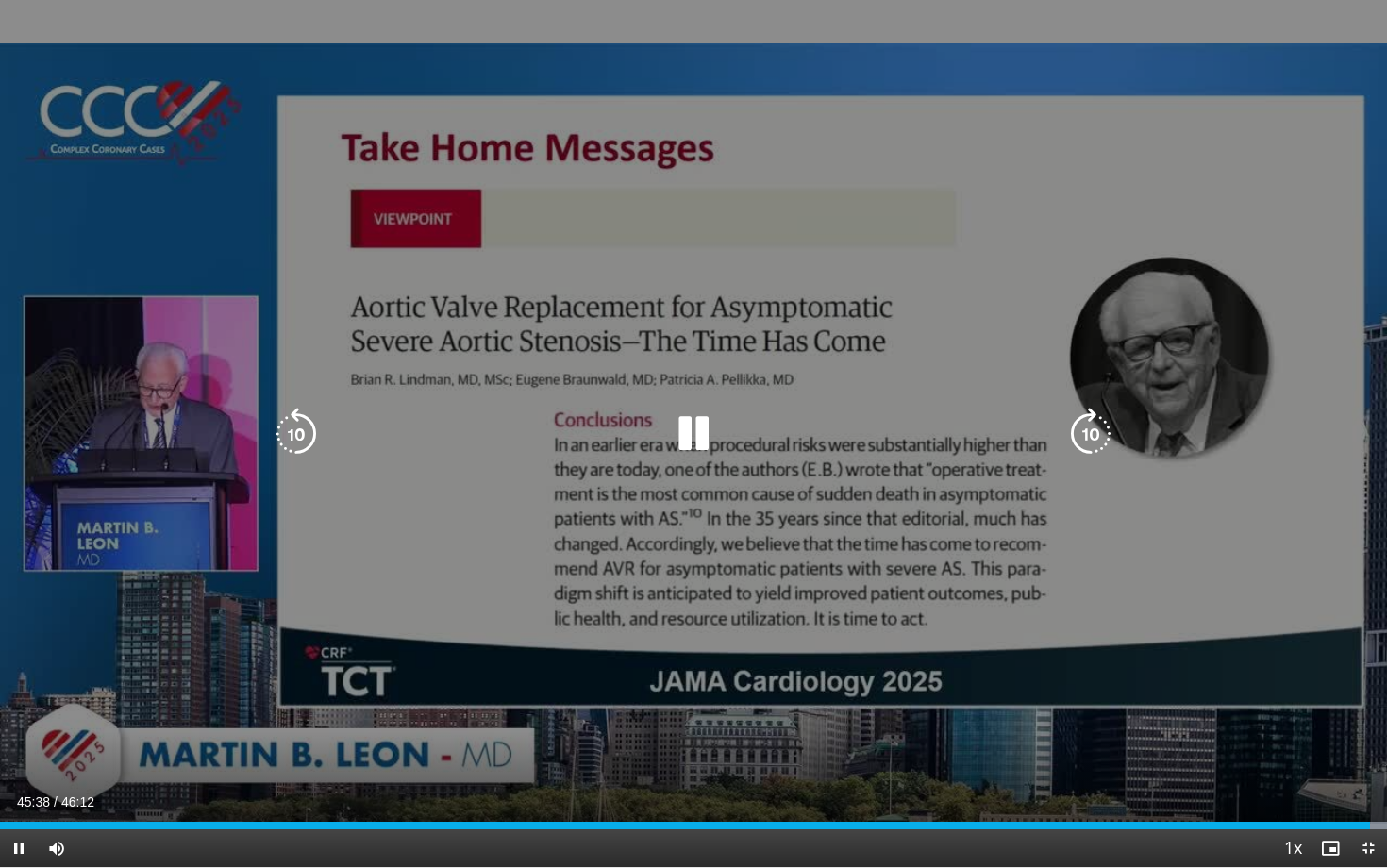 click at bounding box center (694, 434) 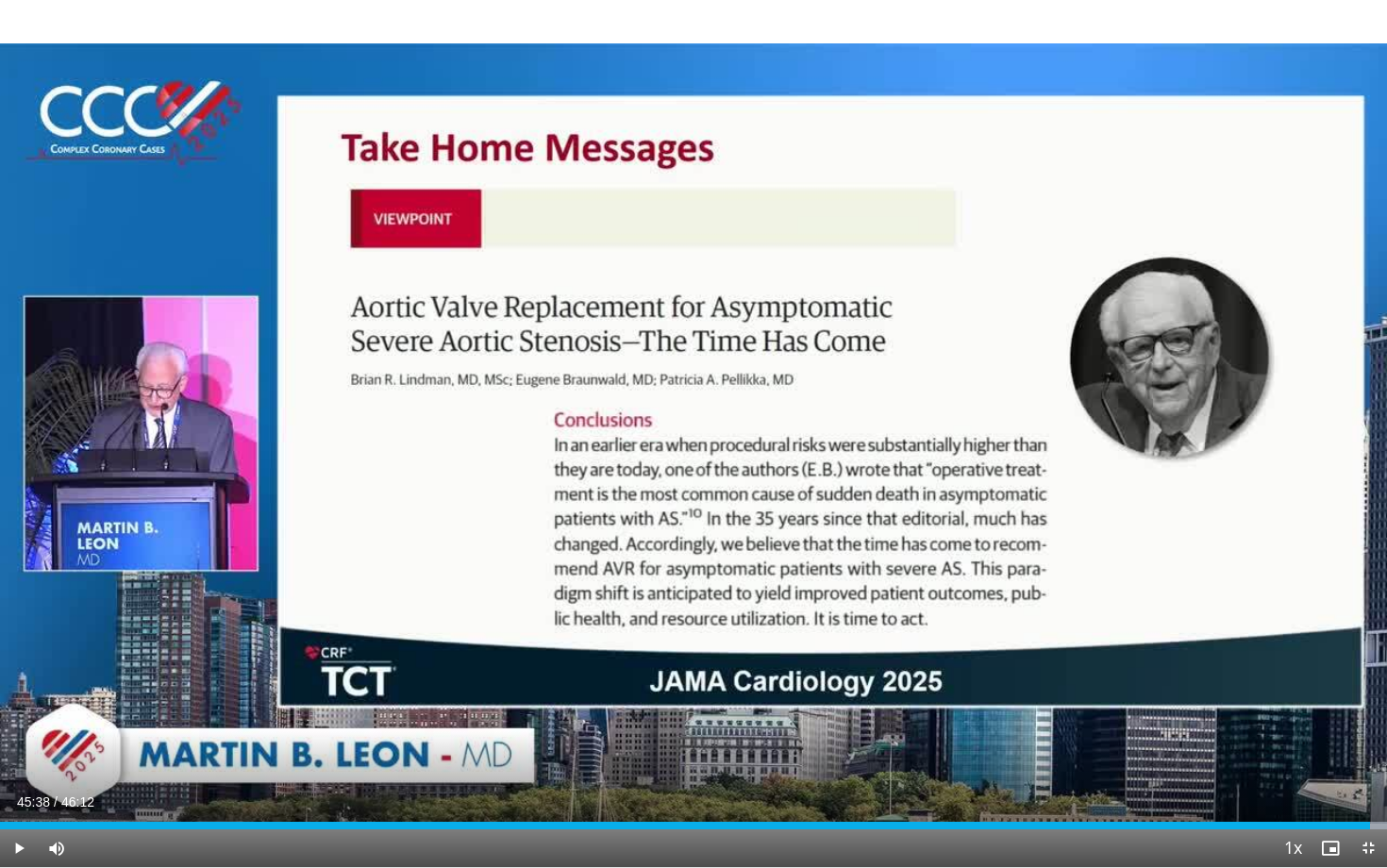 click on "10 seconds
Tap to unmute" at bounding box center (694, 433) 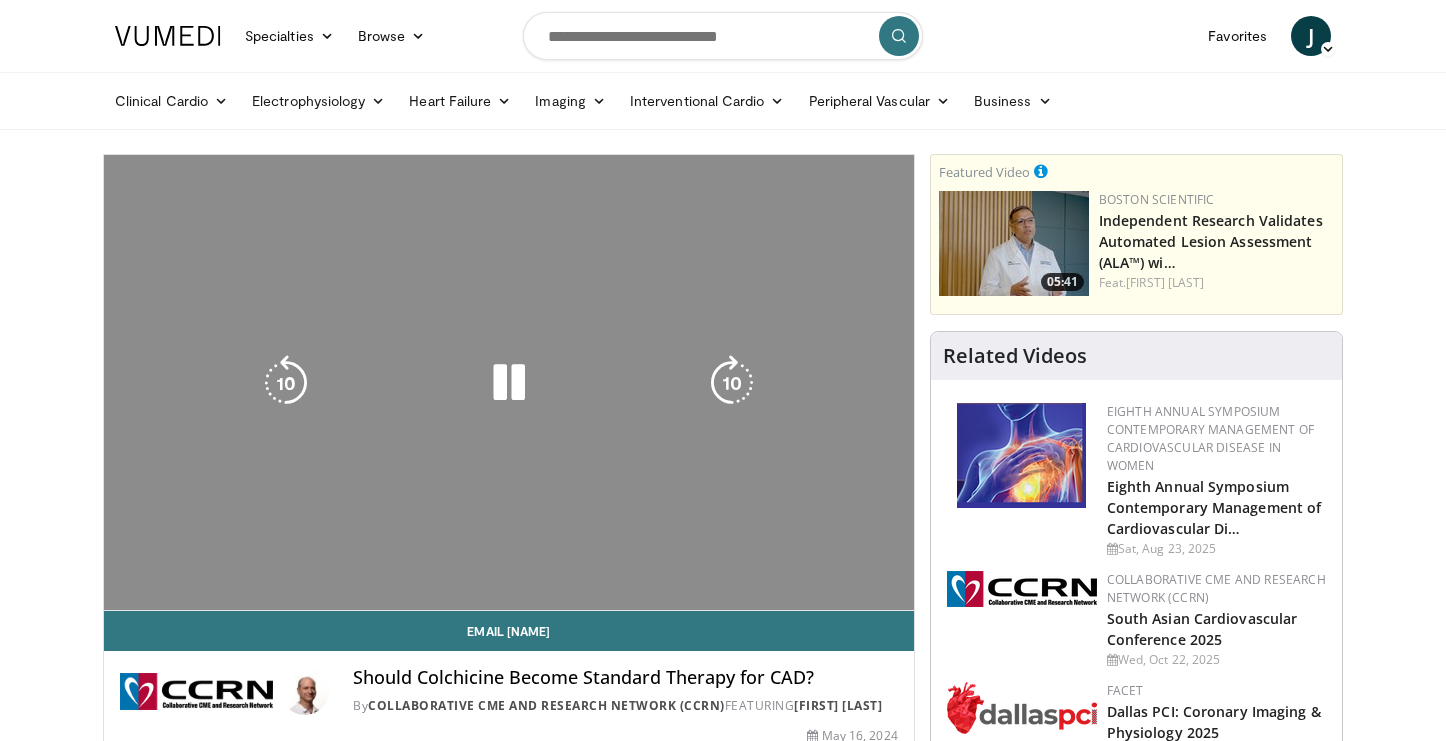 scroll, scrollTop: 0, scrollLeft: 0, axis: both 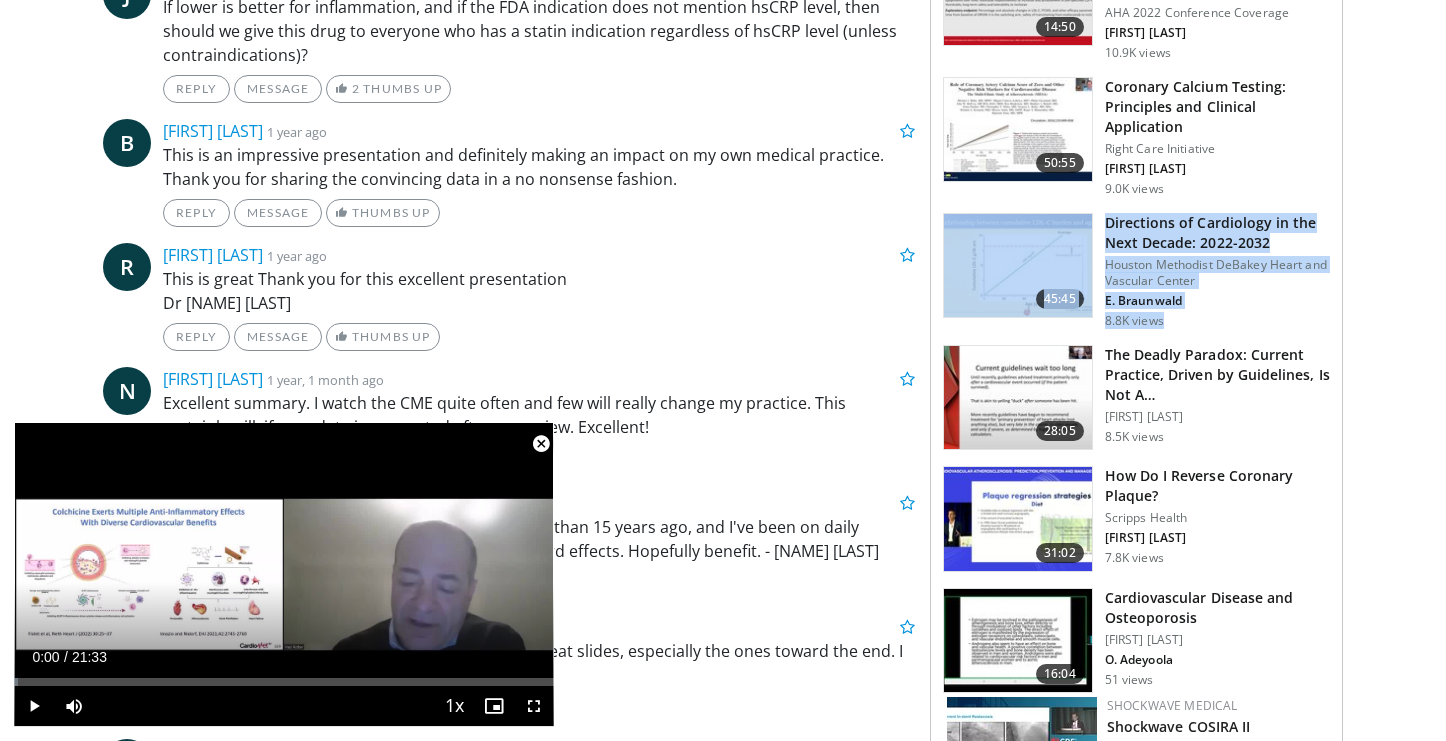 click on "Directions of Cardiology in the Next Decade: 2022-2032" at bounding box center [1217, 233] 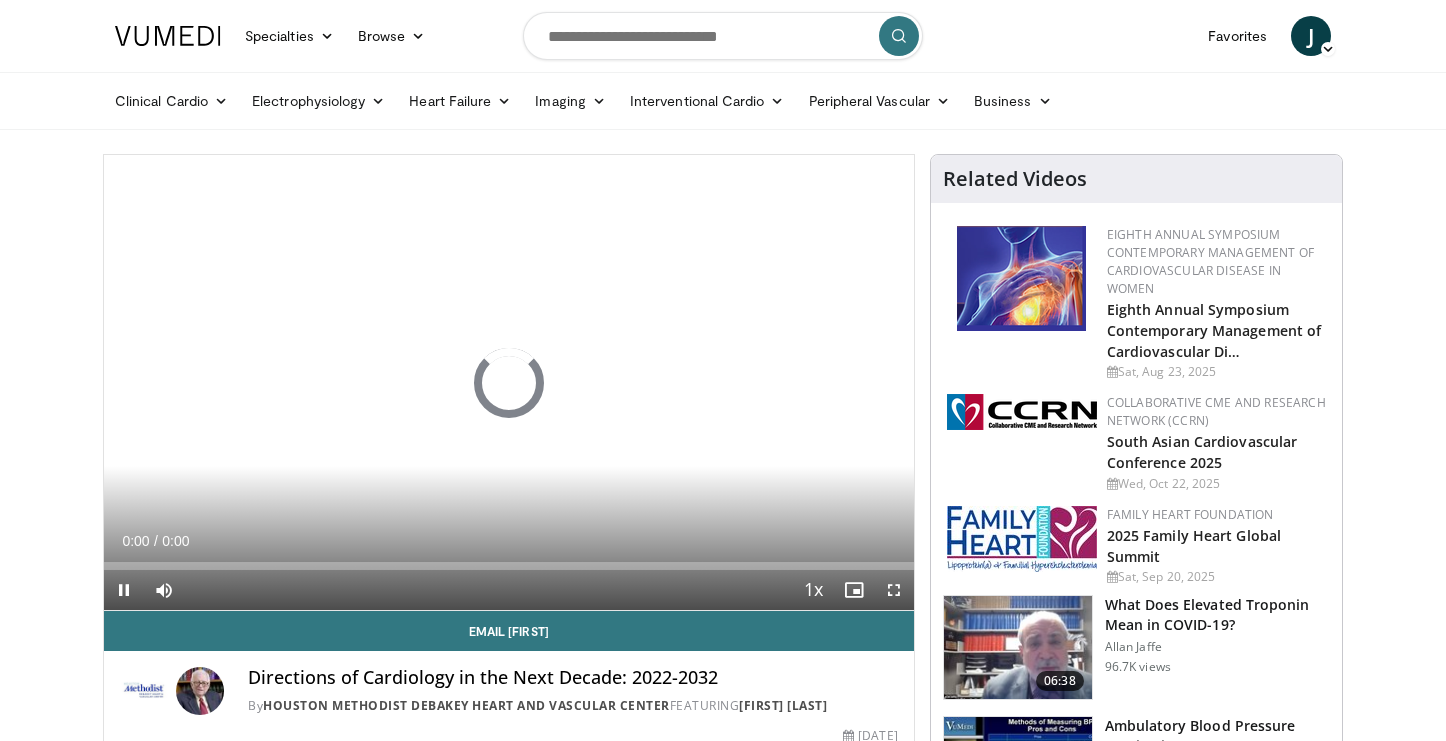 scroll, scrollTop: 0, scrollLeft: 0, axis: both 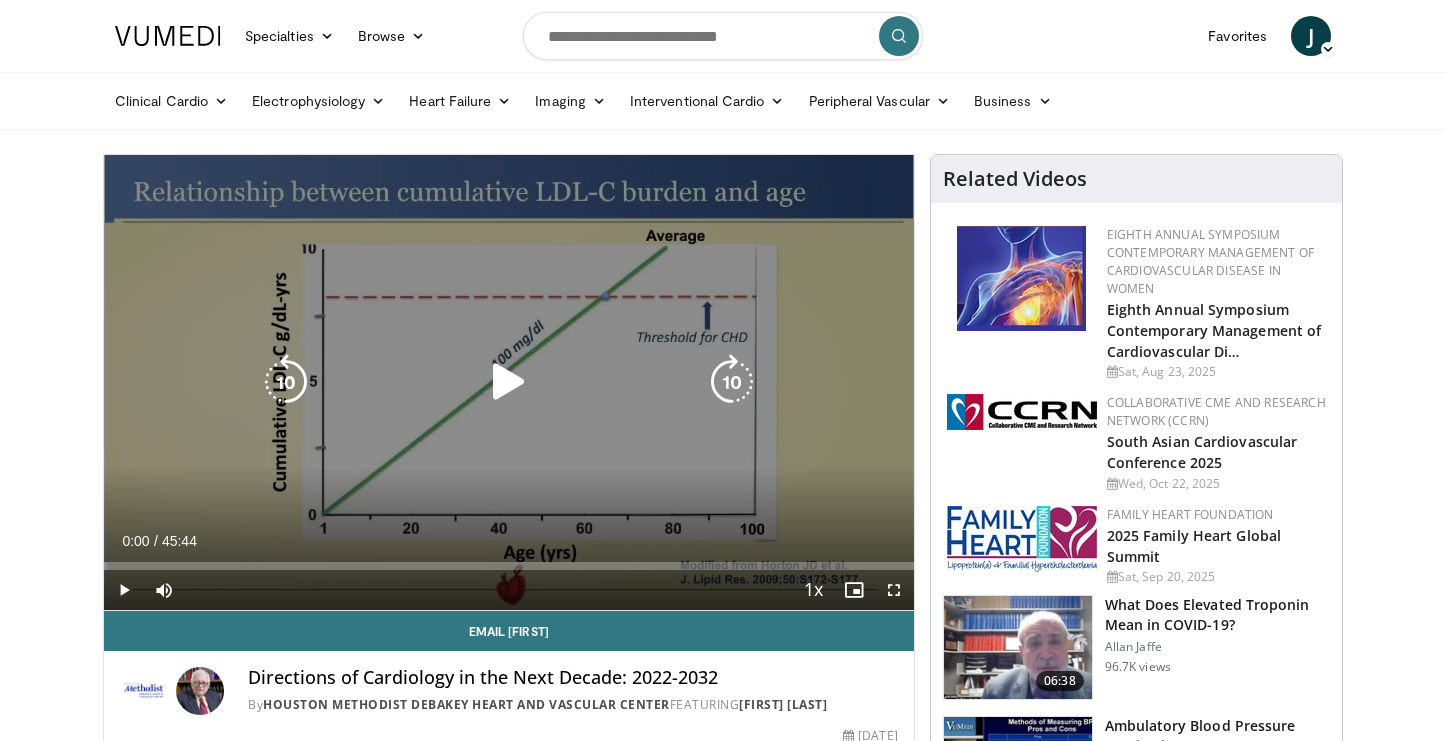 click at bounding box center (509, 382) 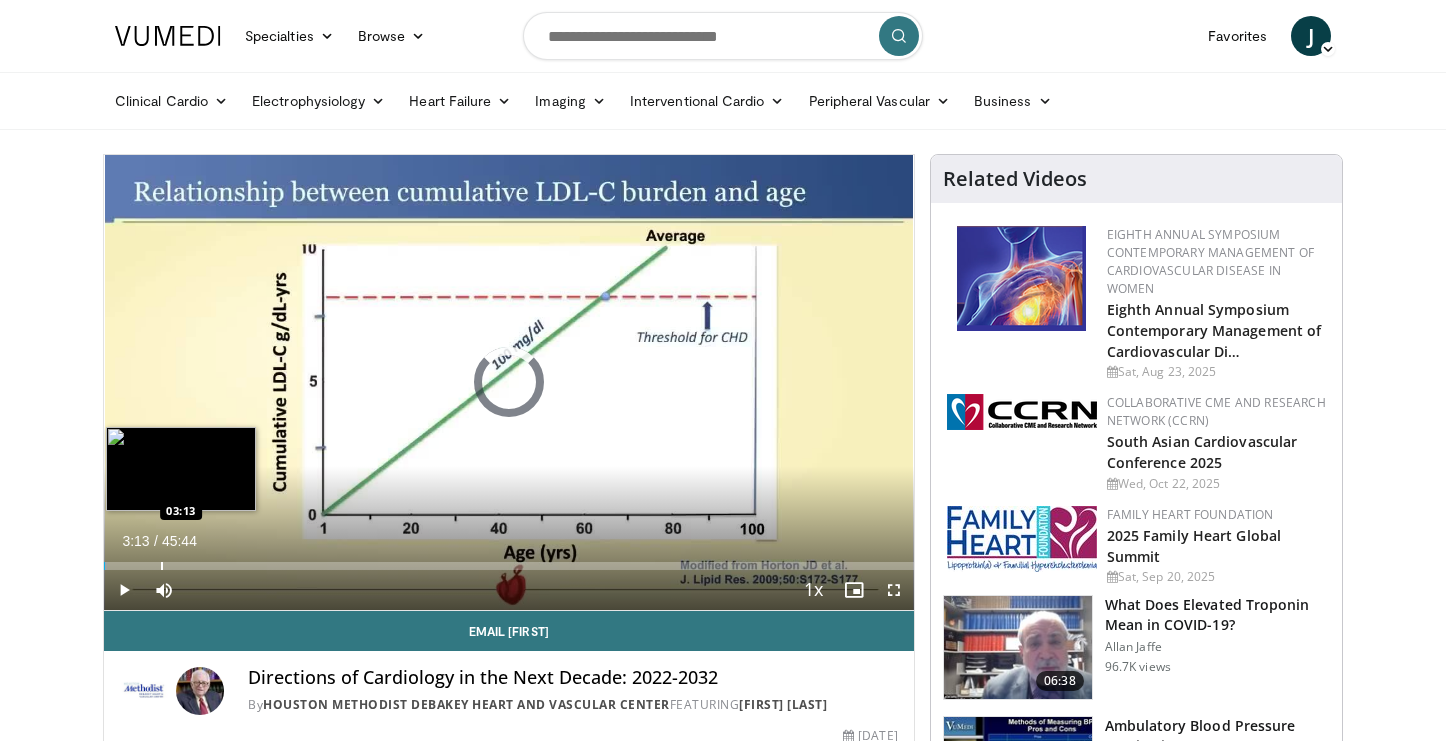 click on "Loaded :  0.36% 03:13 03:13" at bounding box center (509, 560) 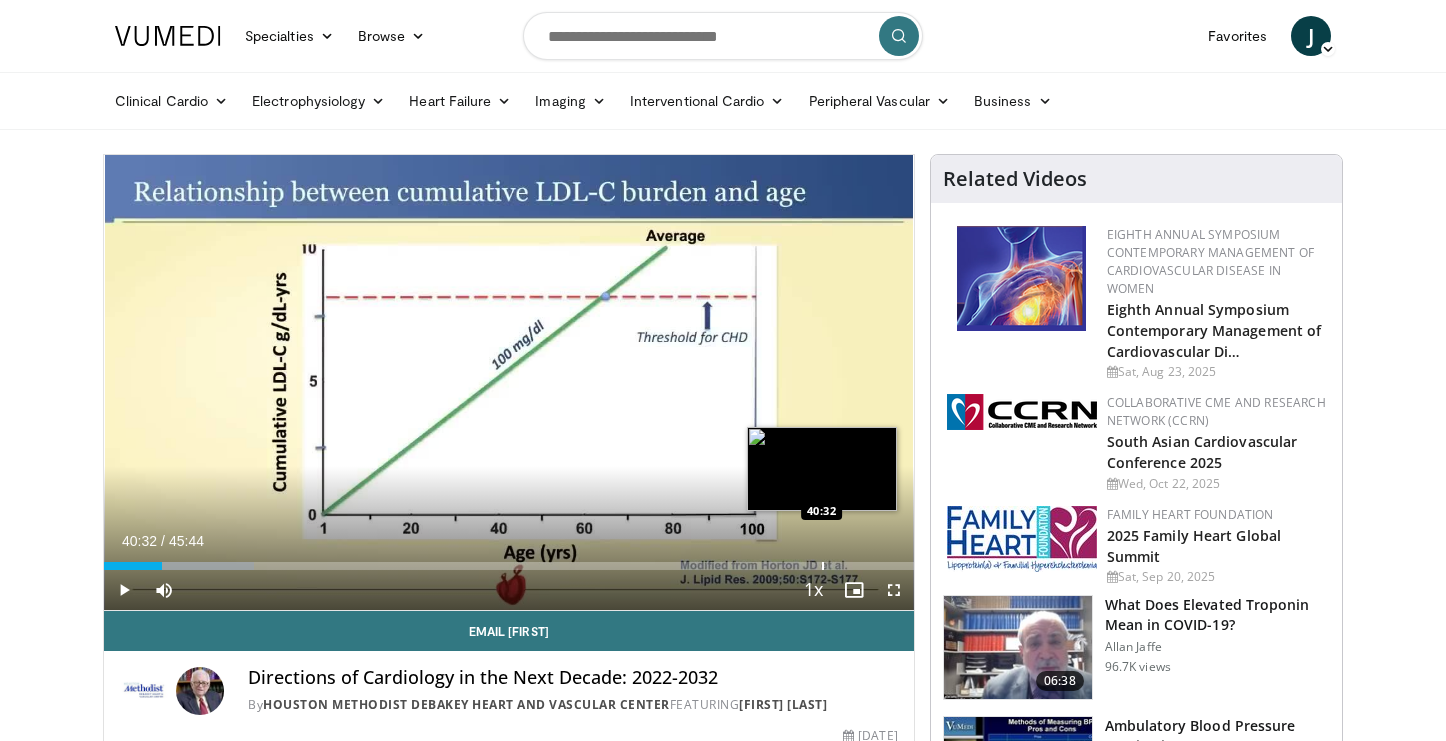 click on "Loaded :  18.55% 03:17 40:32" at bounding box center [509, 560] 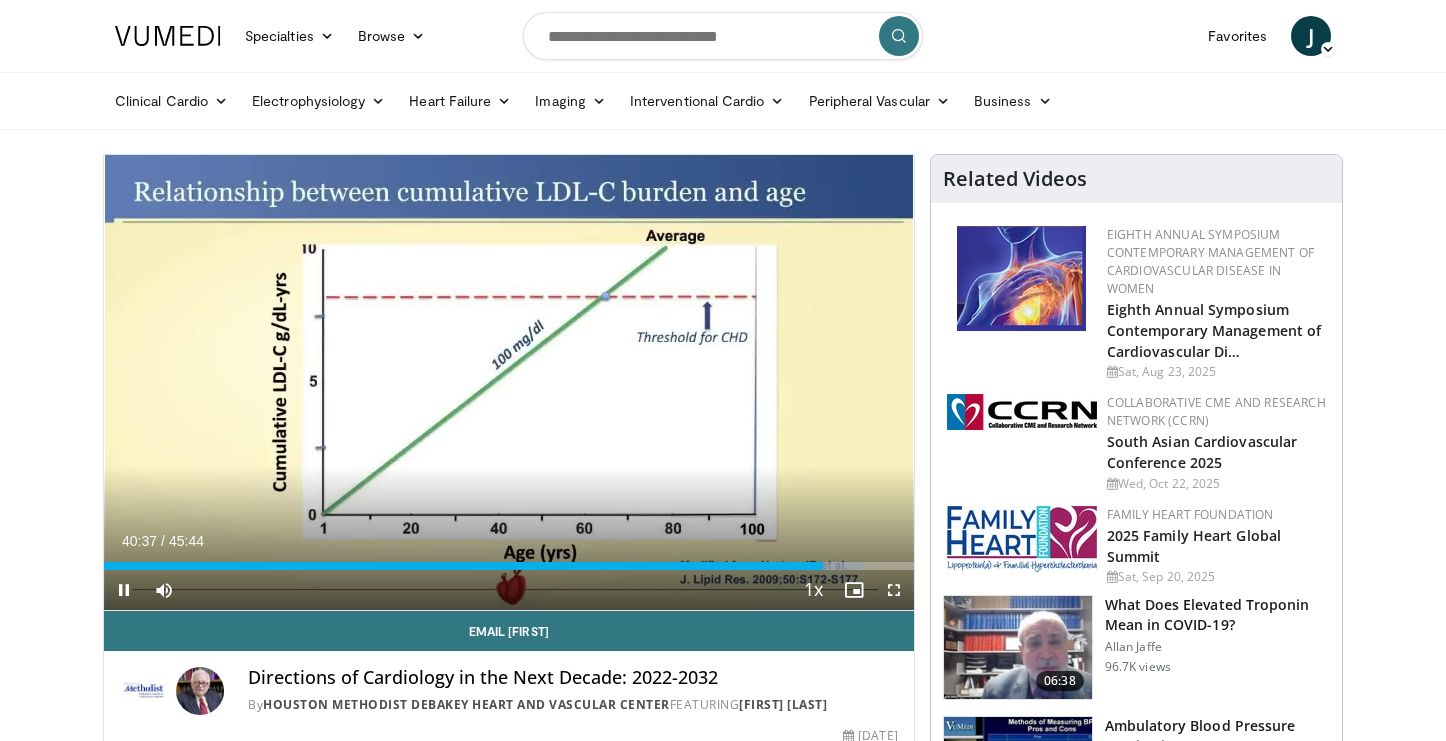 click at bounding box center (124, 590) 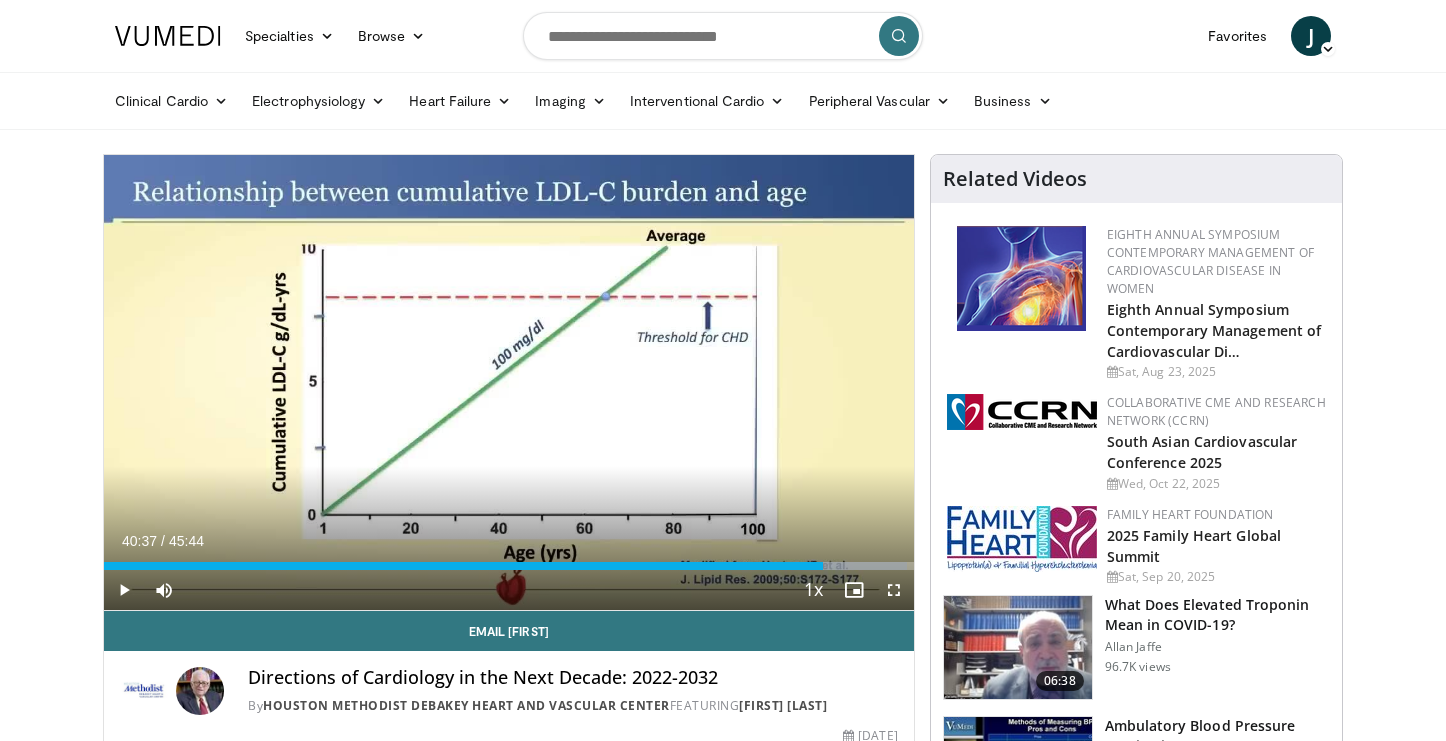 scroll, scrollTop: 0, scrollLeft: 0, axis: both 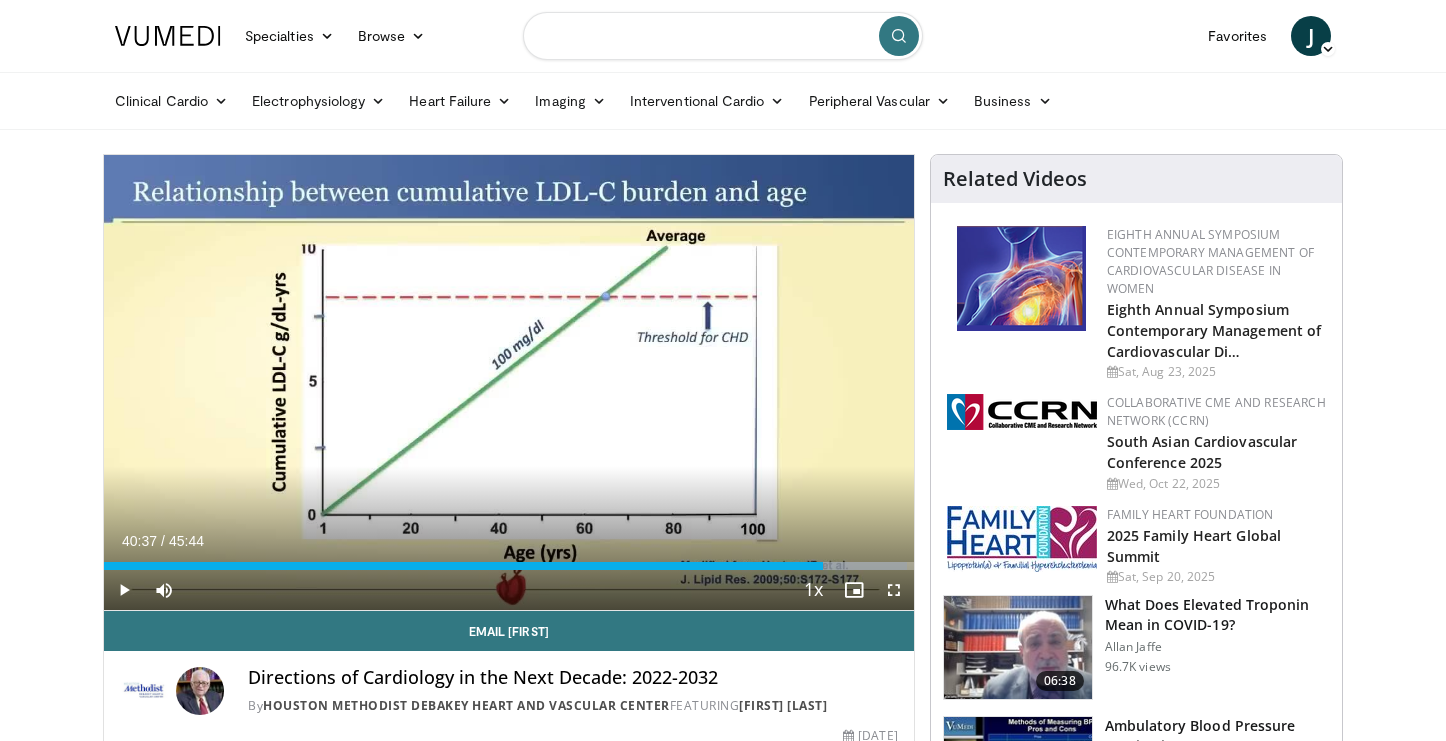 click at bounding box center [723, 36] 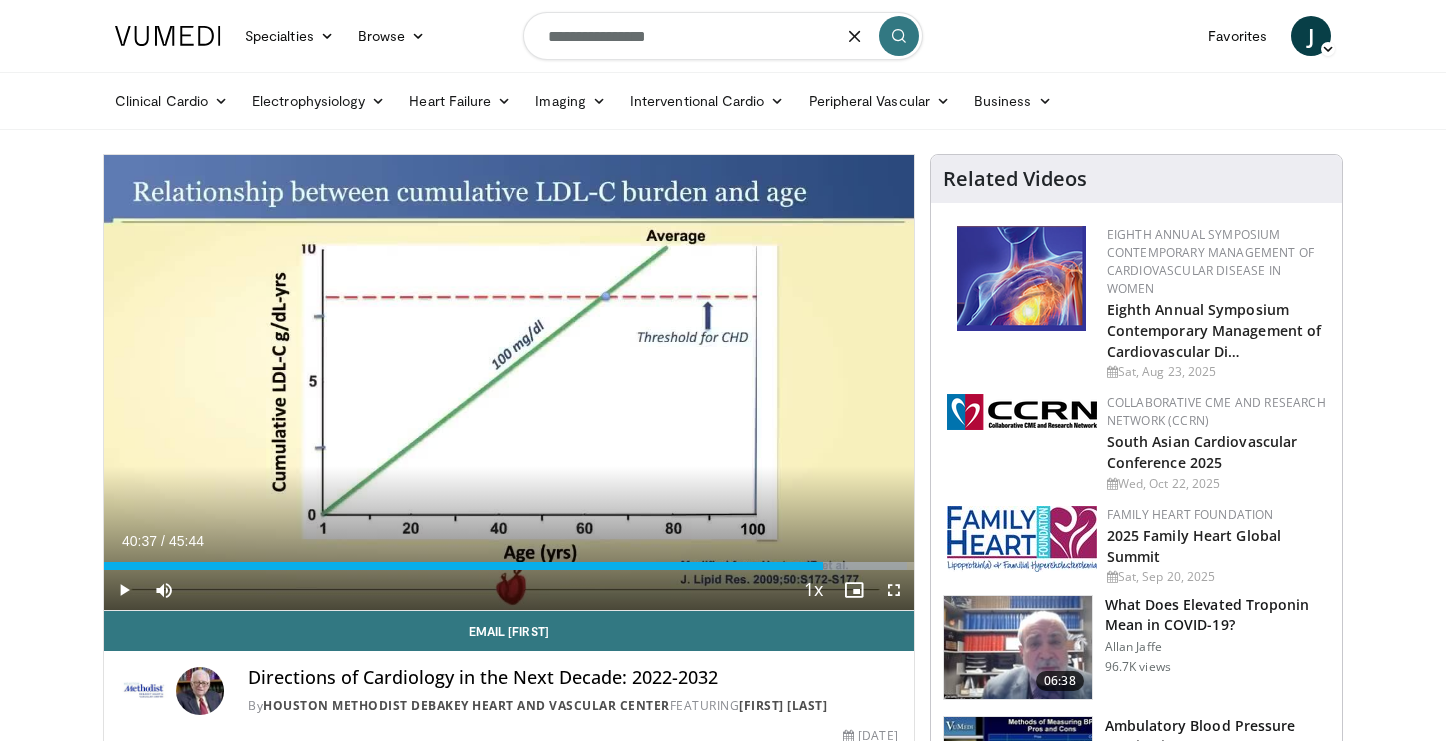 type on "**********" 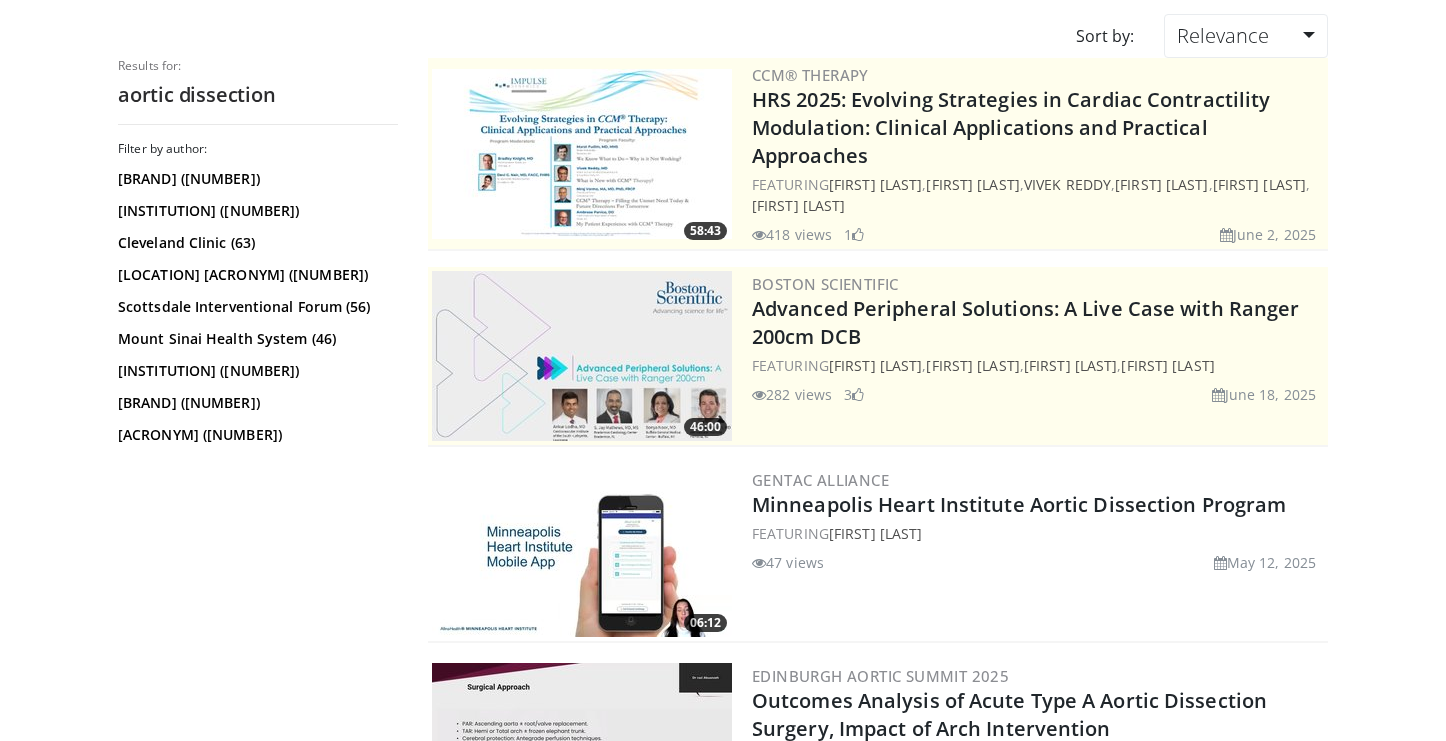 scroll, scrollTop: 202, scrollLeft: 0, axis: vertical 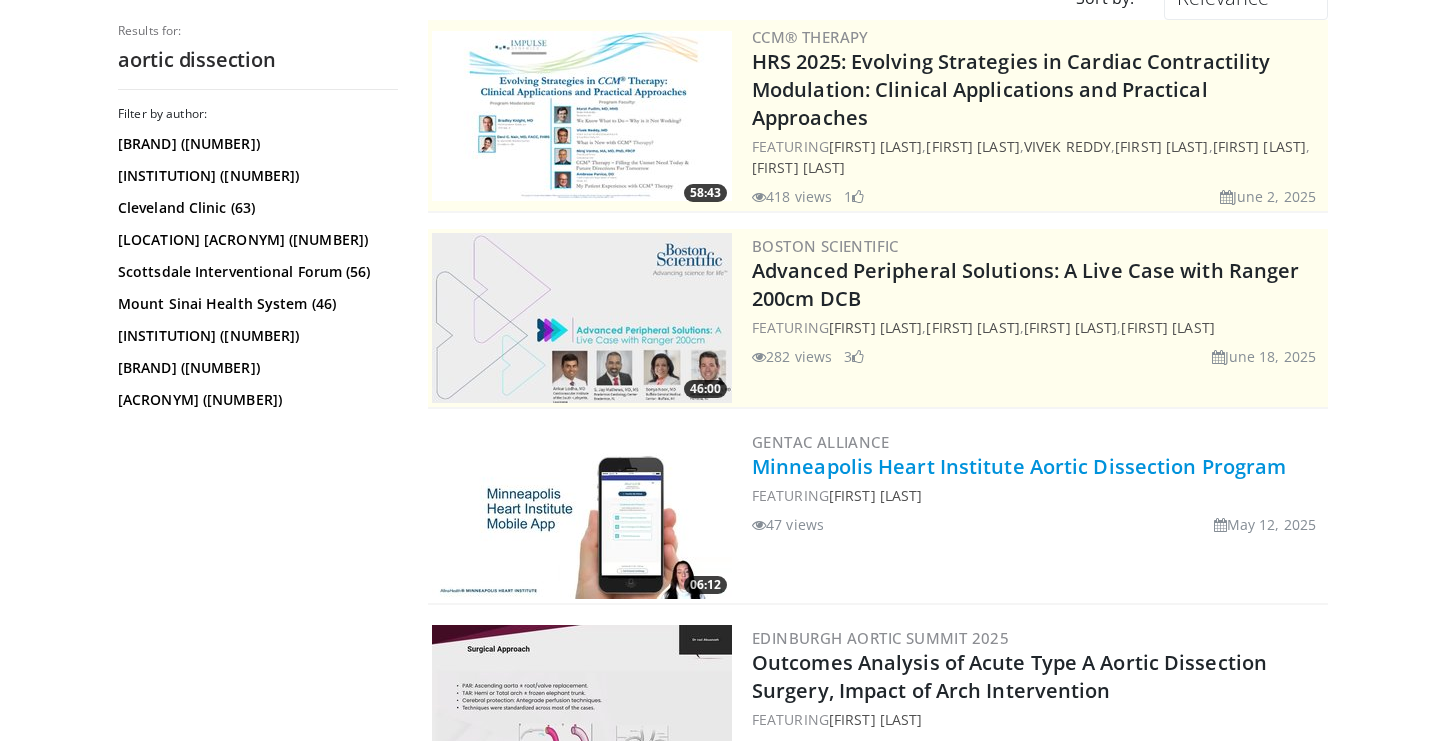 click on "Minneapolis Heart Institute Aortic Dissection Program" at bounding box center [1019, 466] 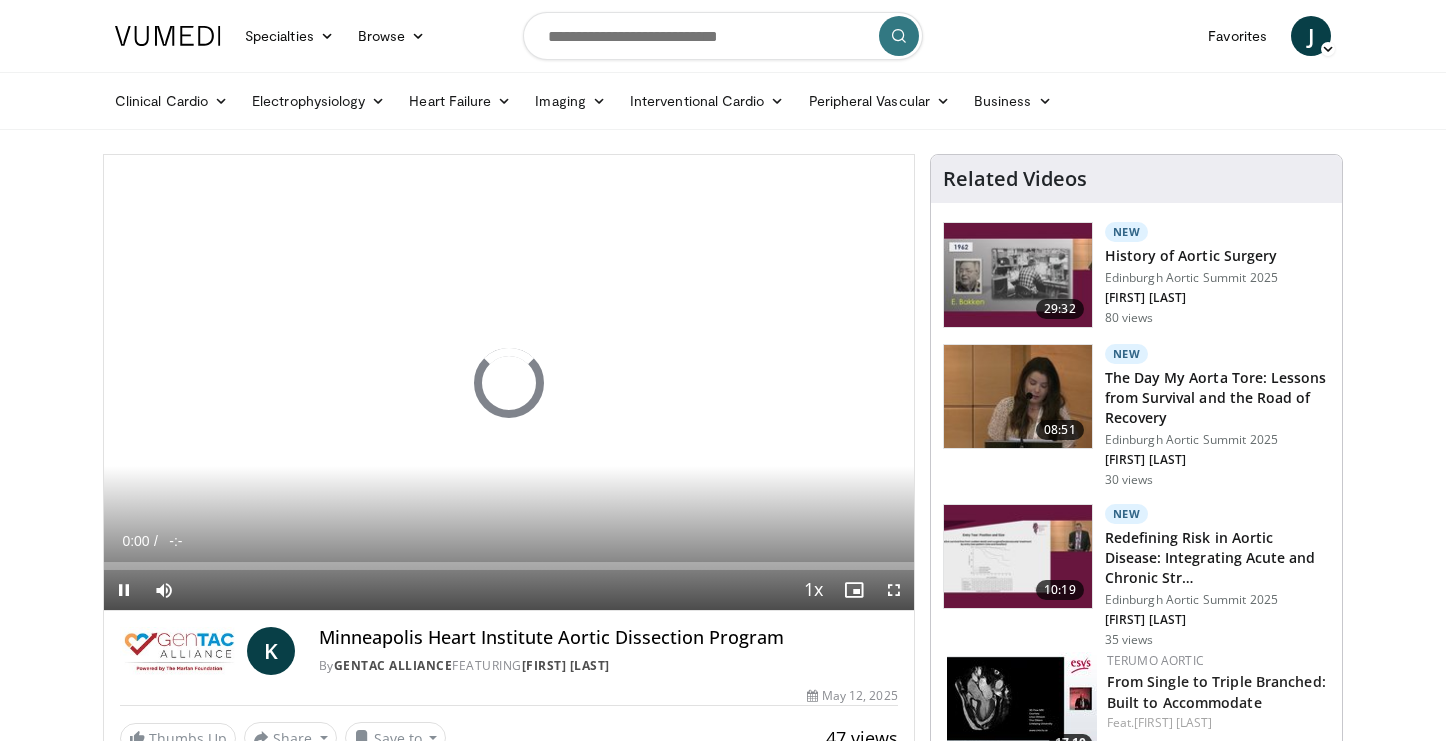 scroll, scrollTop: 0, scrollLeft: 0, axis: both 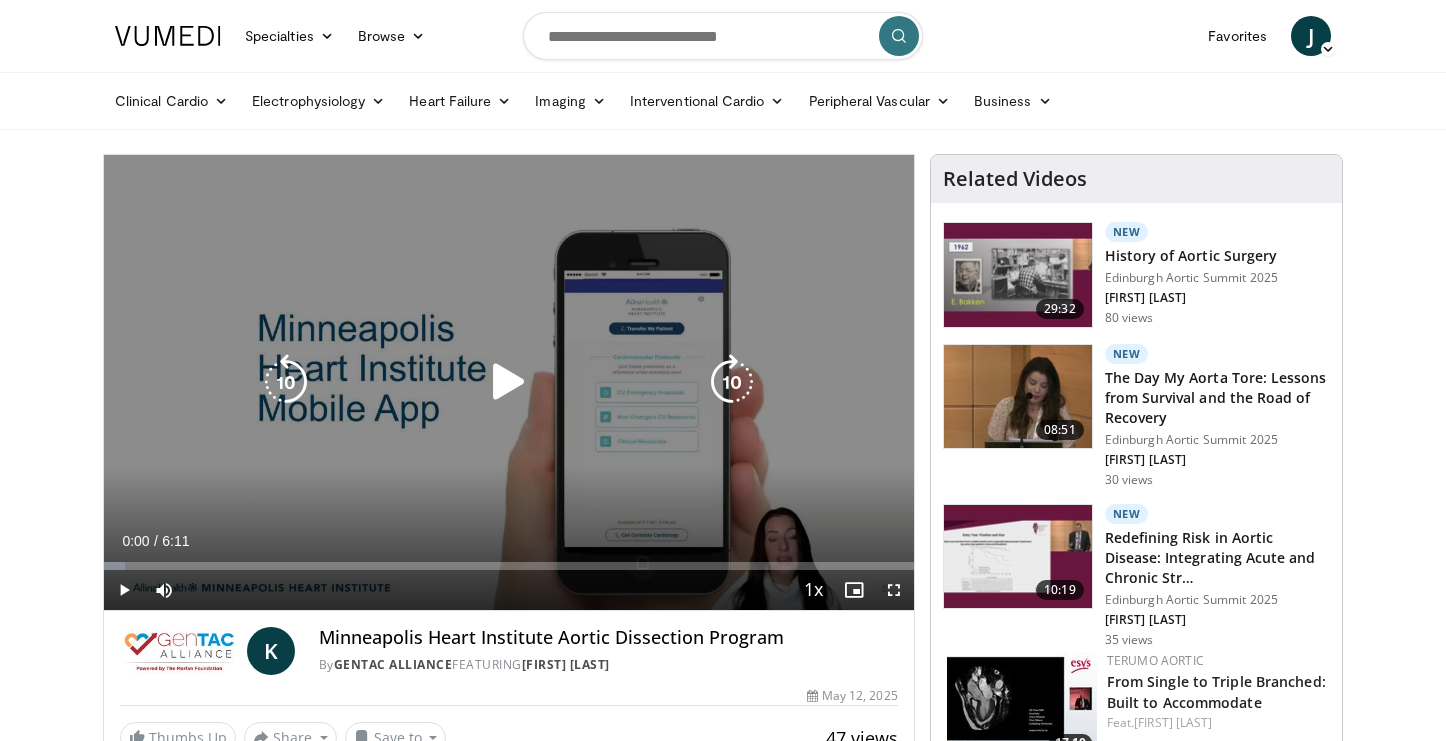 click at bounding box center (509, 382) 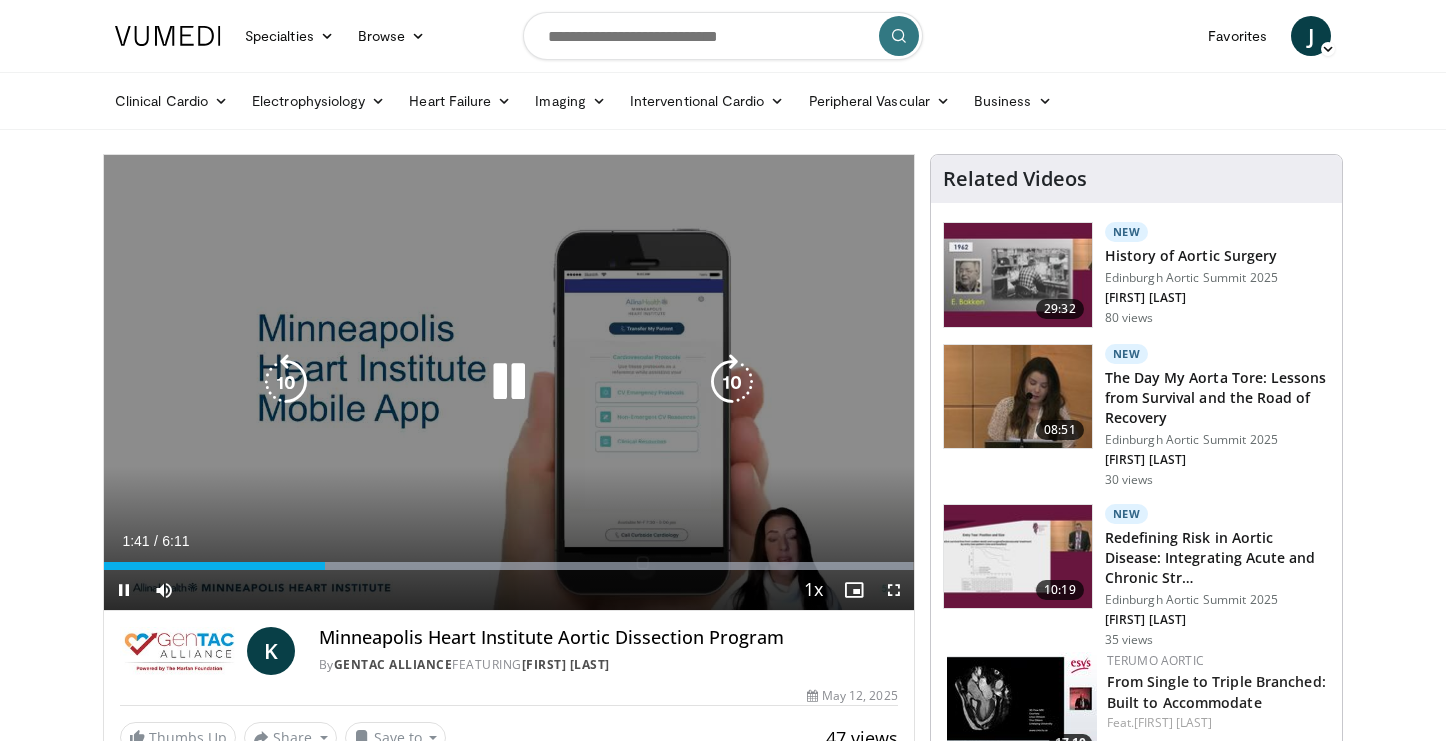 click at bounding box center (509, 382) 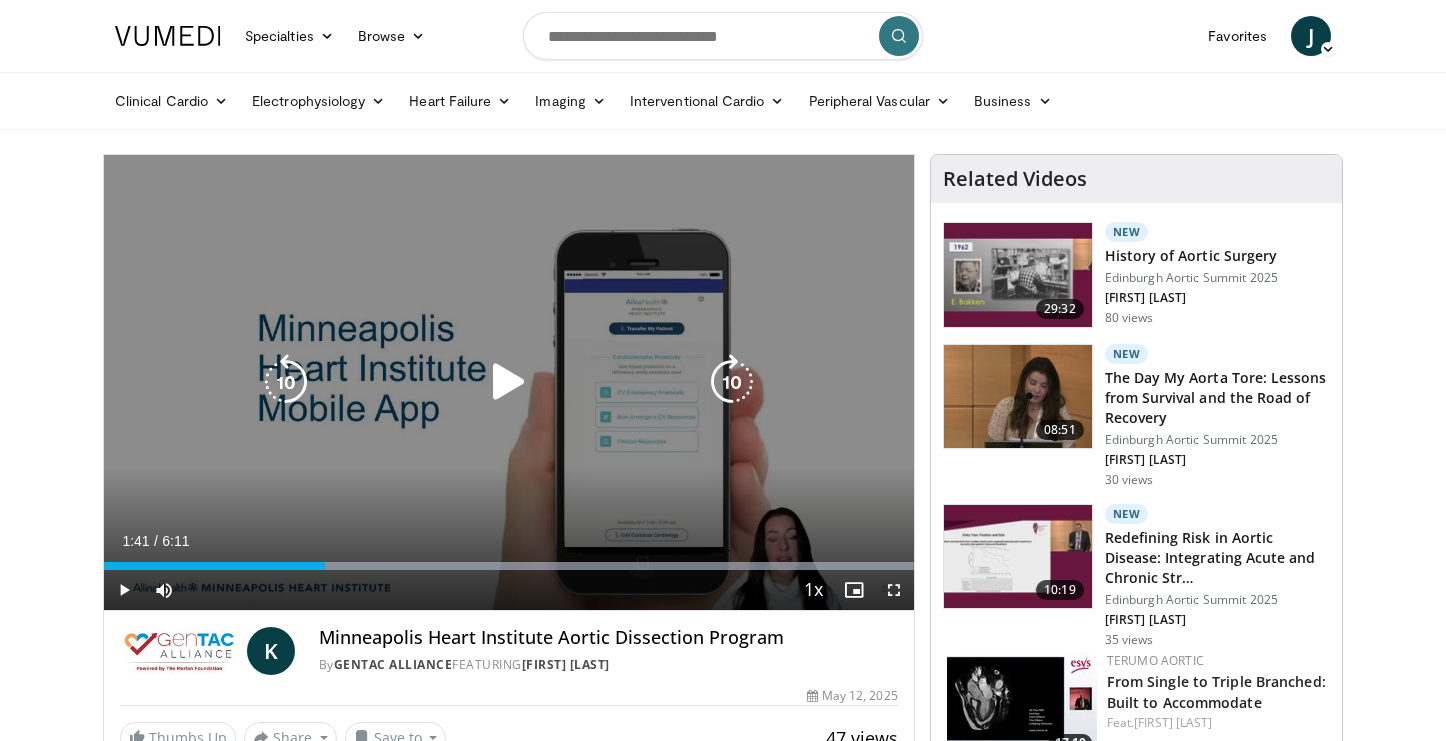 click at bounding box center [509, 382] 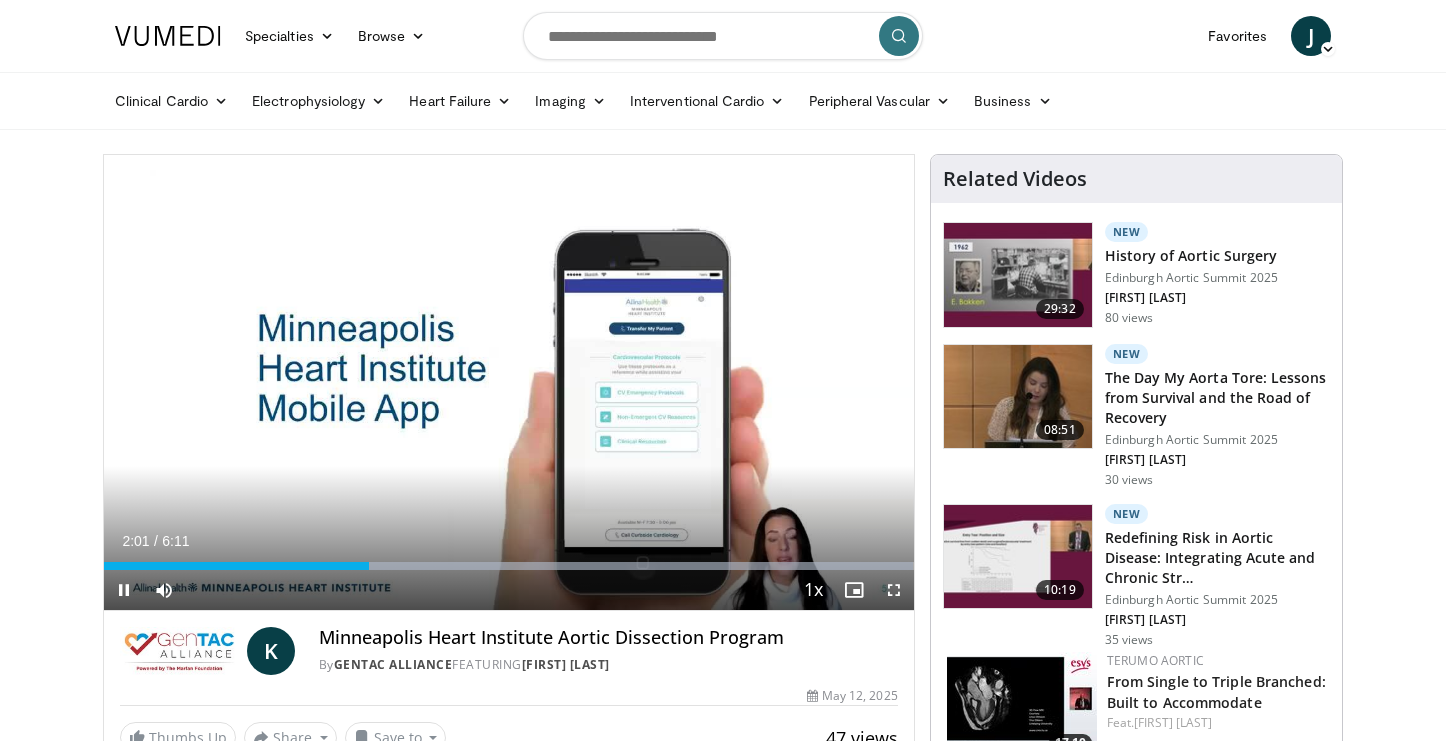 click at bounding box center (894, 590) 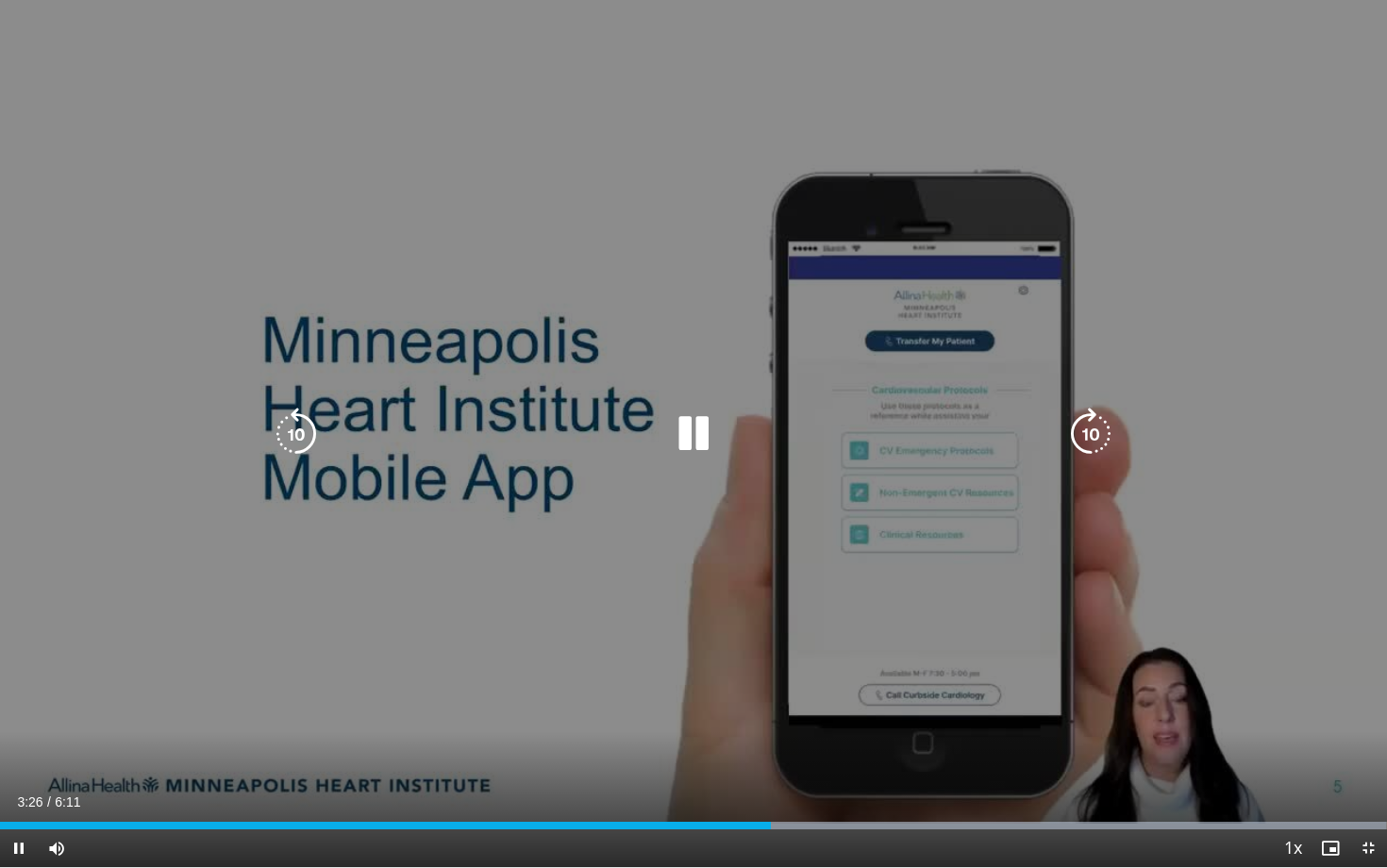 click on "10 seconds
Tap to unmute" at bounding box center (694, 433) 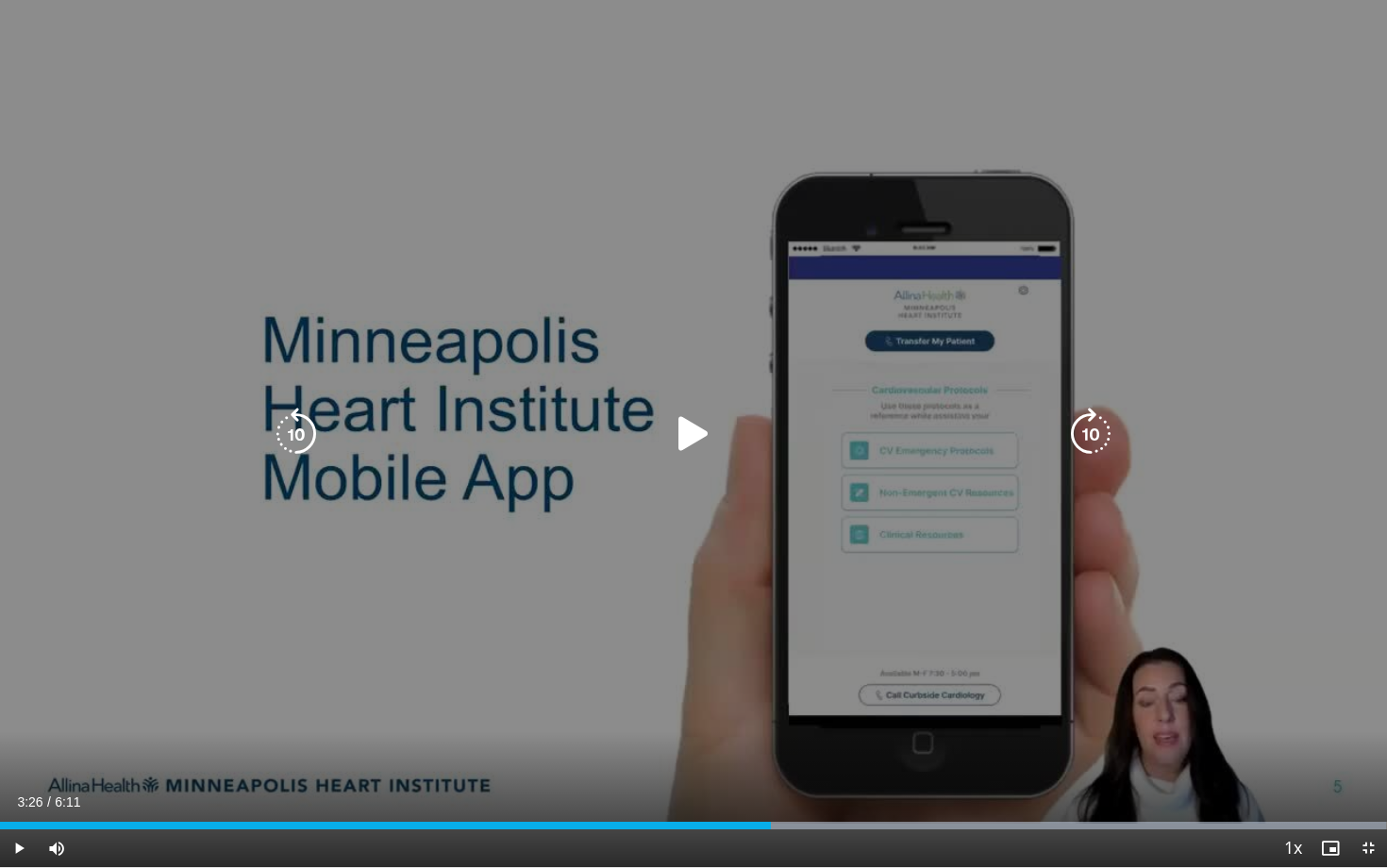 click on "10 seconds
Tap to unmute" at bounding box center [694, 433] 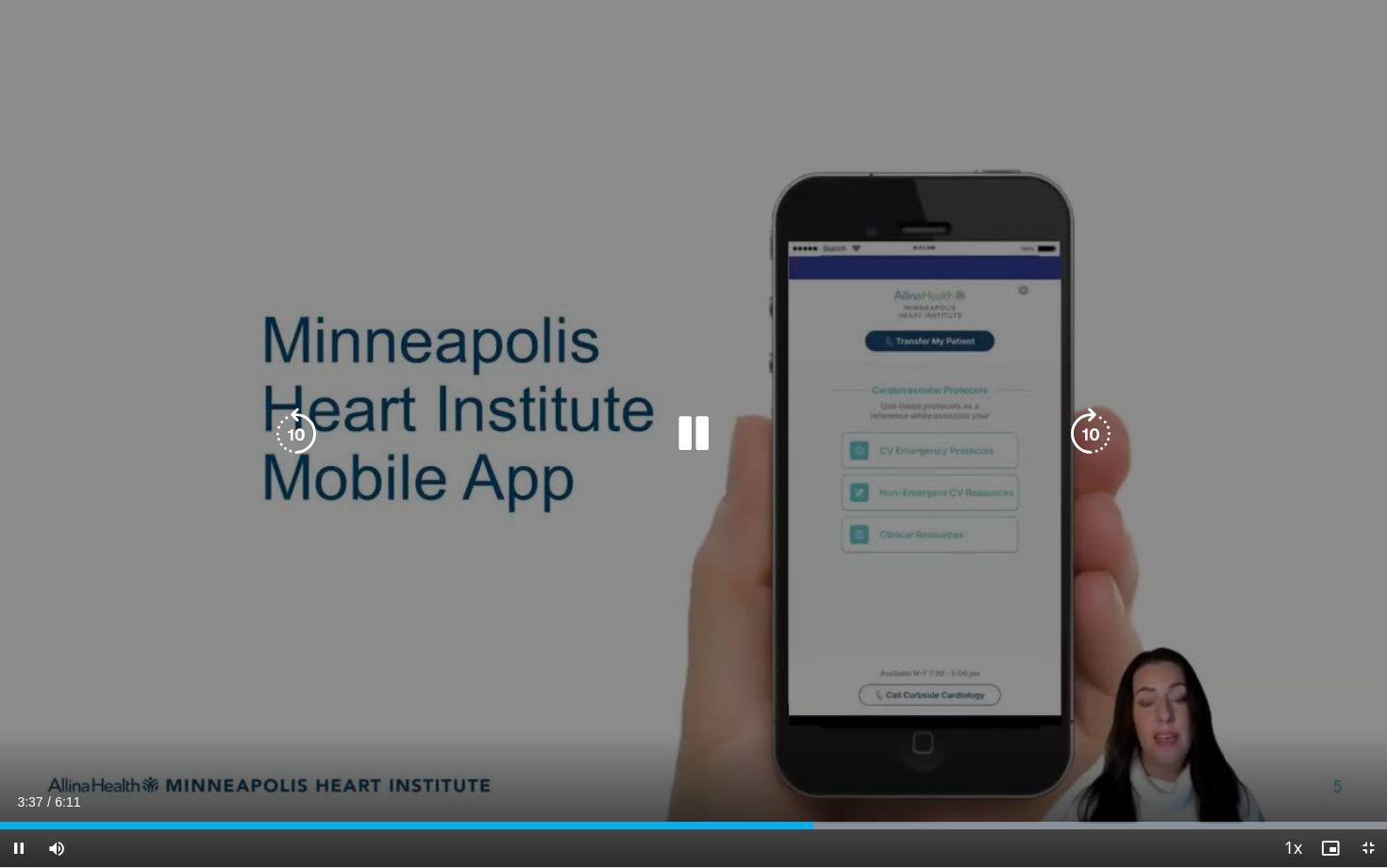 click at bounding box center [694, 434] 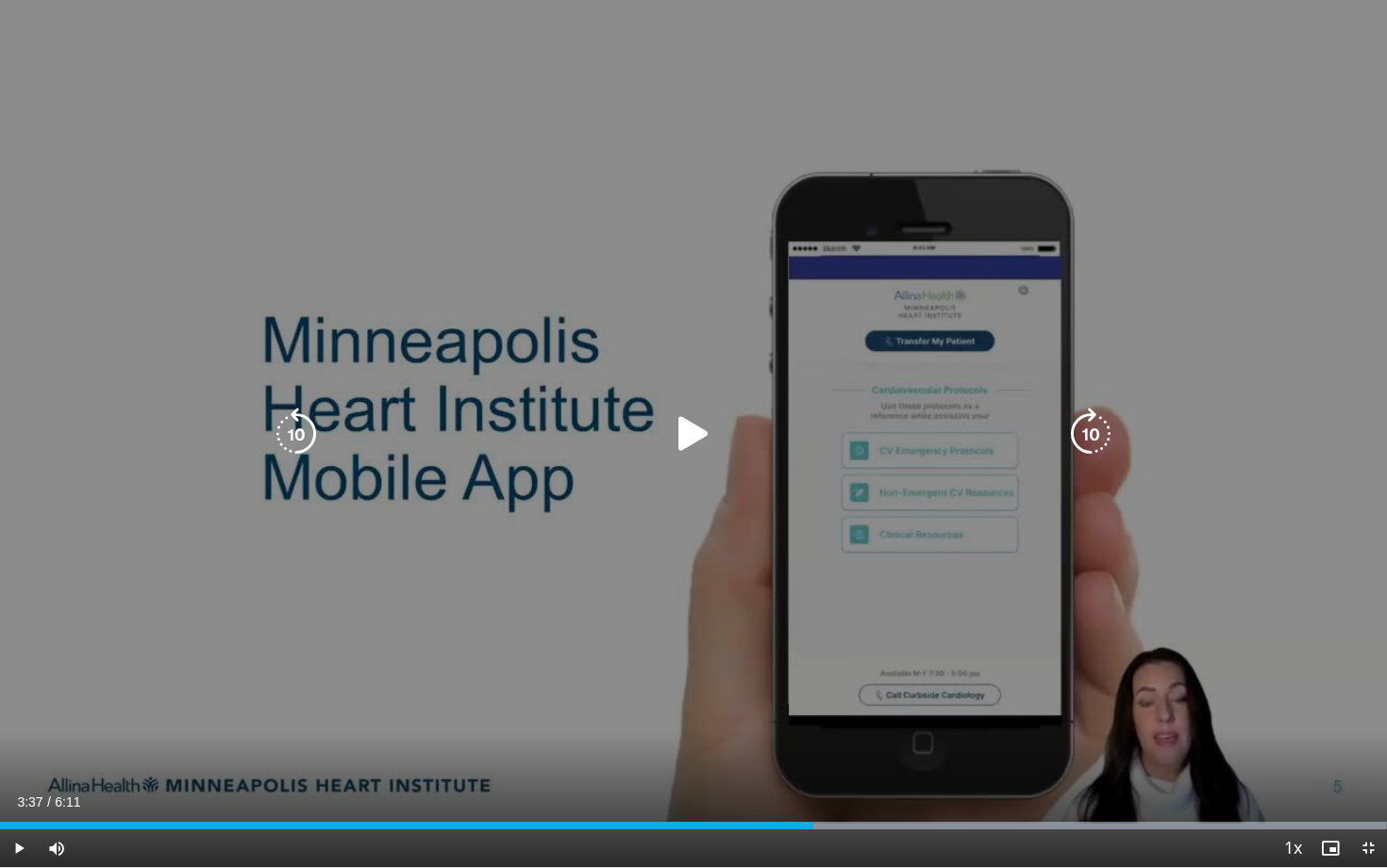 click on "10 seconds
Tap to unmute" at bounding box center (694, 433) 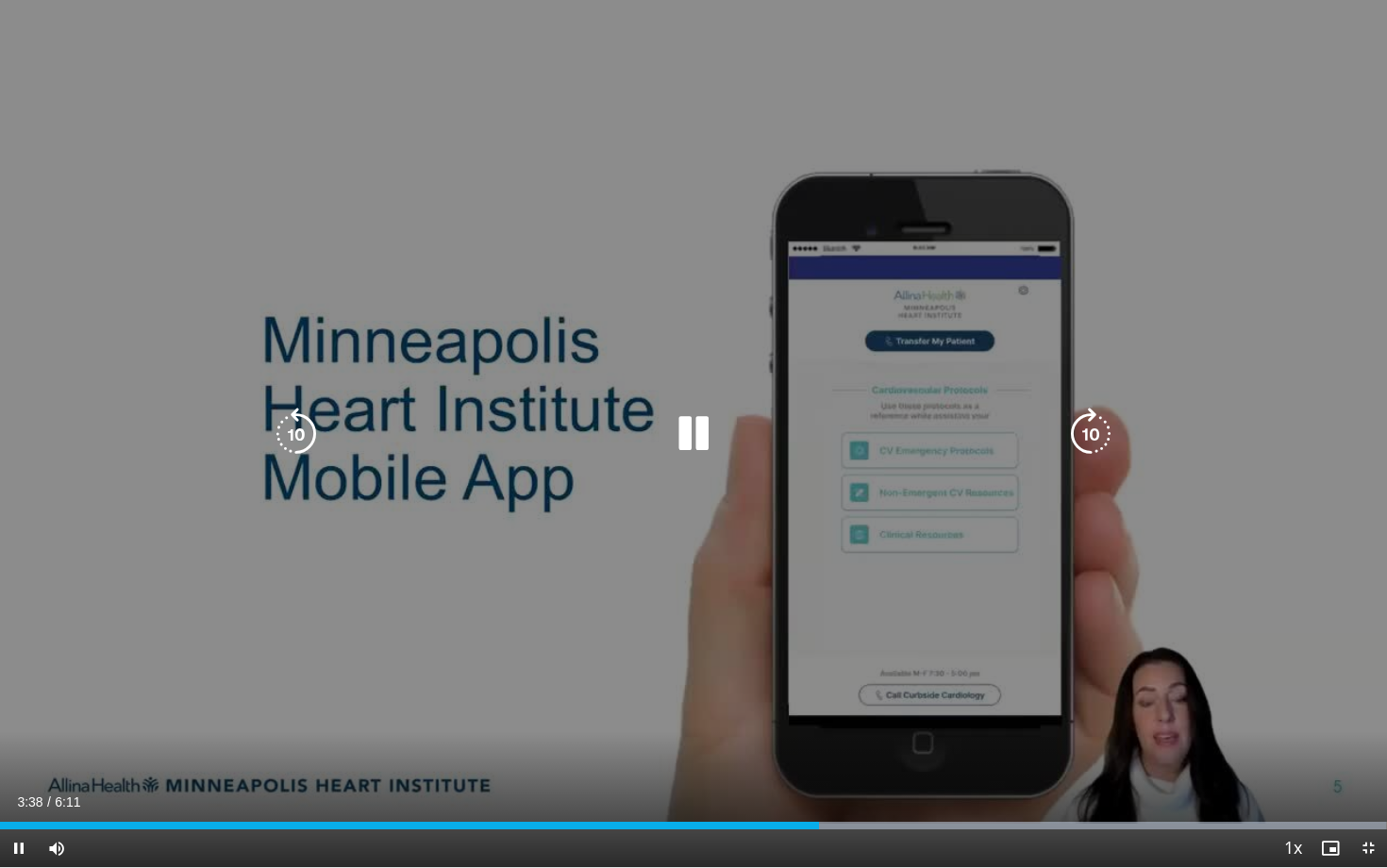 click on "10 seconds
Tap to unmute" at bounding box center [694, 433] 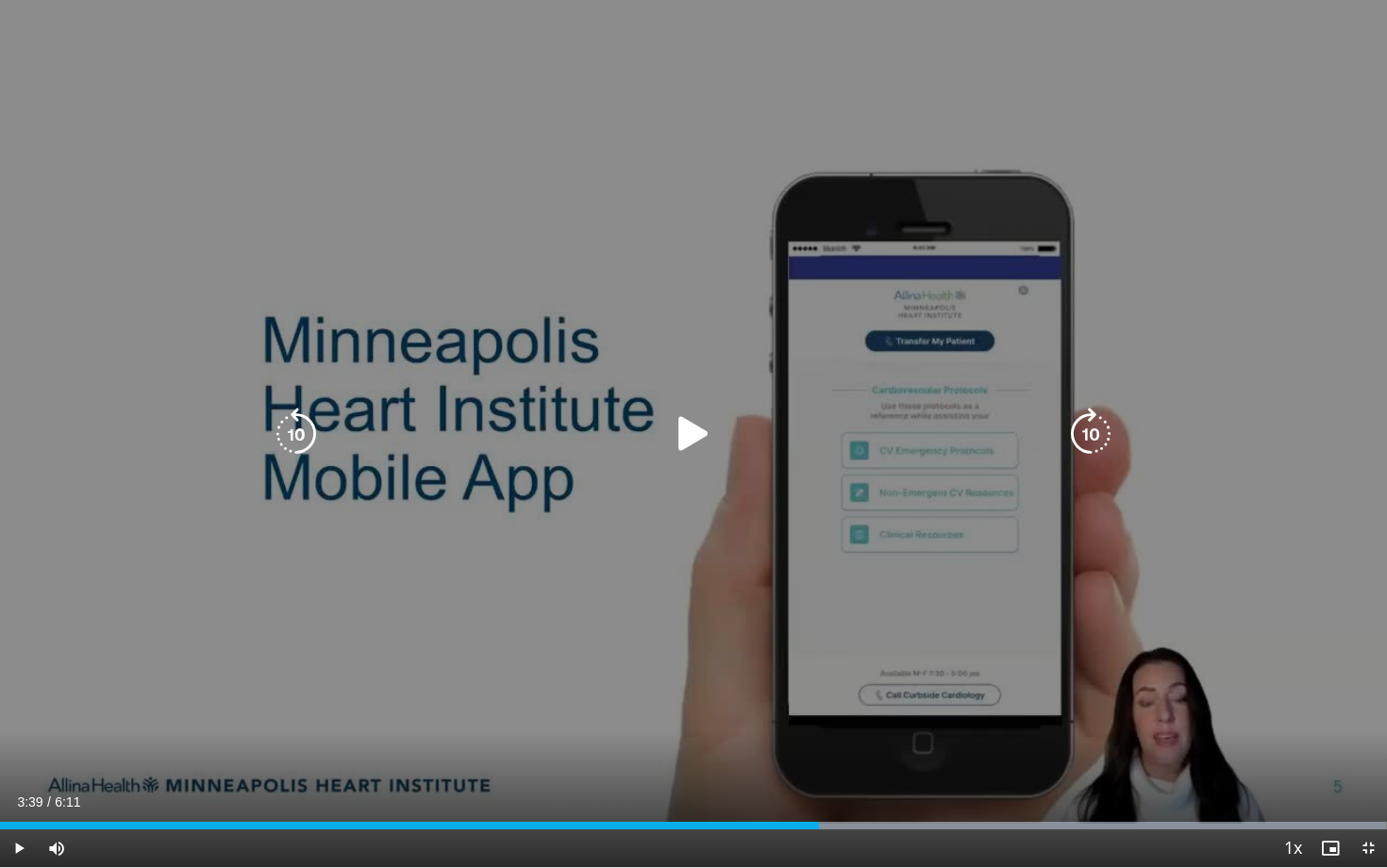 click at bounding box center [296, 434] 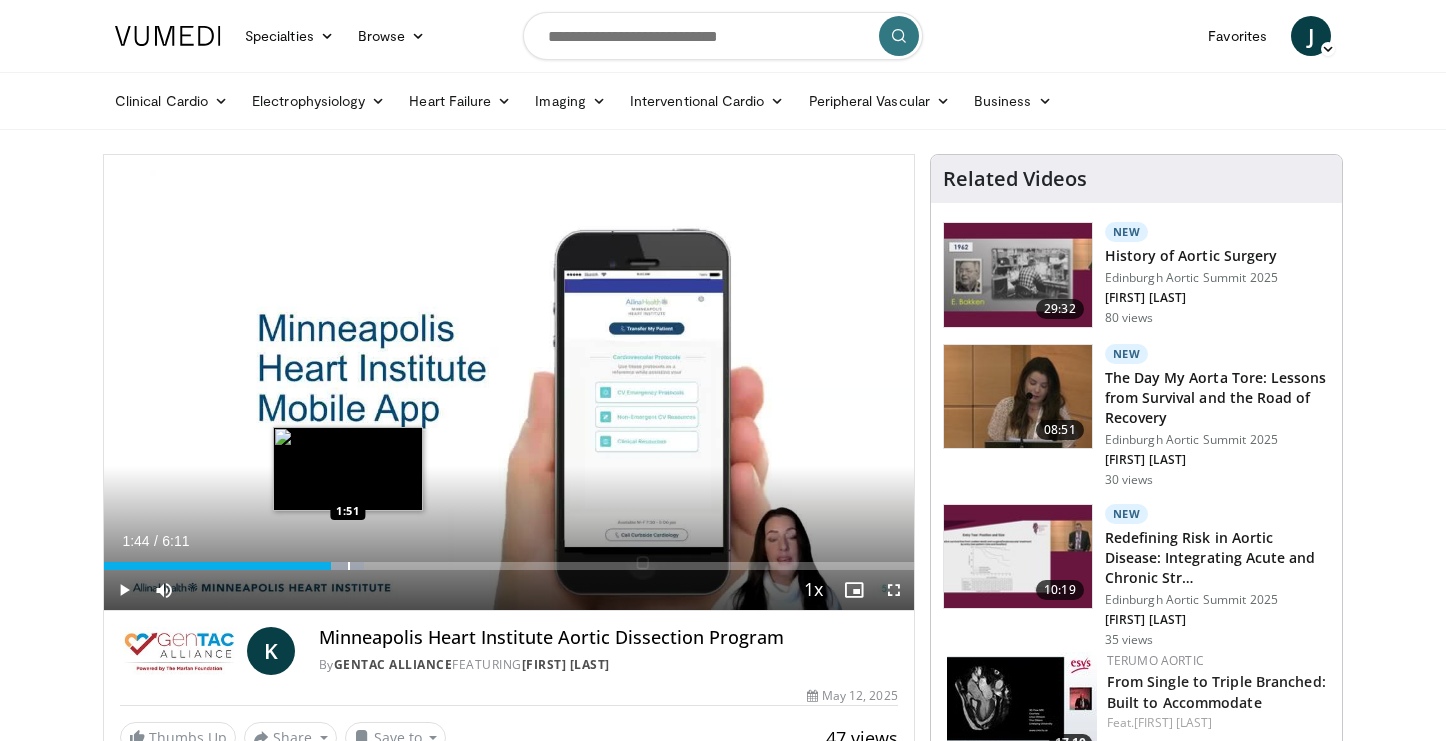 drag, startPoint x: 226, startPoint y: 565, endPoint x: 348, endPoint y: 562, distance: 122.03688 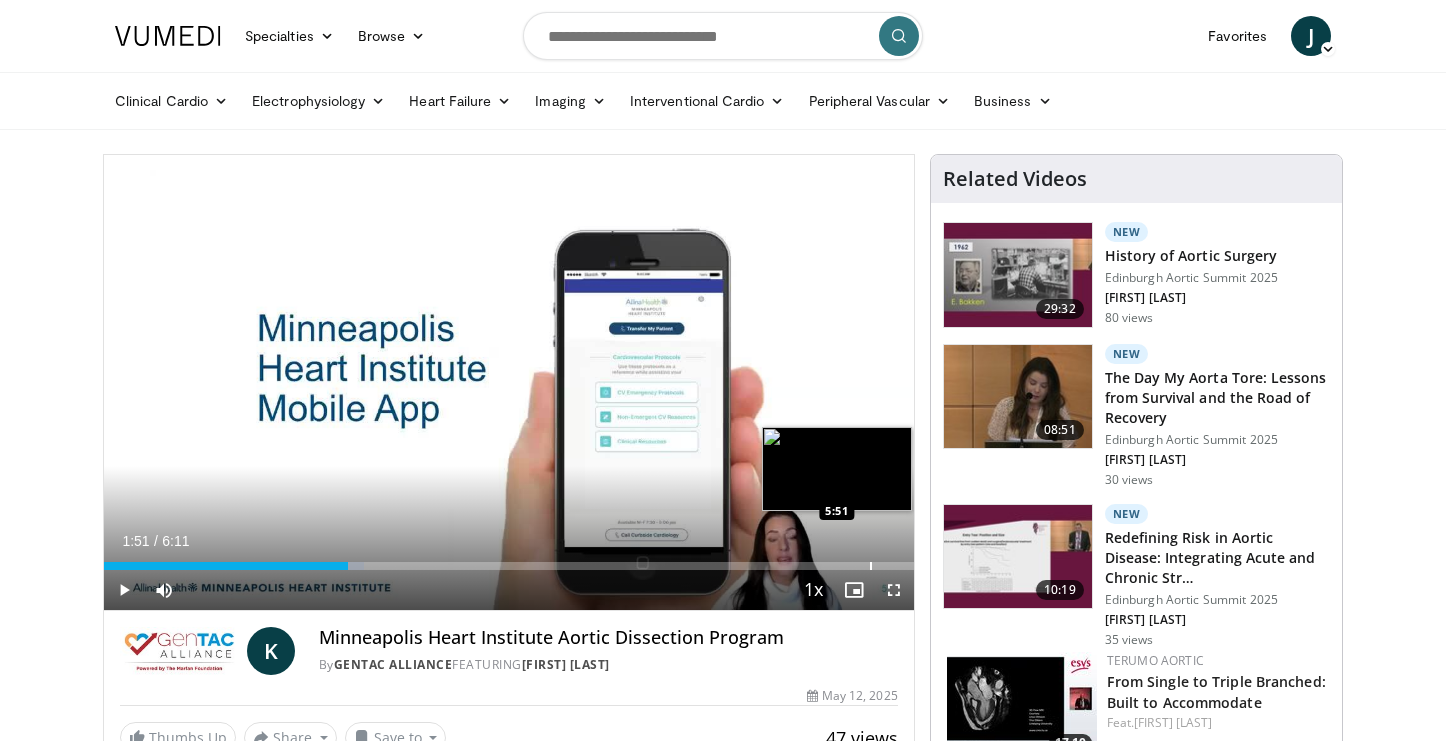 click at bounding box center [871, 566] 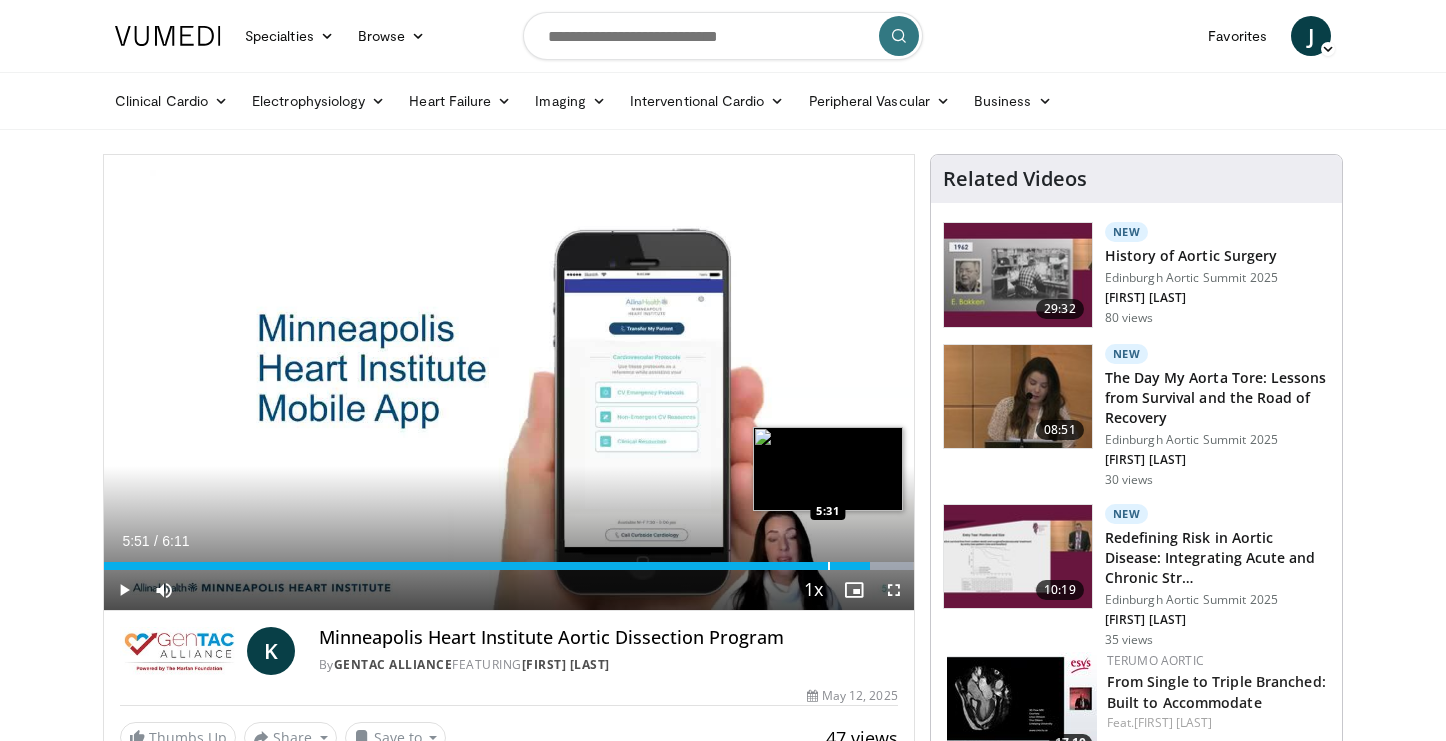 click at bounding box center (829, 566) 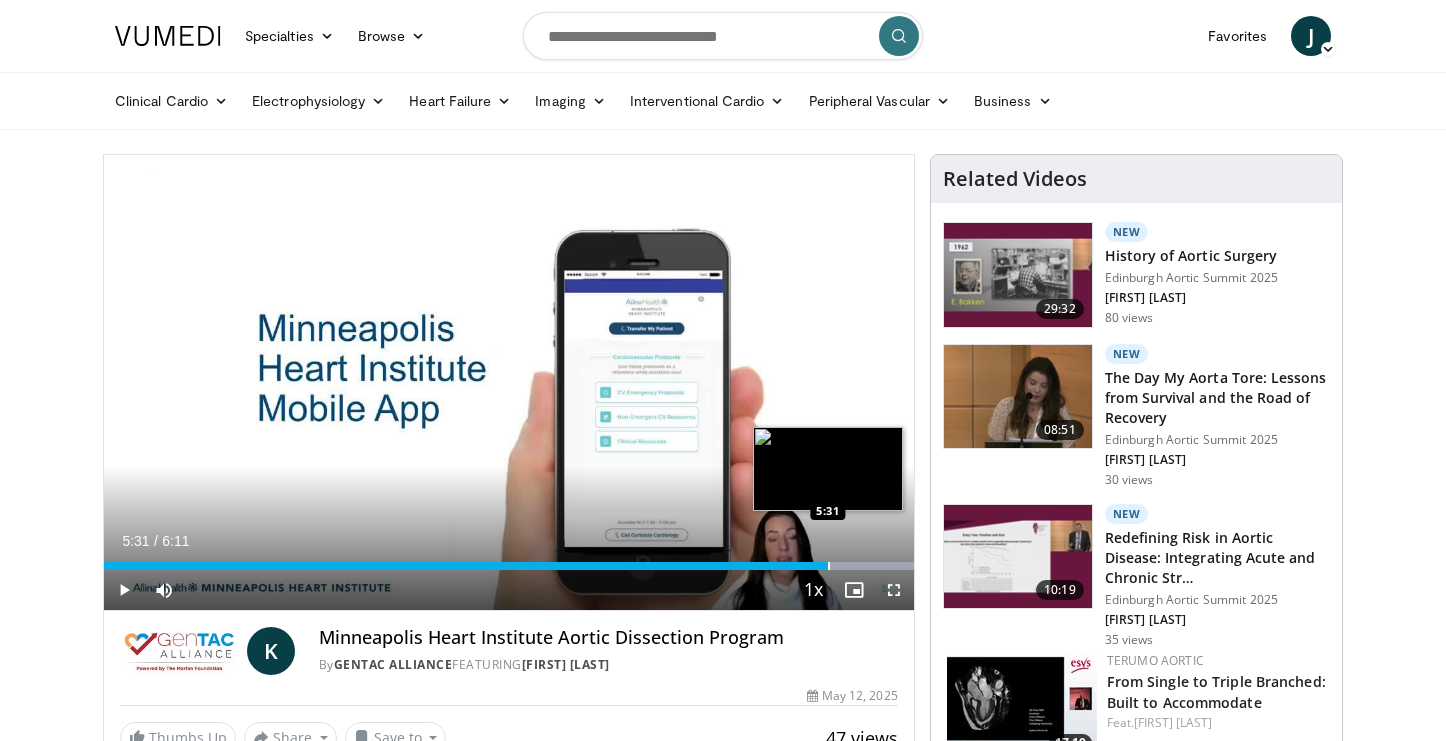 click at bounding box center [829, 566] 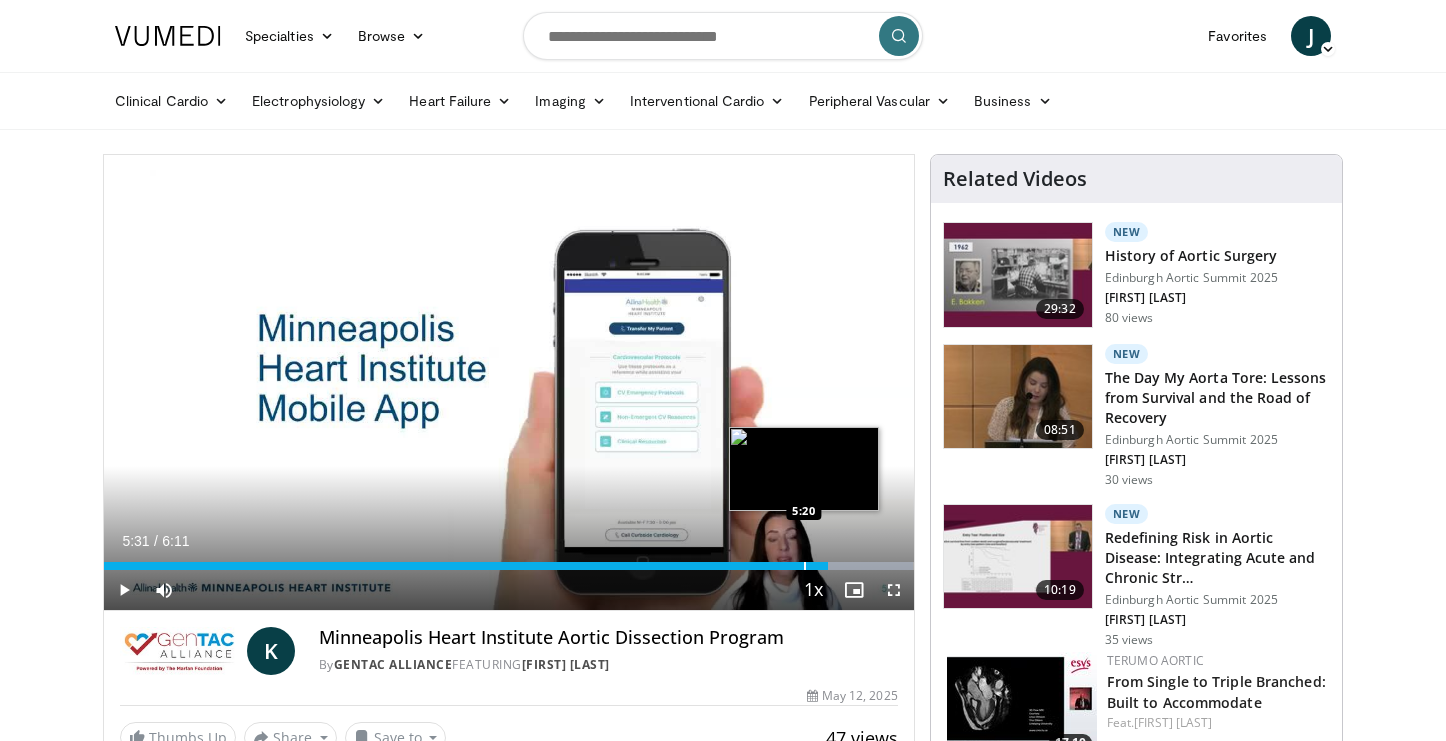 click at bounding box center [805, 566] 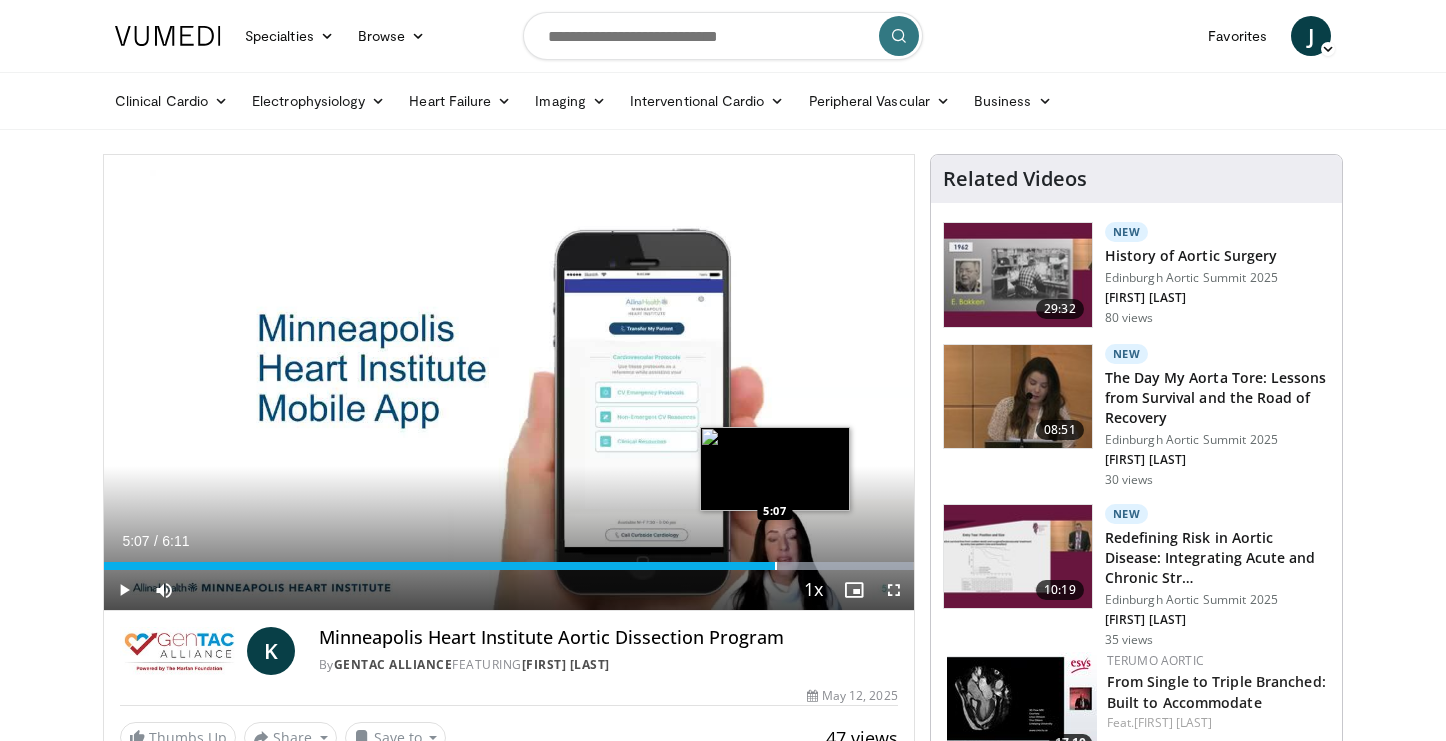 click at bounding box center (776, 566) 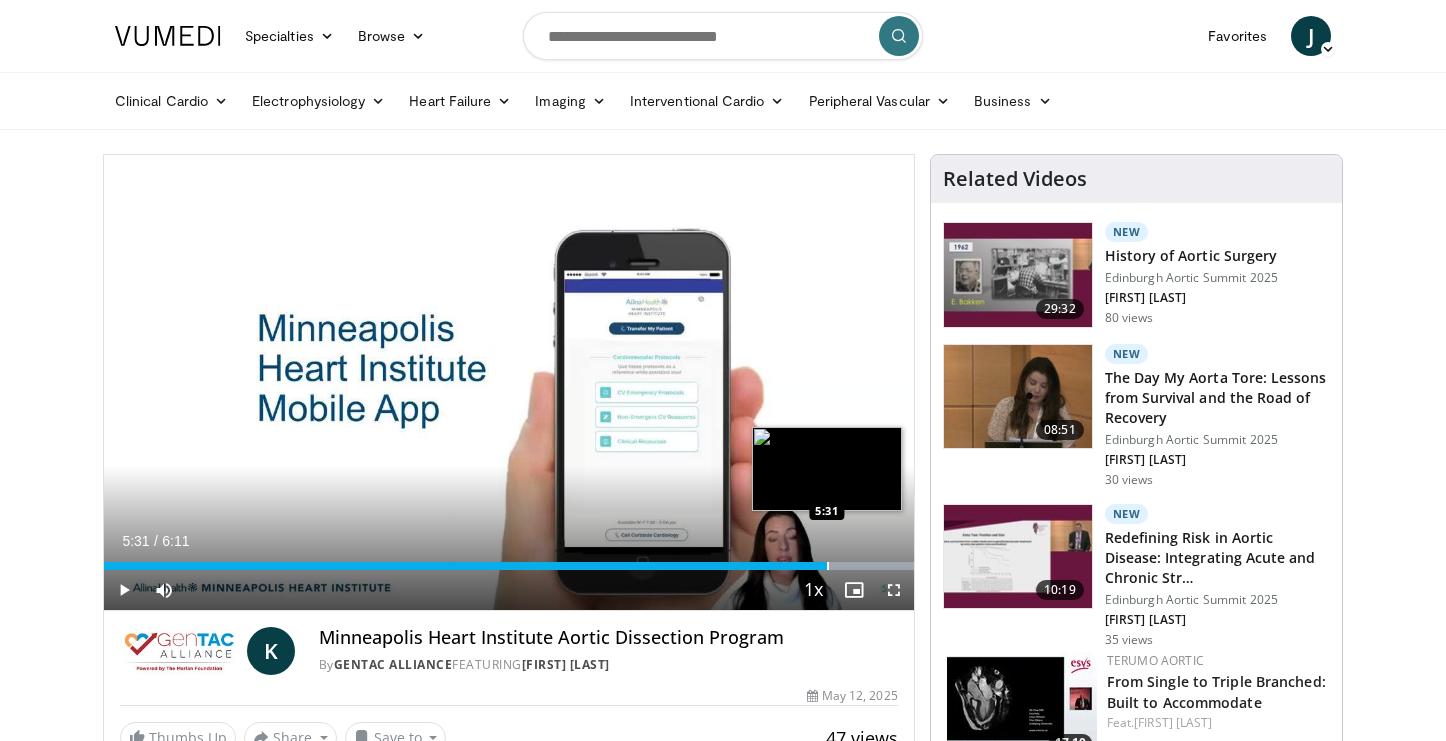 click at bounding box center (828, 566) 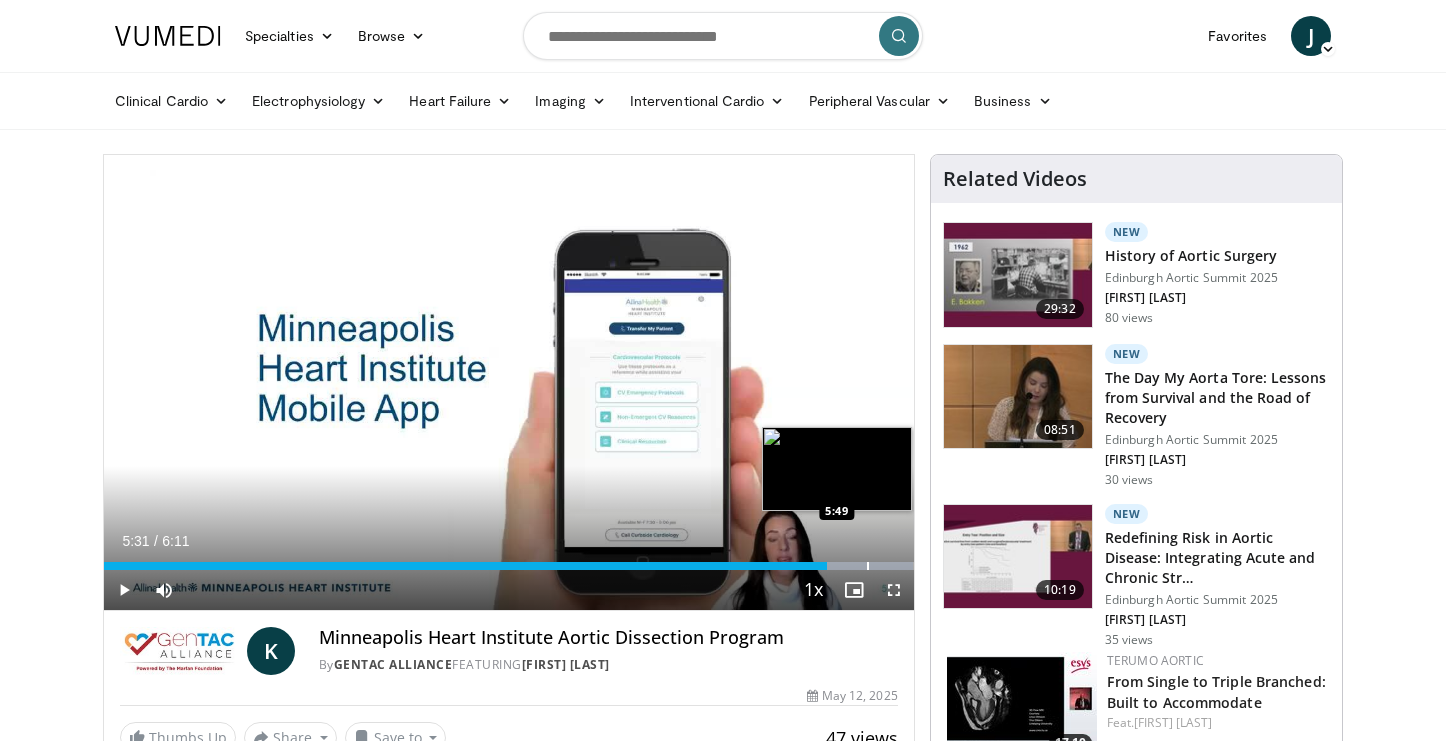 click at bounding box center [868, 566] 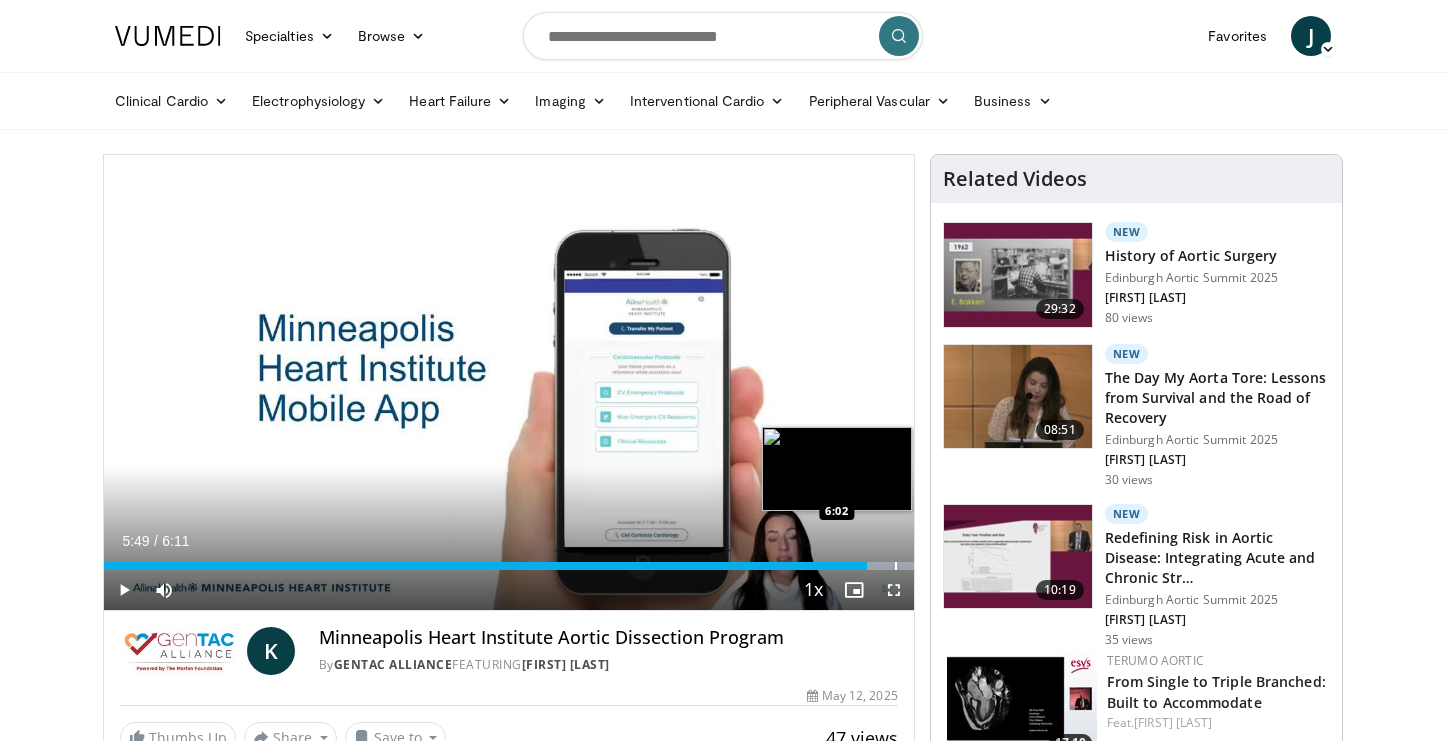 click at bounding box center (617, 566) 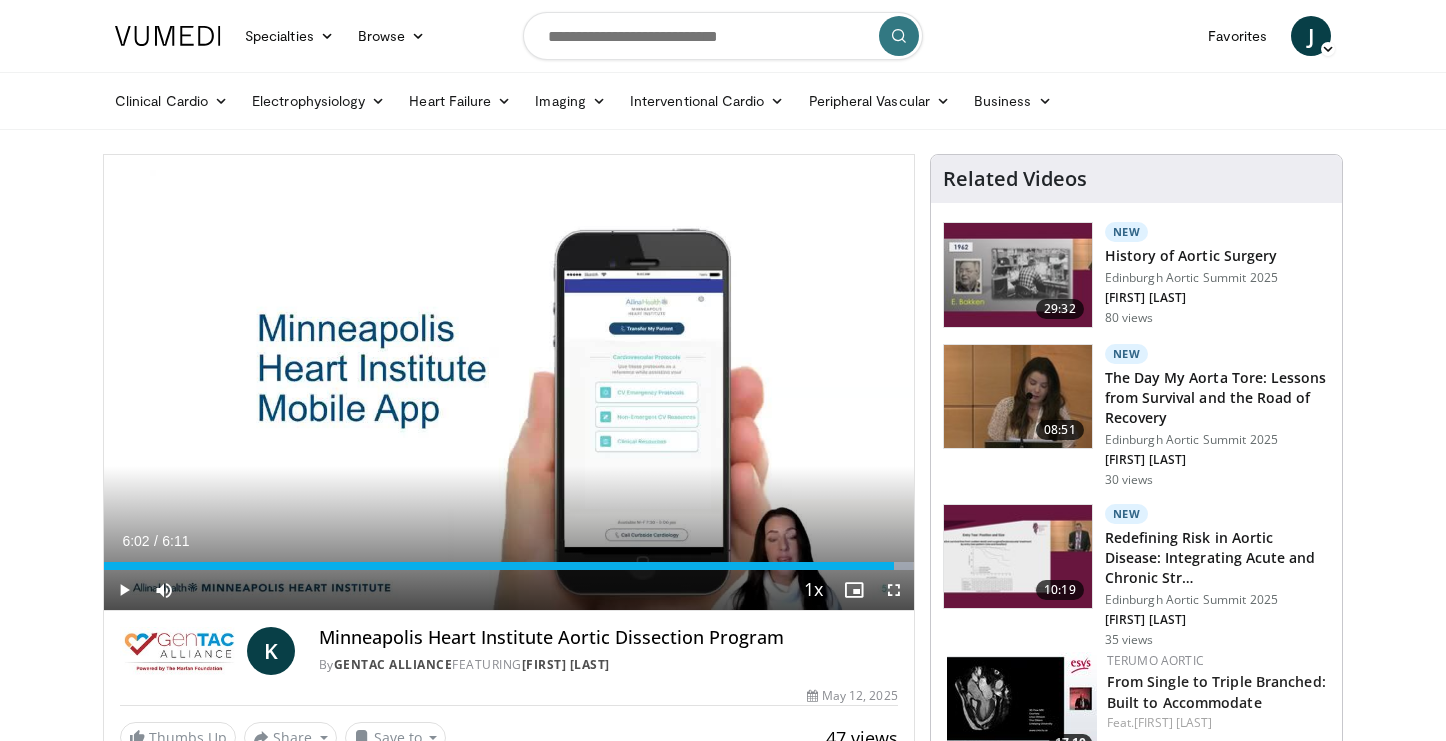 click on "History of Aortic Surgery" at bounding box center [1191, 256] 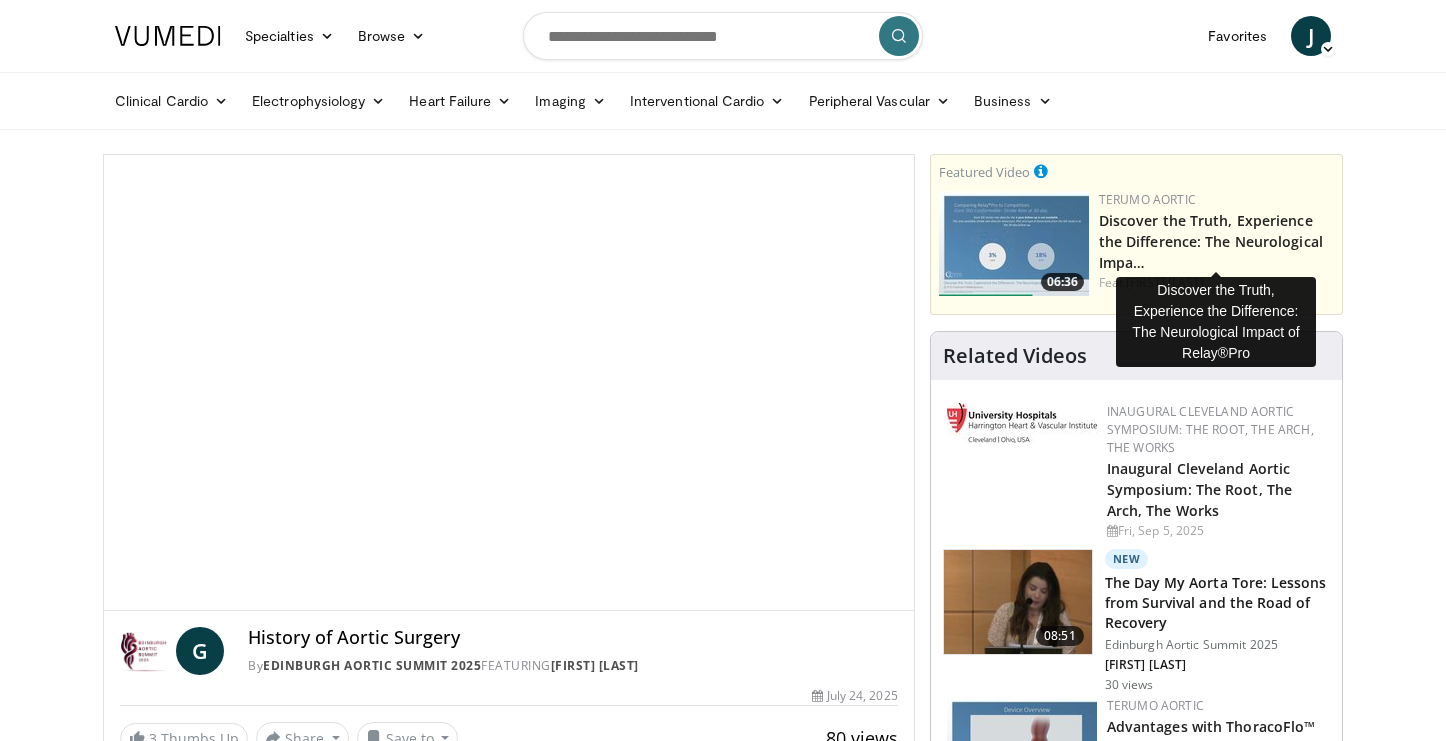 scroll, scrollTop: 0, scrollLeft: 0, axis: both 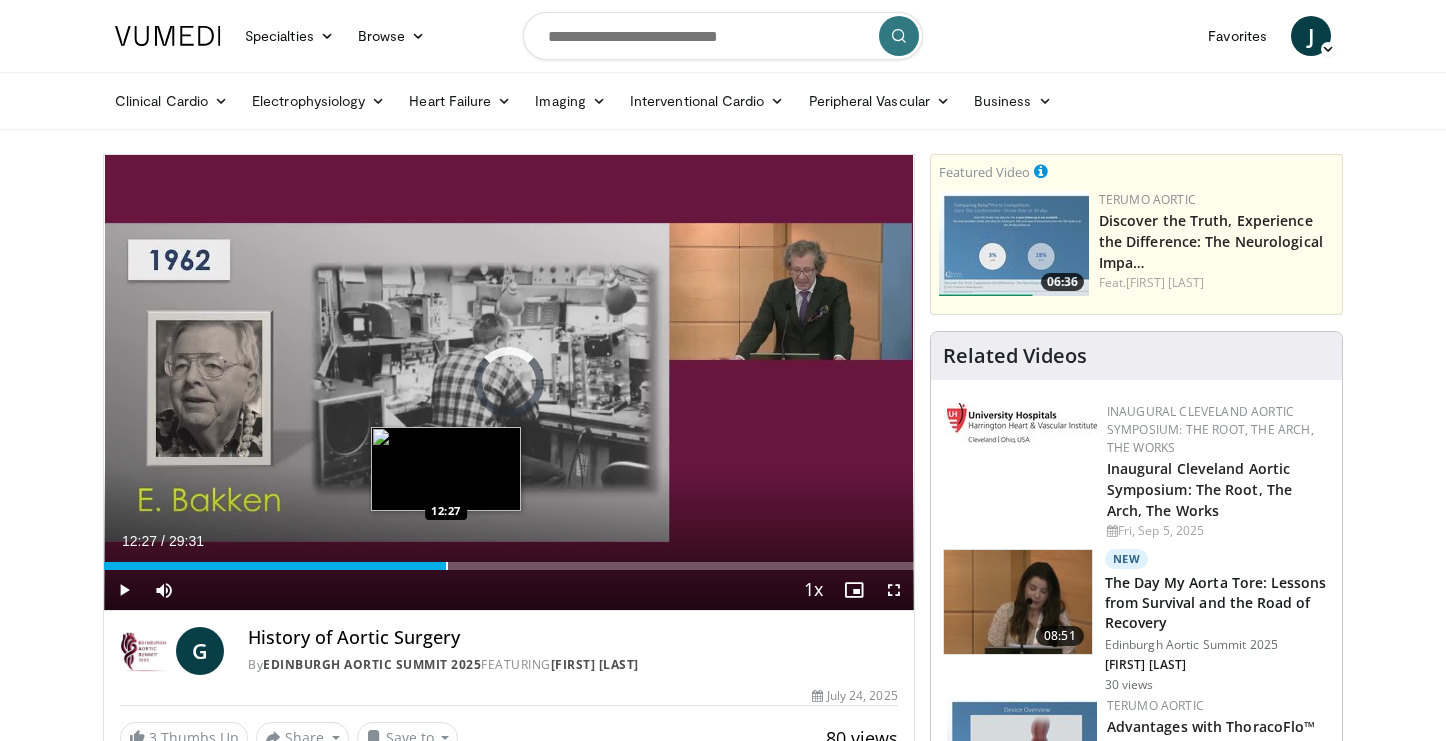 click at bounding box center (447, 566) 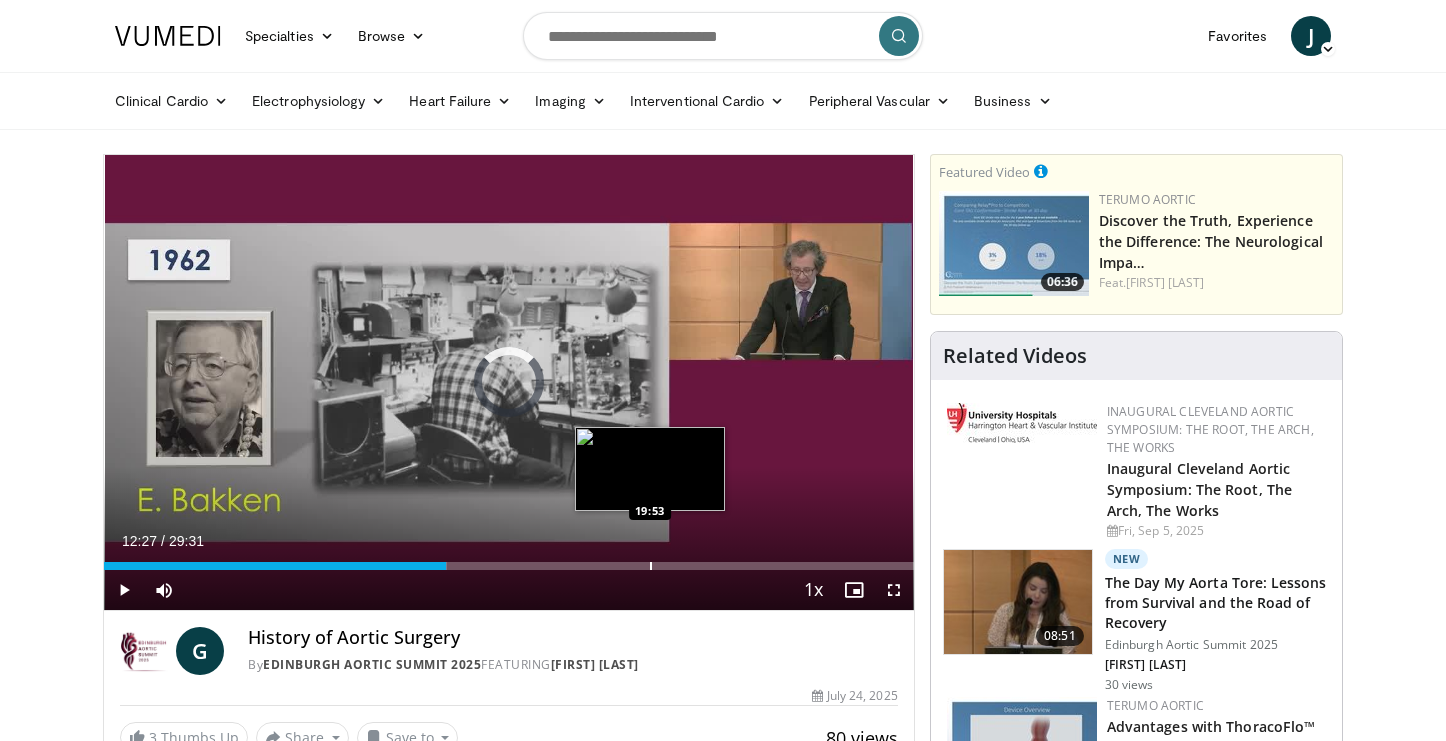 click on "Loaded :  42.34% 12:27 19:53" at bounding box center [509, 560] 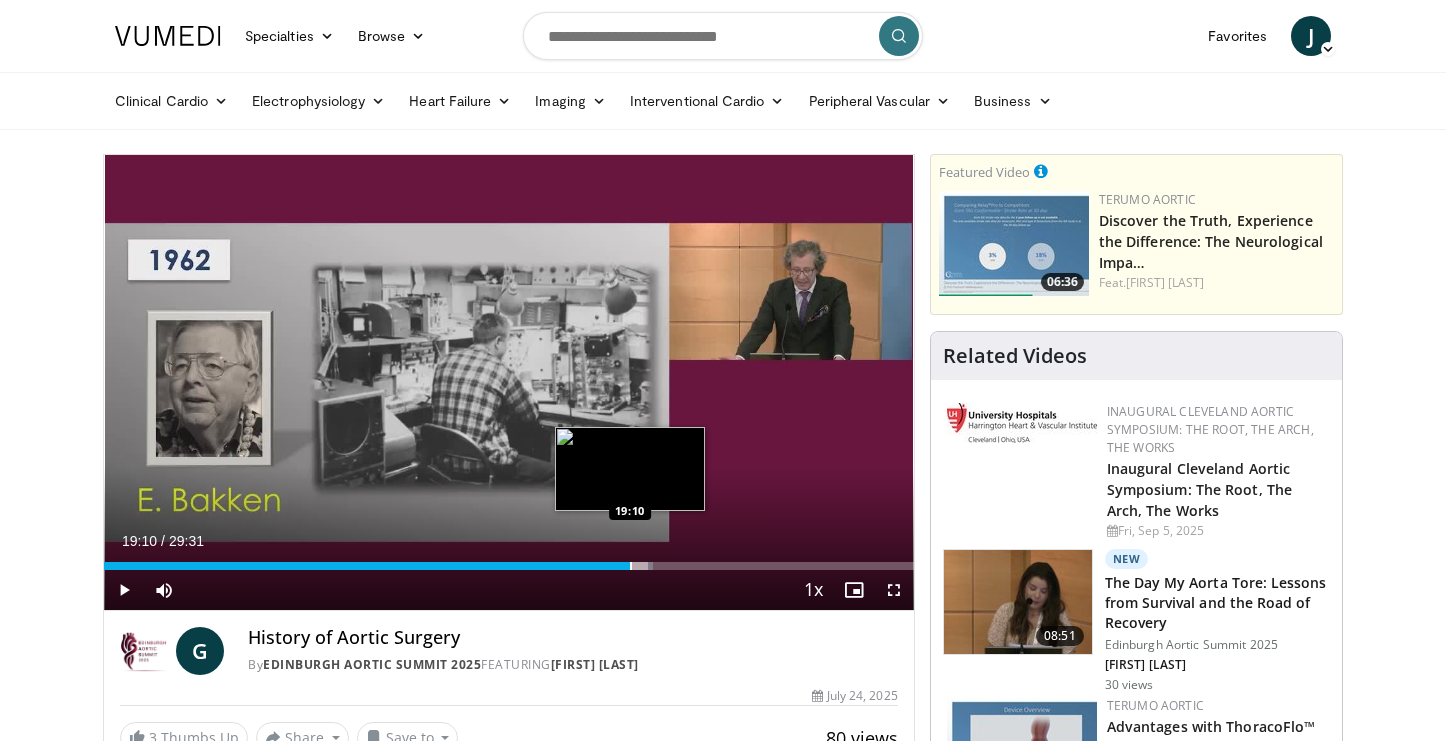 click at bounding box center (631, 566) 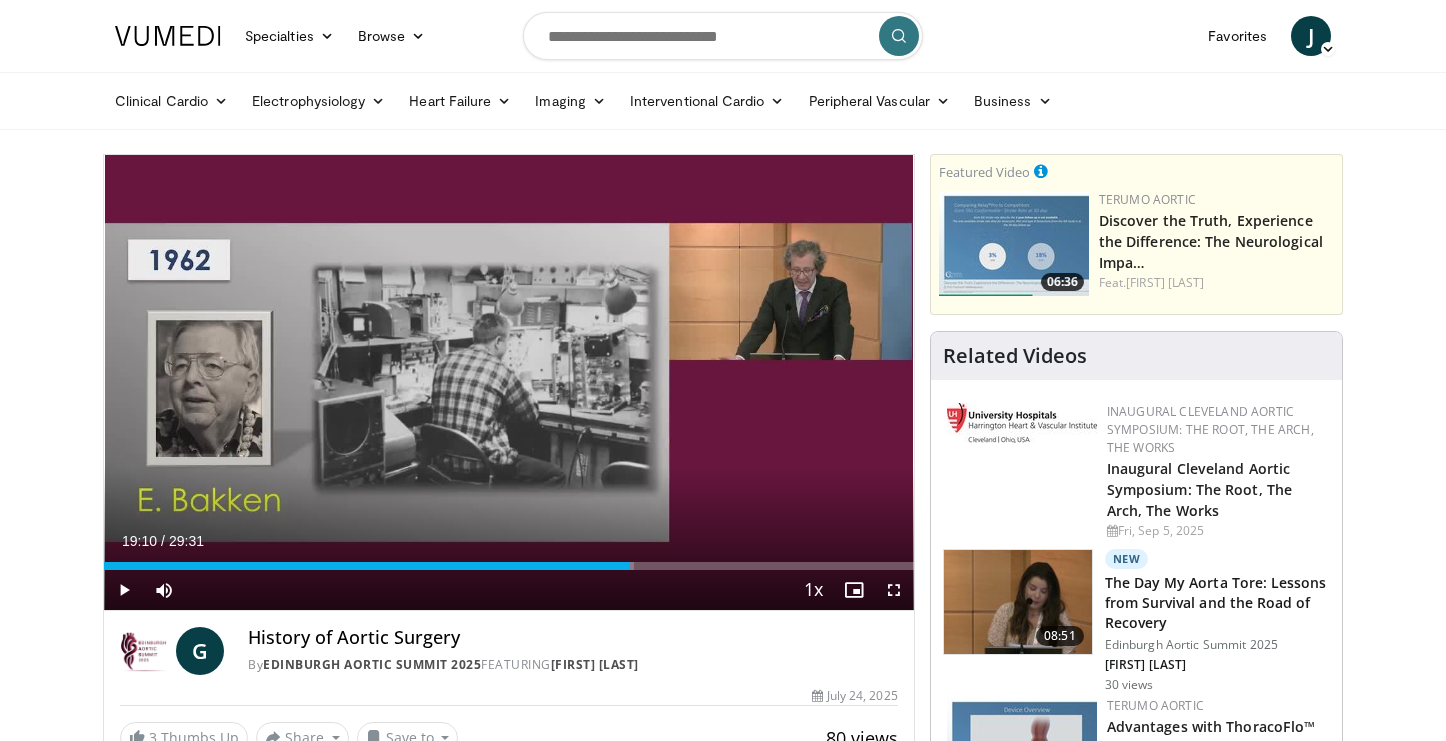 click at bounding box center [894, 590] 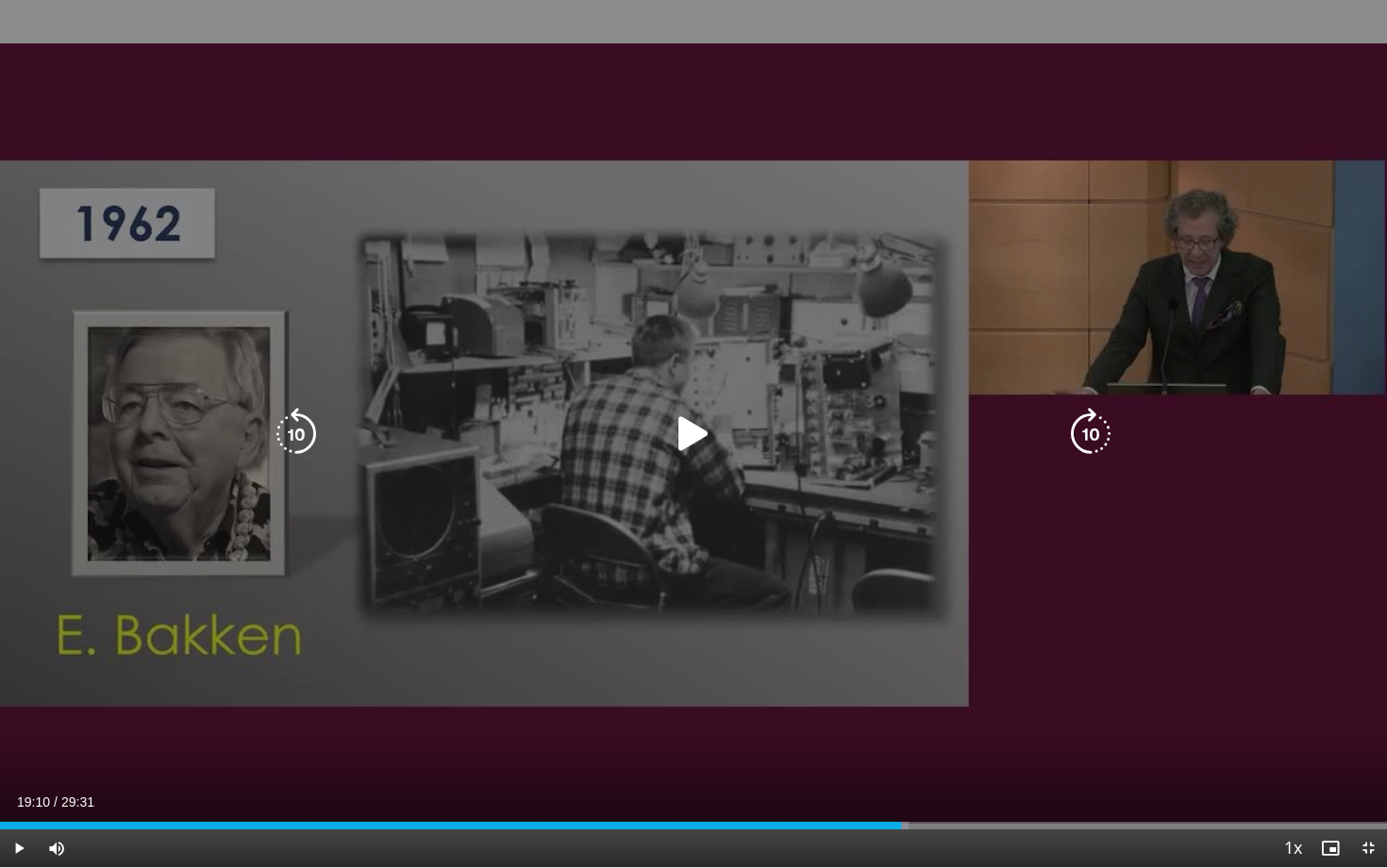 click at bounding box center (1091, 434) 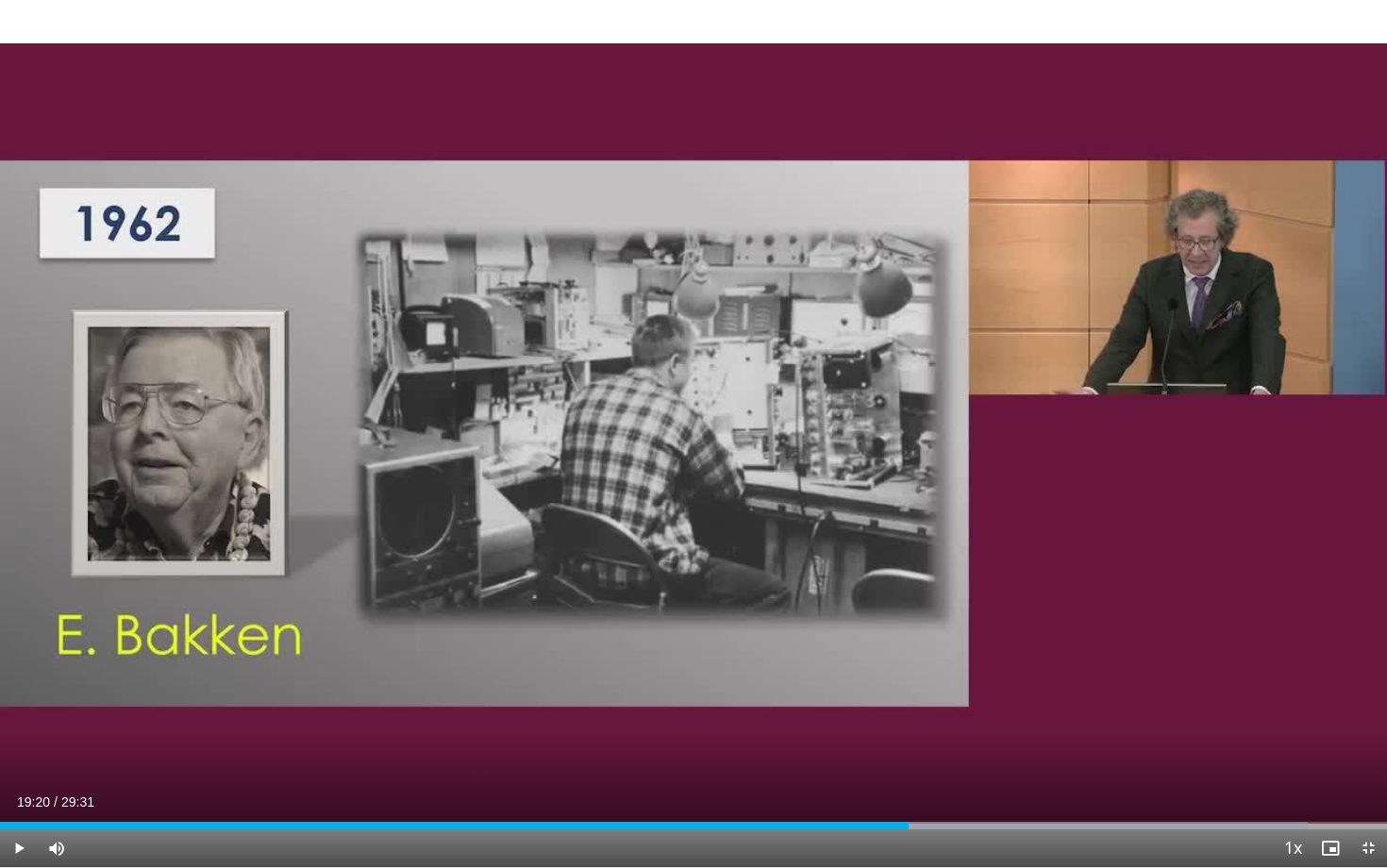 click on "10 seconds
Tap to unmute" at bounding box center (694, 433) 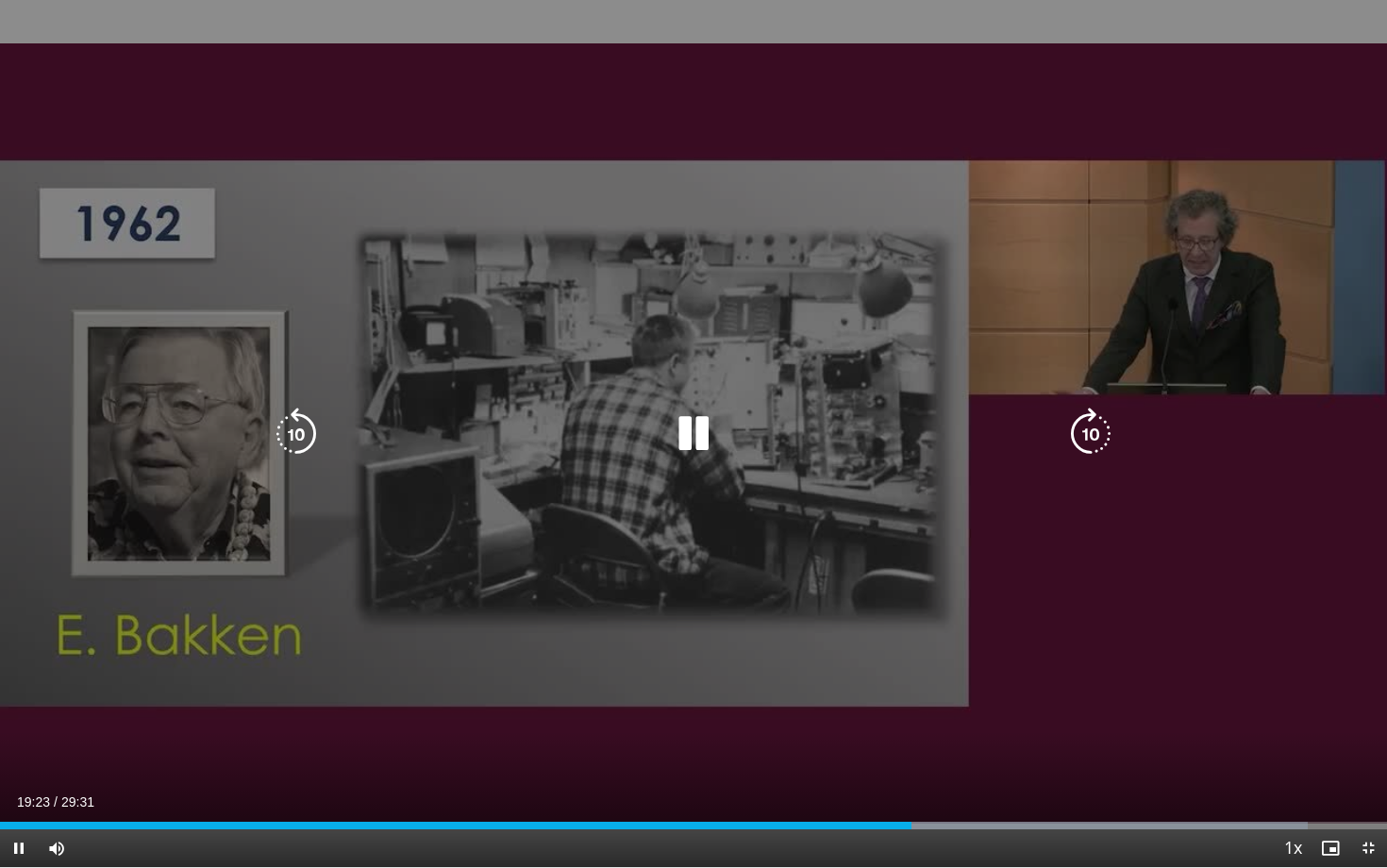 click at bounding box center (1091, 434) 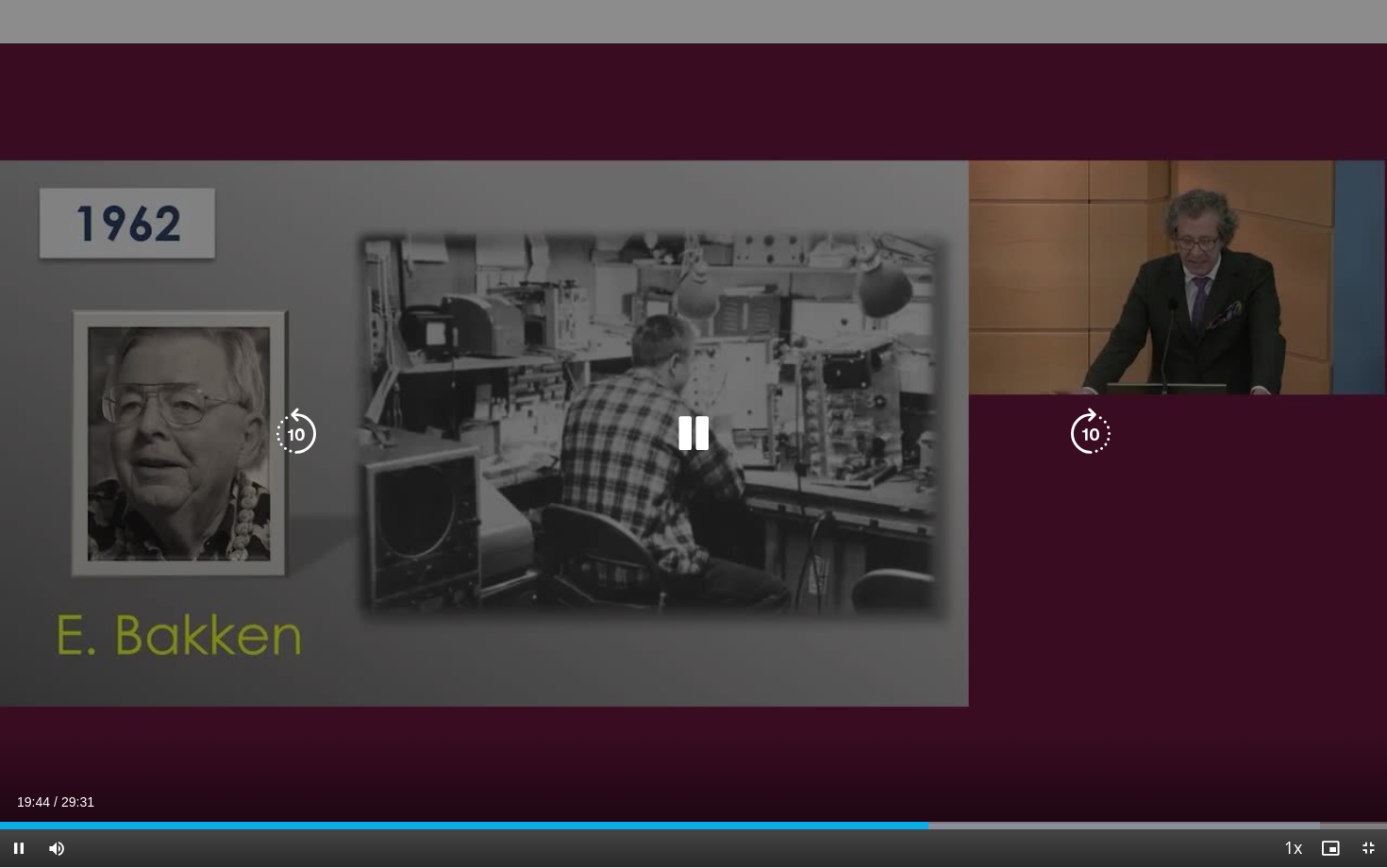 click at bounding box center [1091, 434] 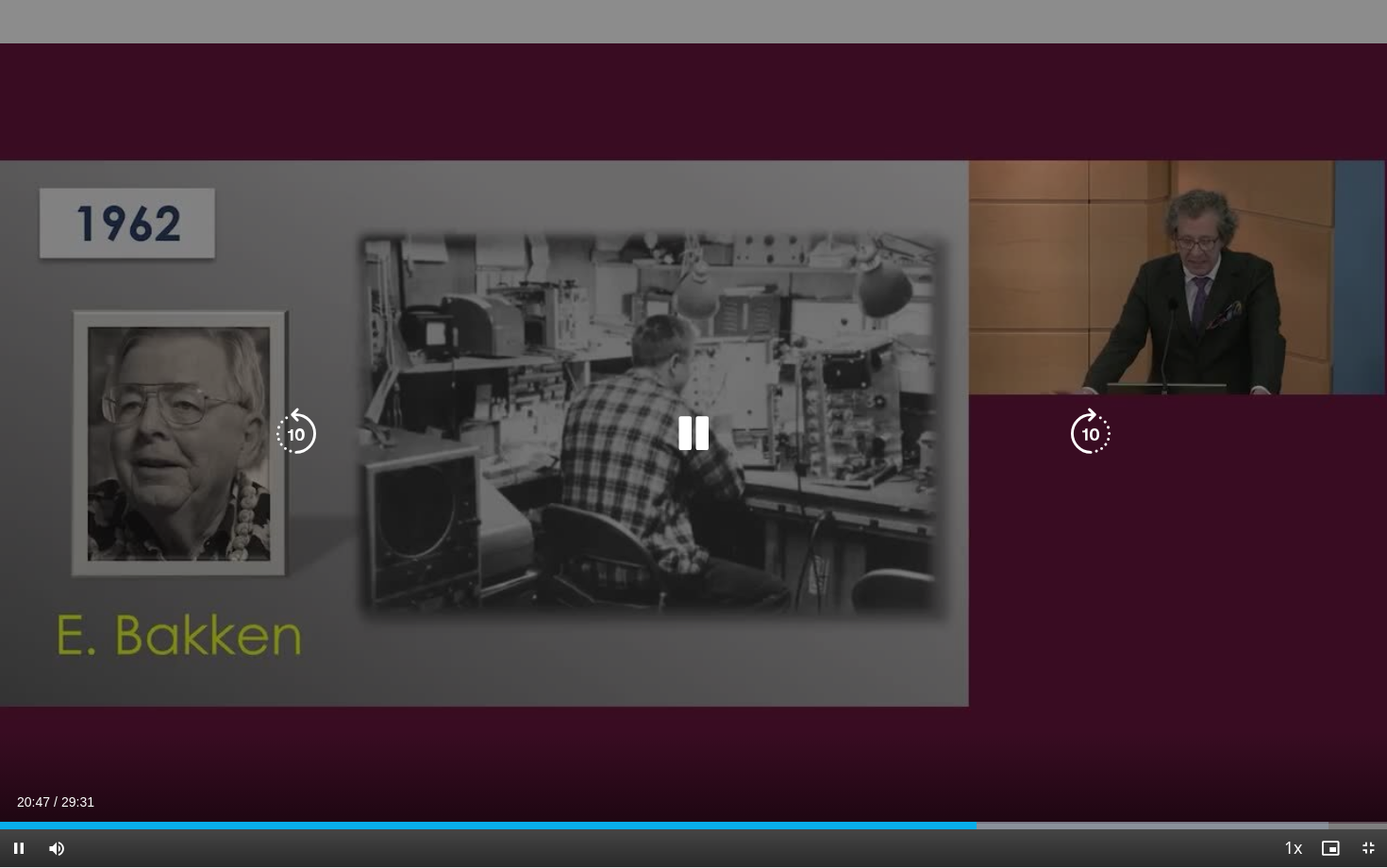 click at bounding box center [1091, 434] 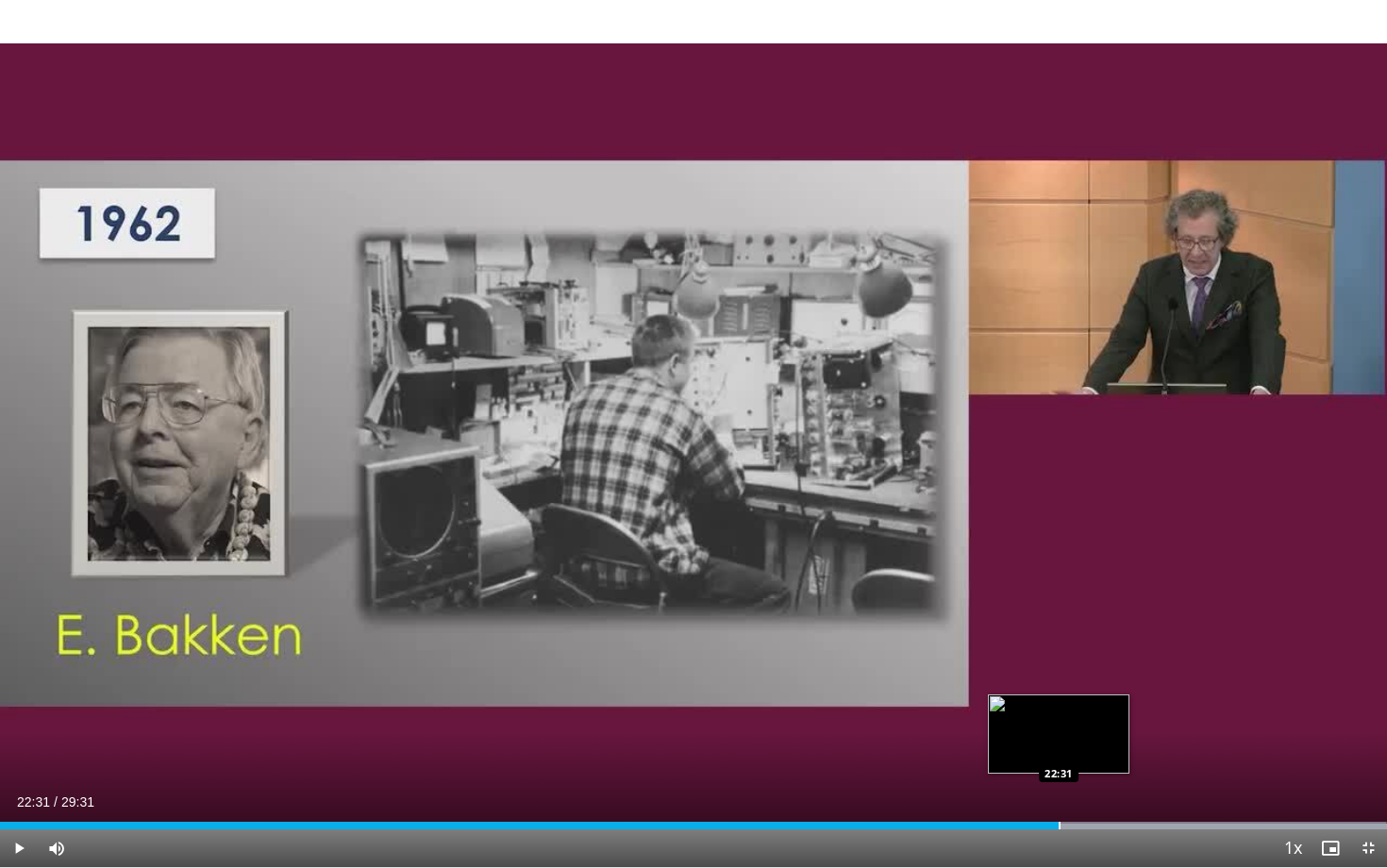 click on "Loaded :  99.94% 22:31 22:31" at bounding box center (694, 820) 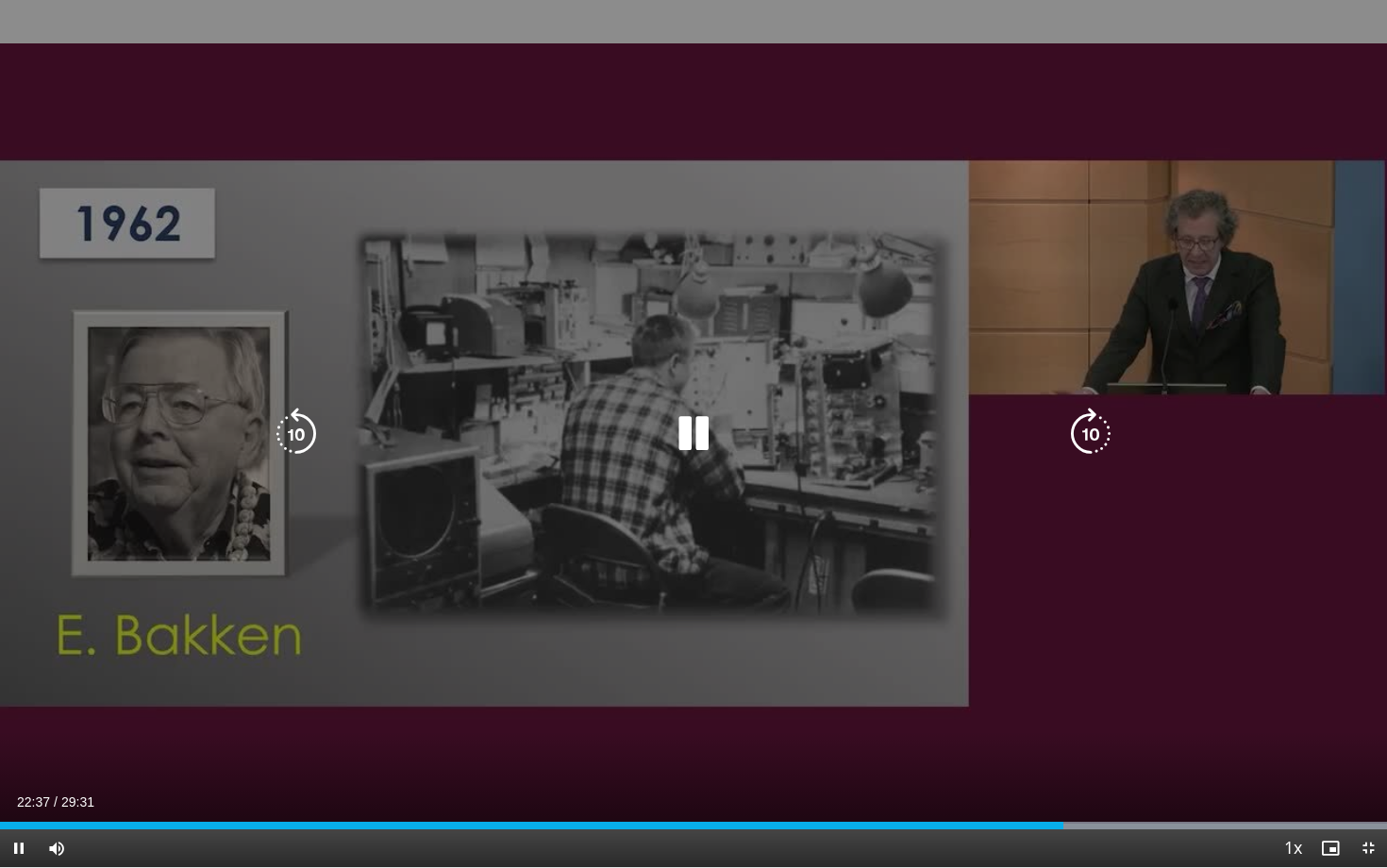 click at bounding box center [694, 434] 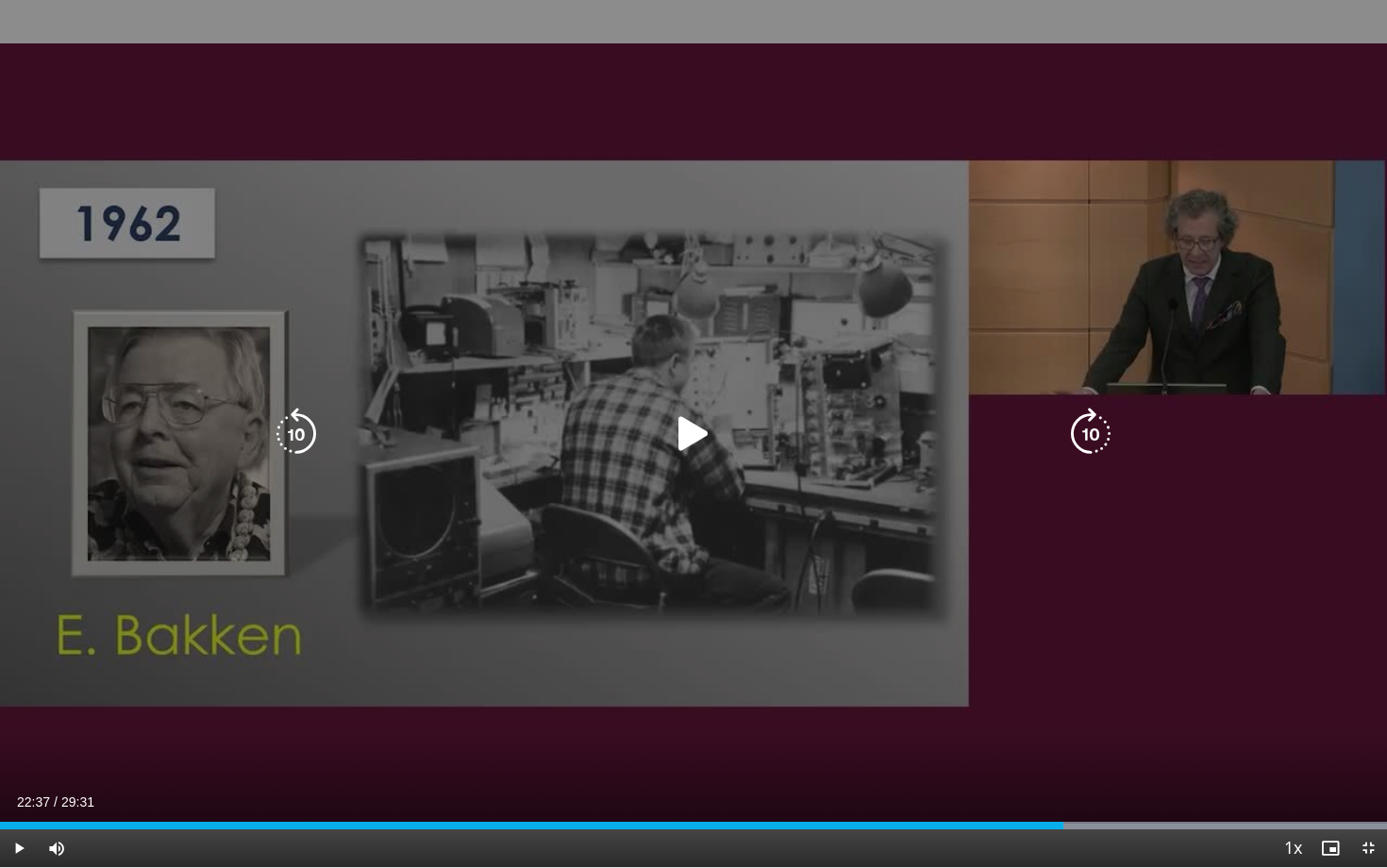 click at bounding box center (694, 434) 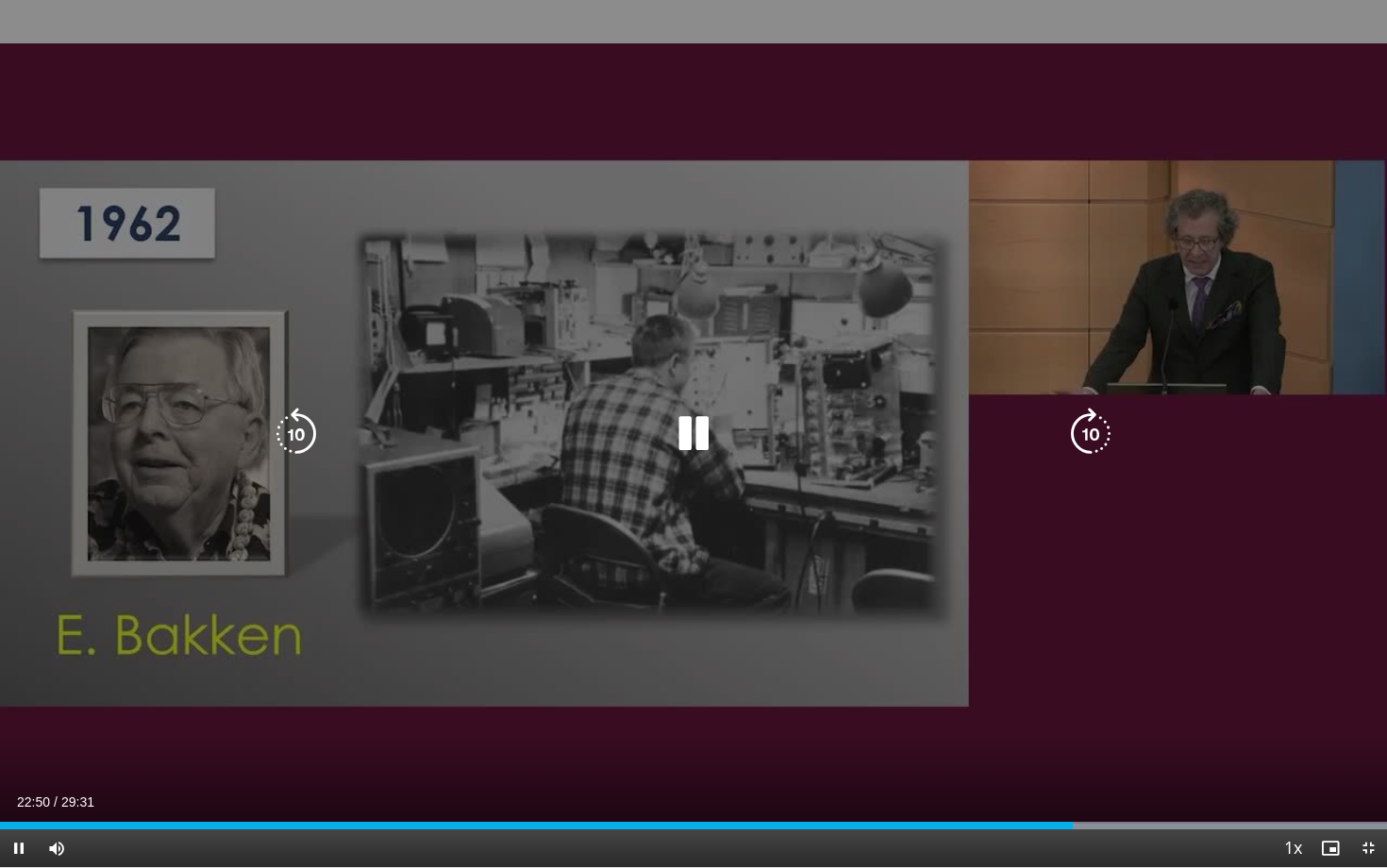 click at bounding box center [694, 434] 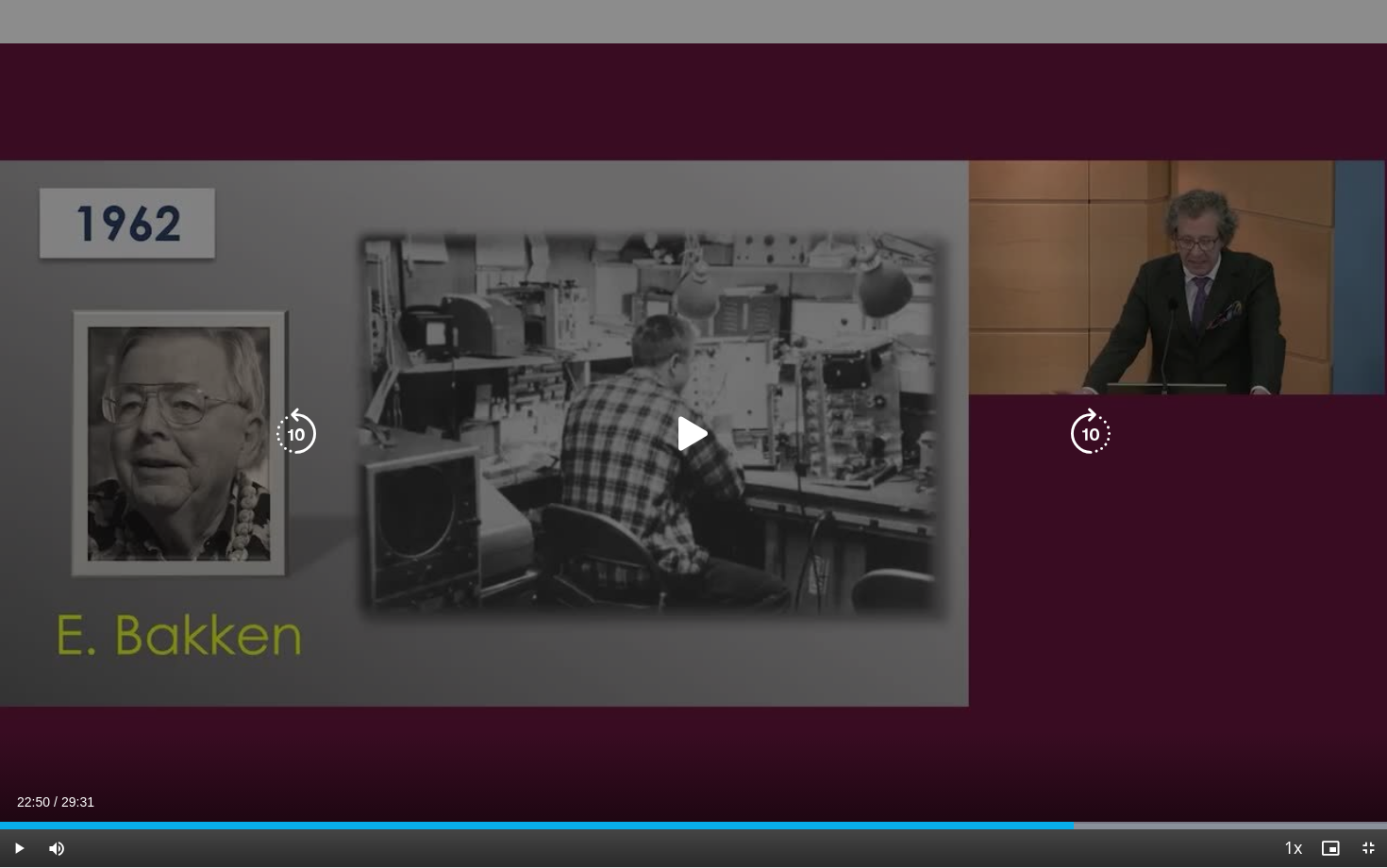 click at bounding box center [1091, 434] 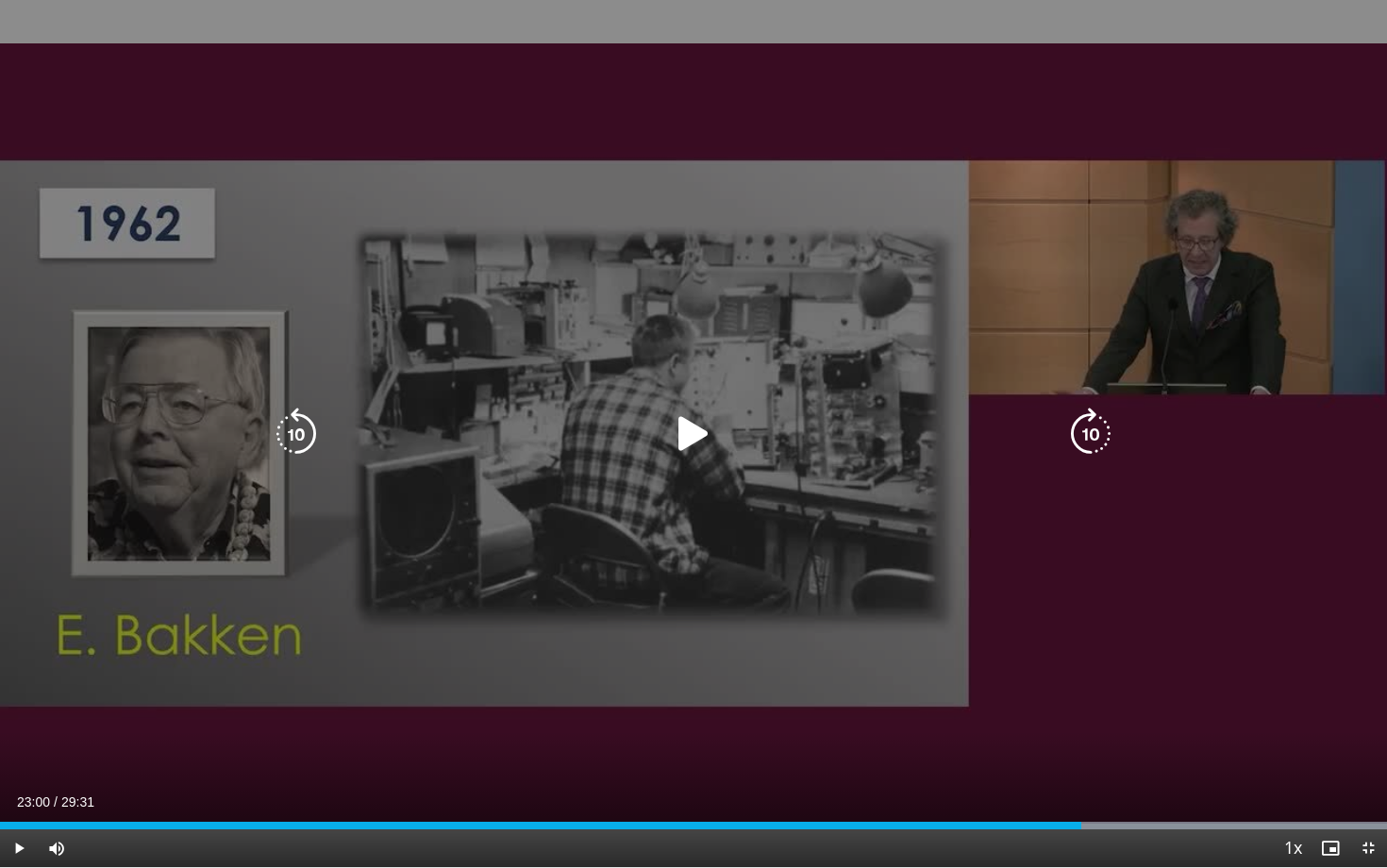 click at bounding box center (1091, 434) 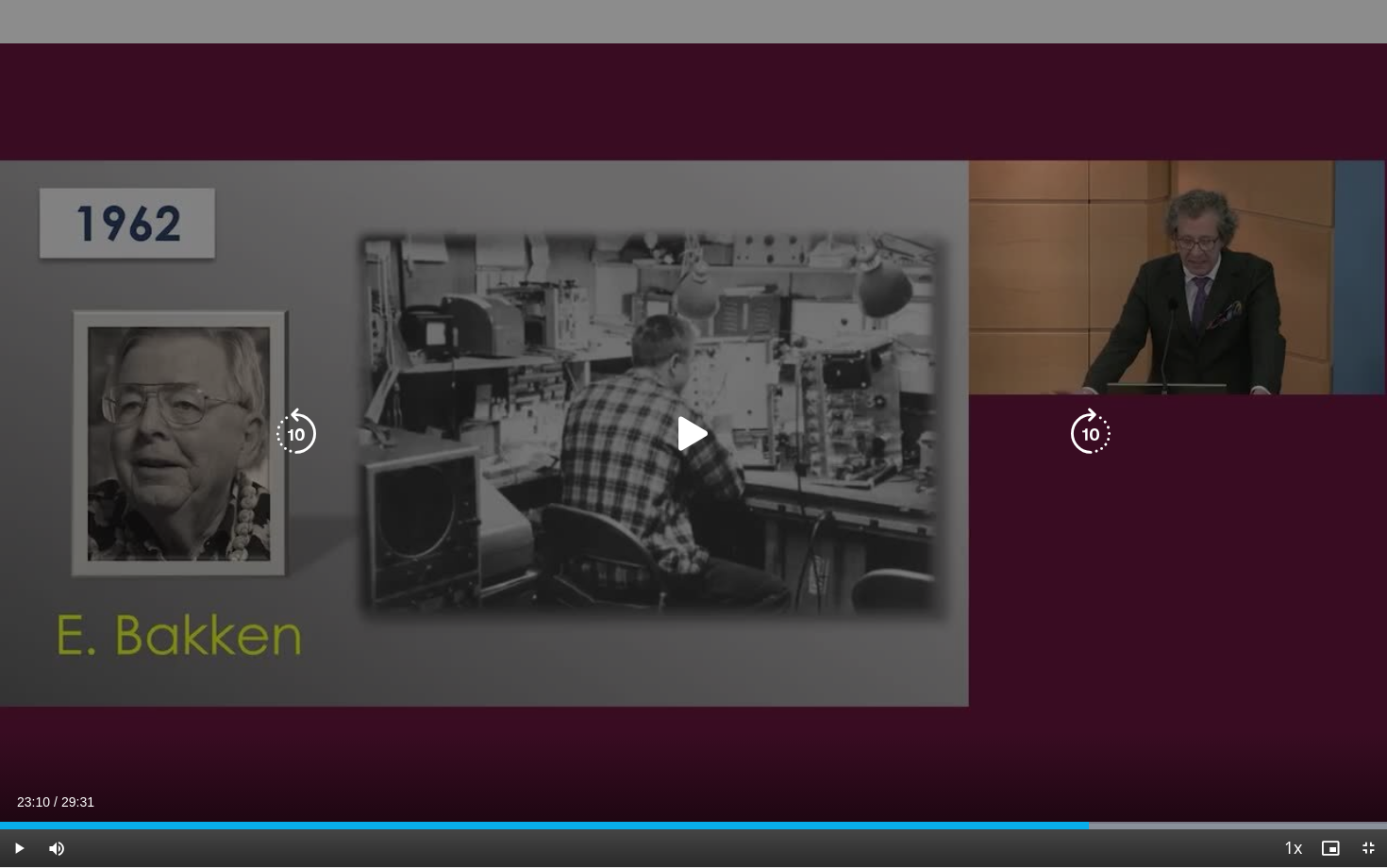 click at bounding box center (1091, 434) 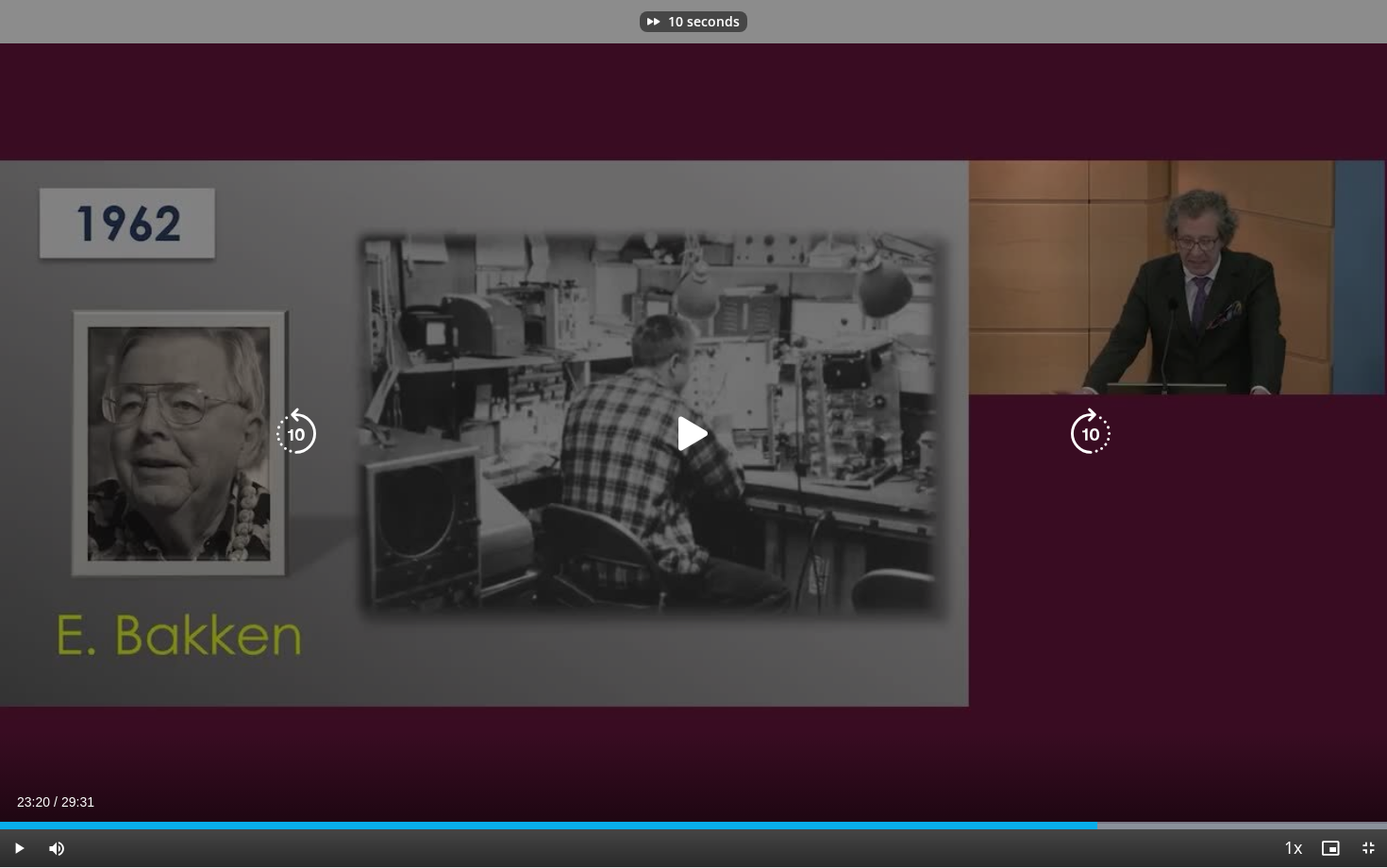 click at bounding box center (1091, 434) 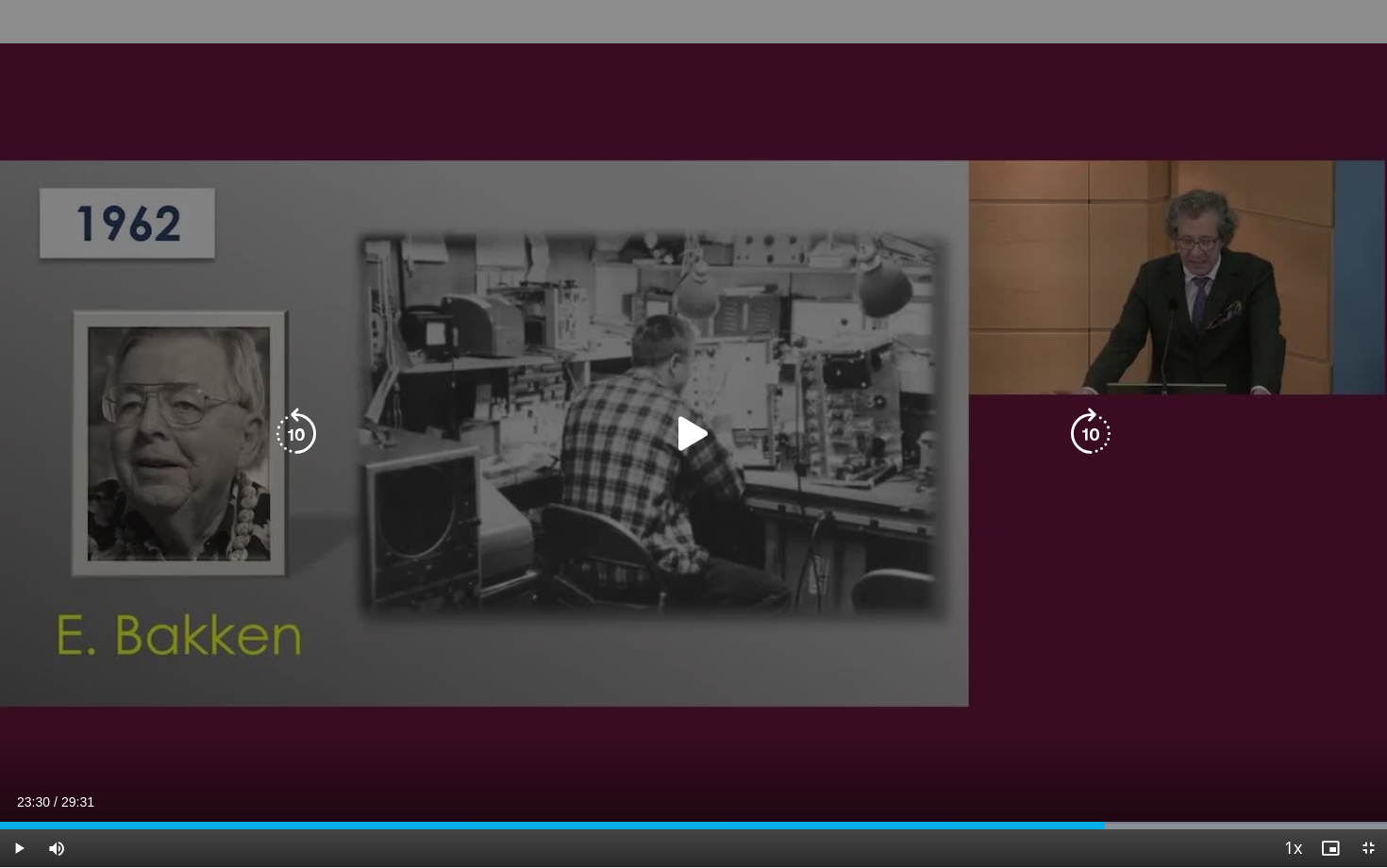 click at bounding box center [694, 434] 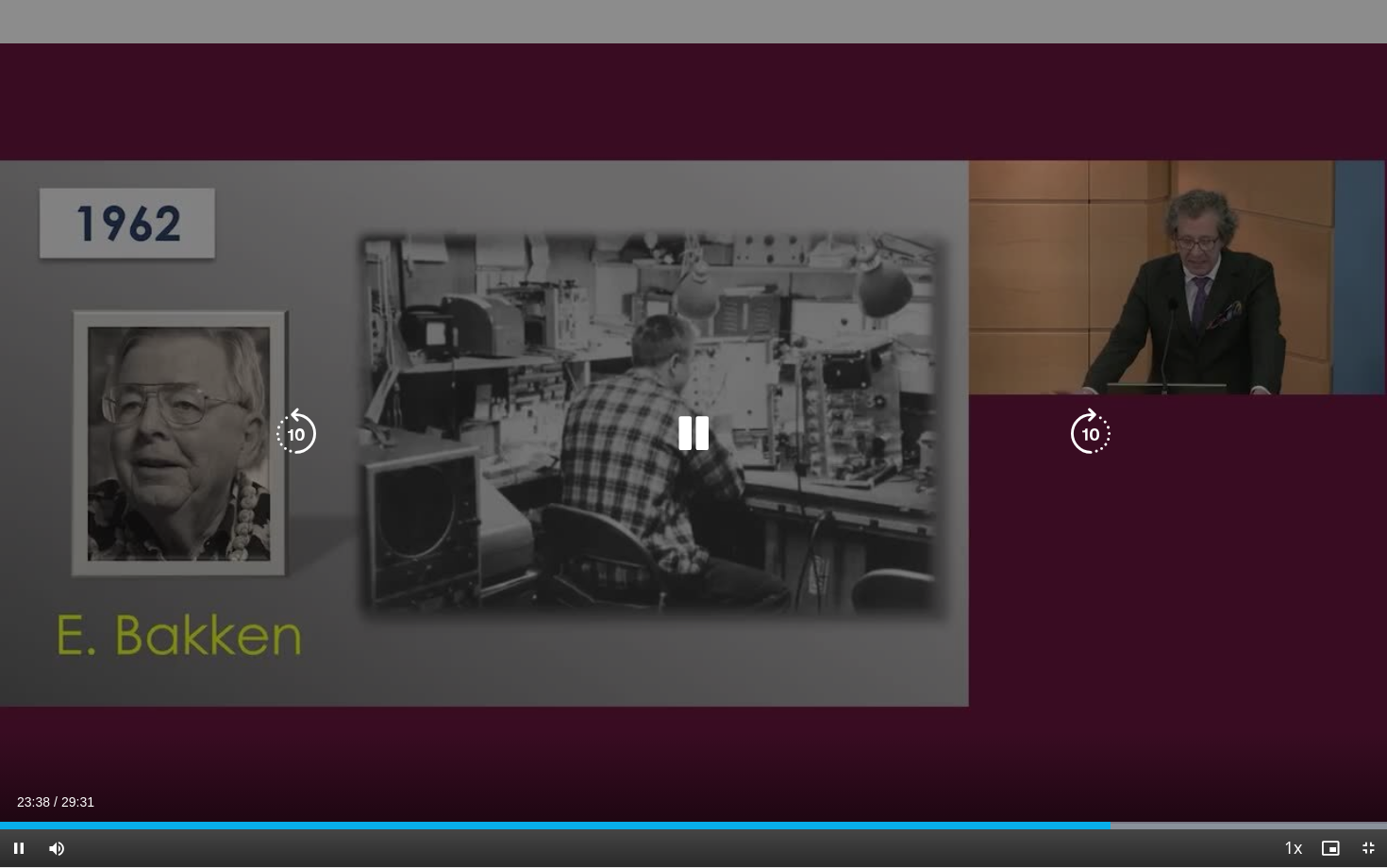 click on "20 seconds
Tap to unmute" at bounding box center [694, 433] 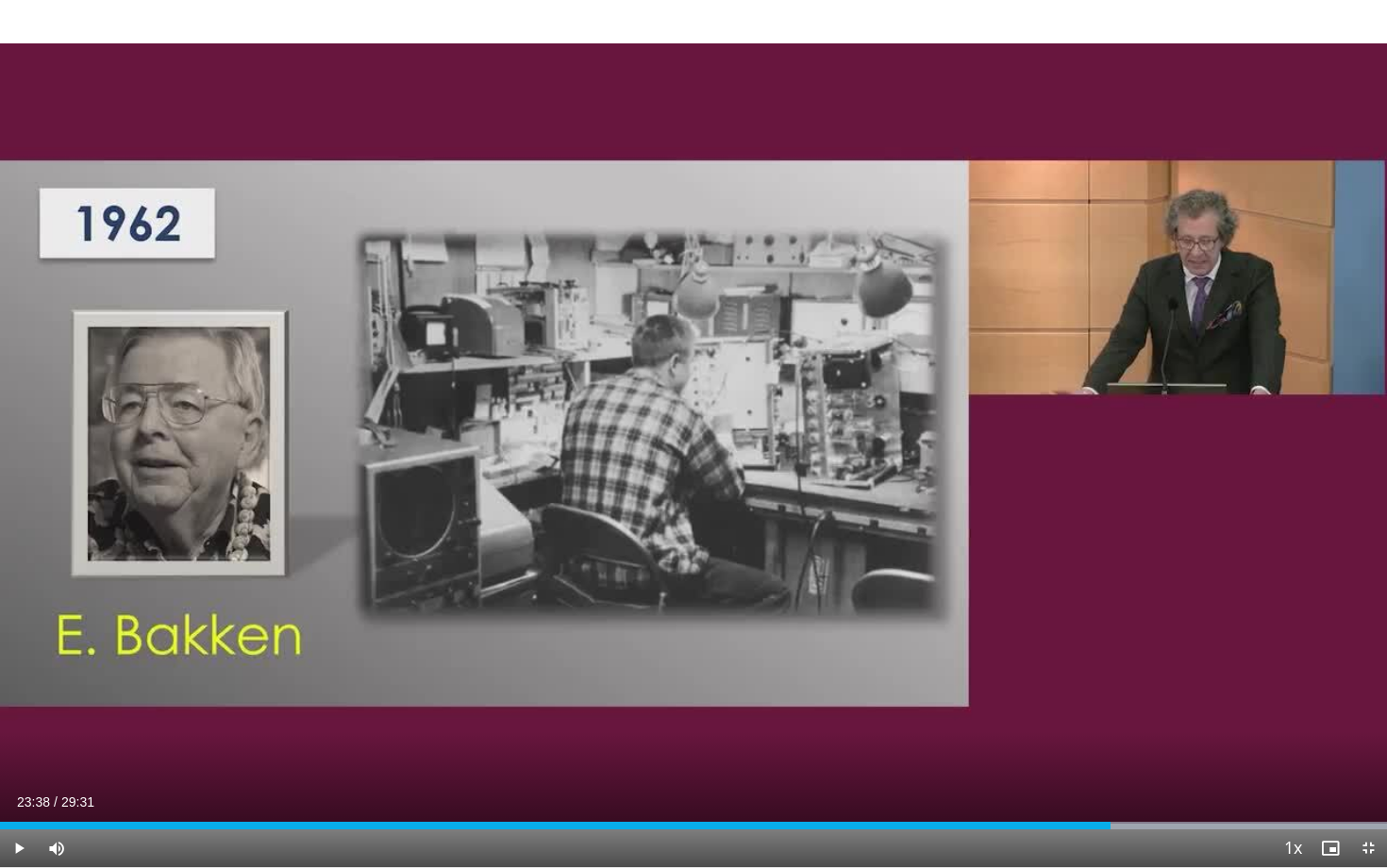 click on "20 seconds
Tap to unmute" at bounding box center (694, 433) 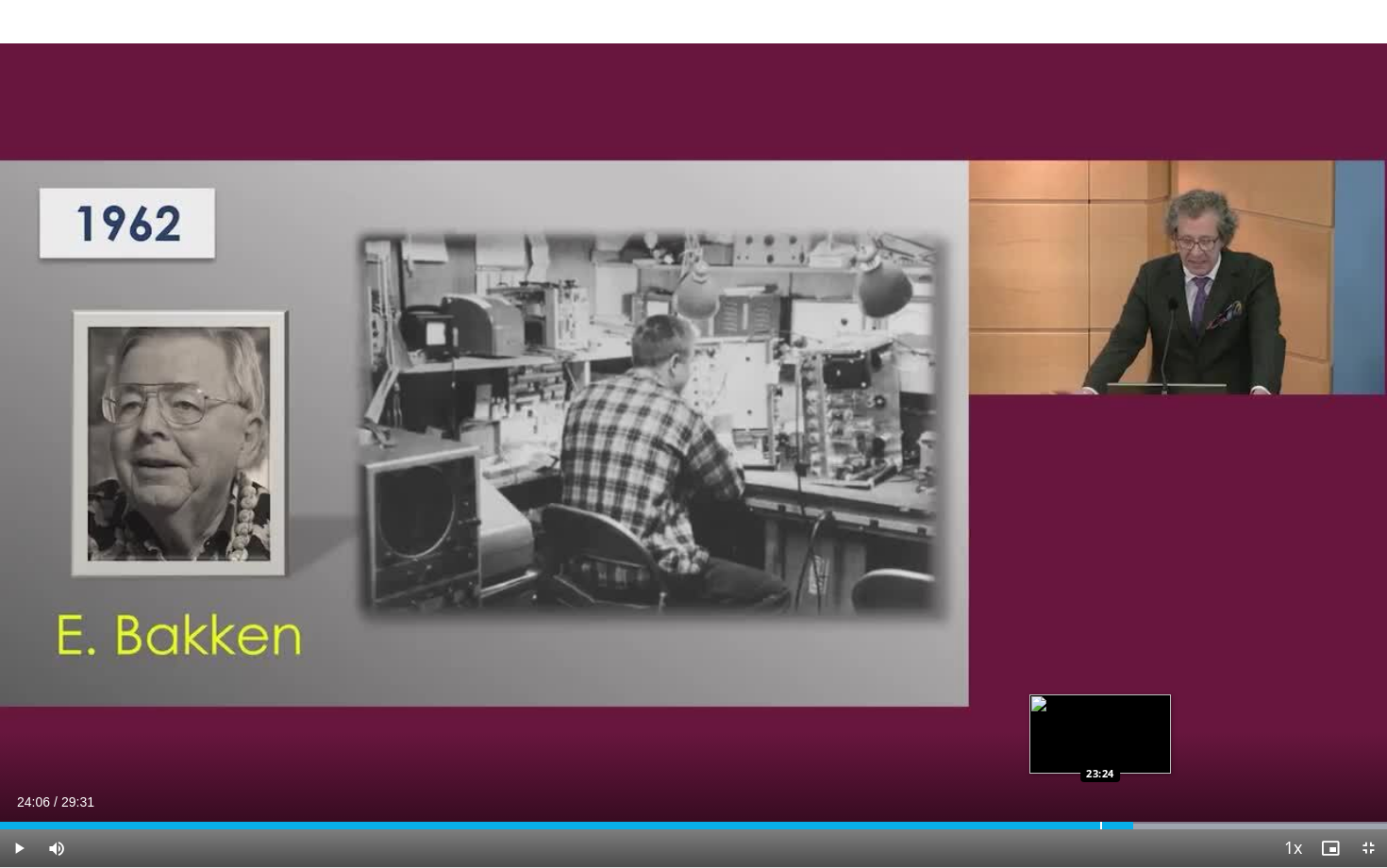 click at bounding box center [1101, 826] 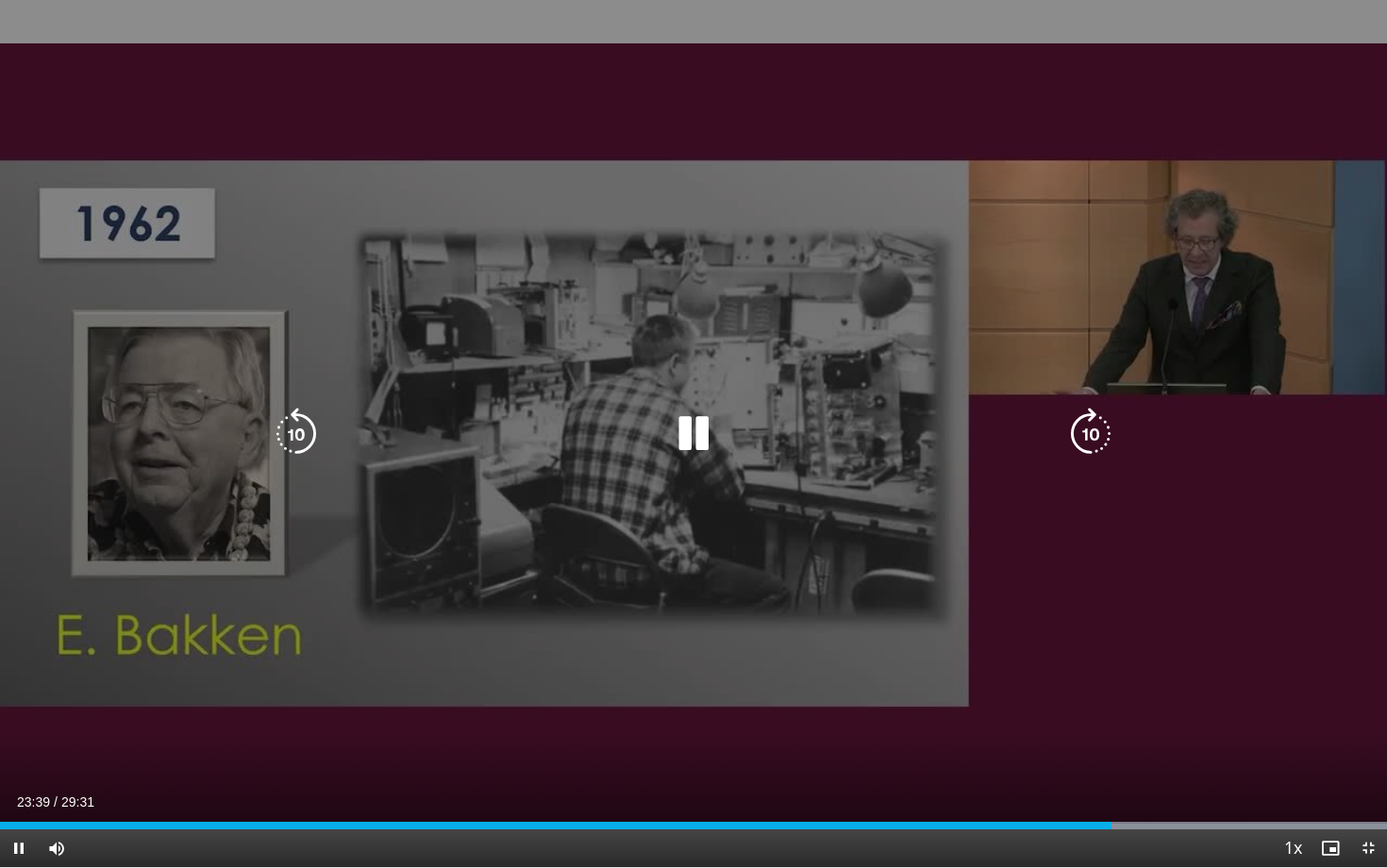 click at bounding box center [694, 434] 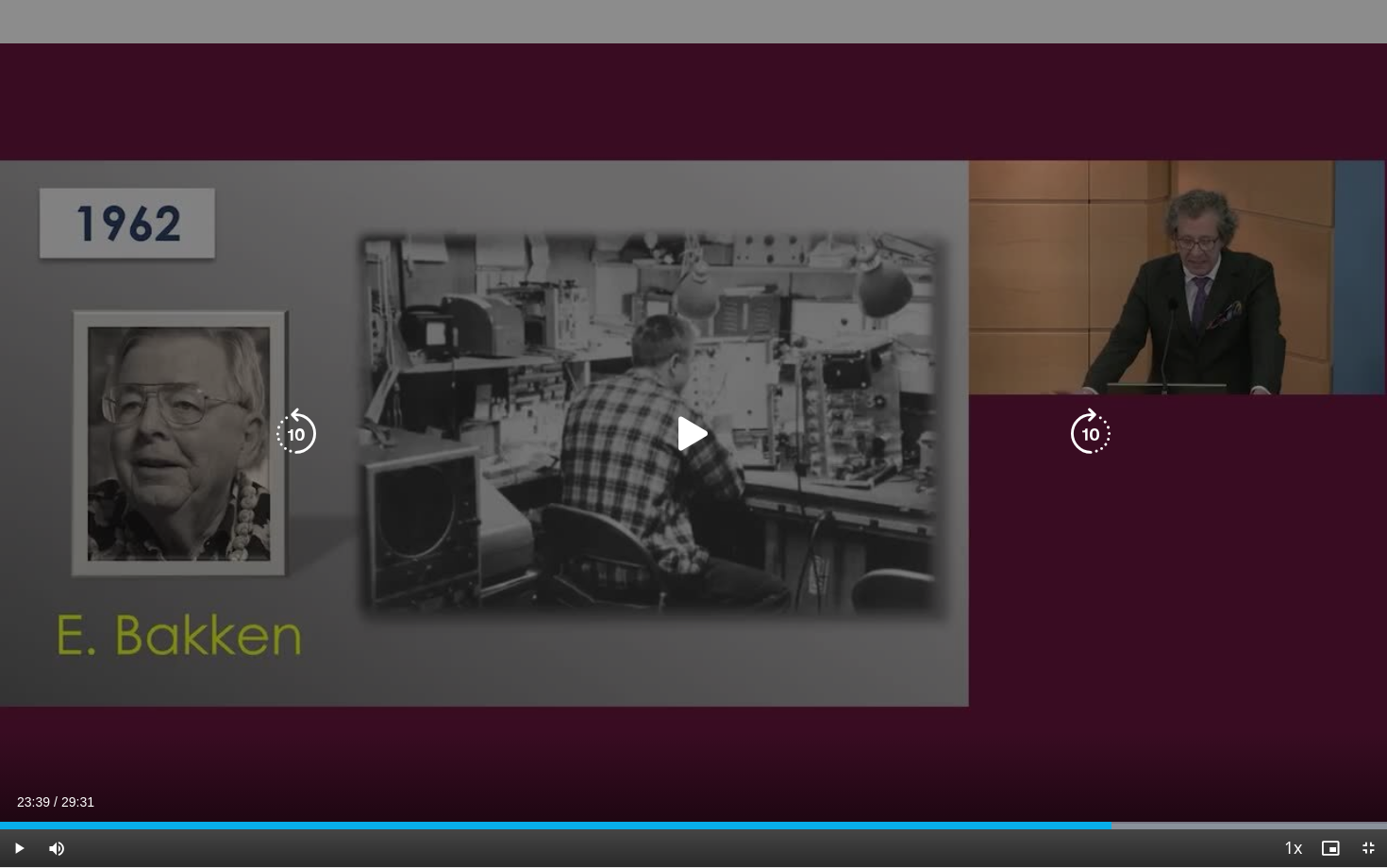click at bounding box center (694, 434) 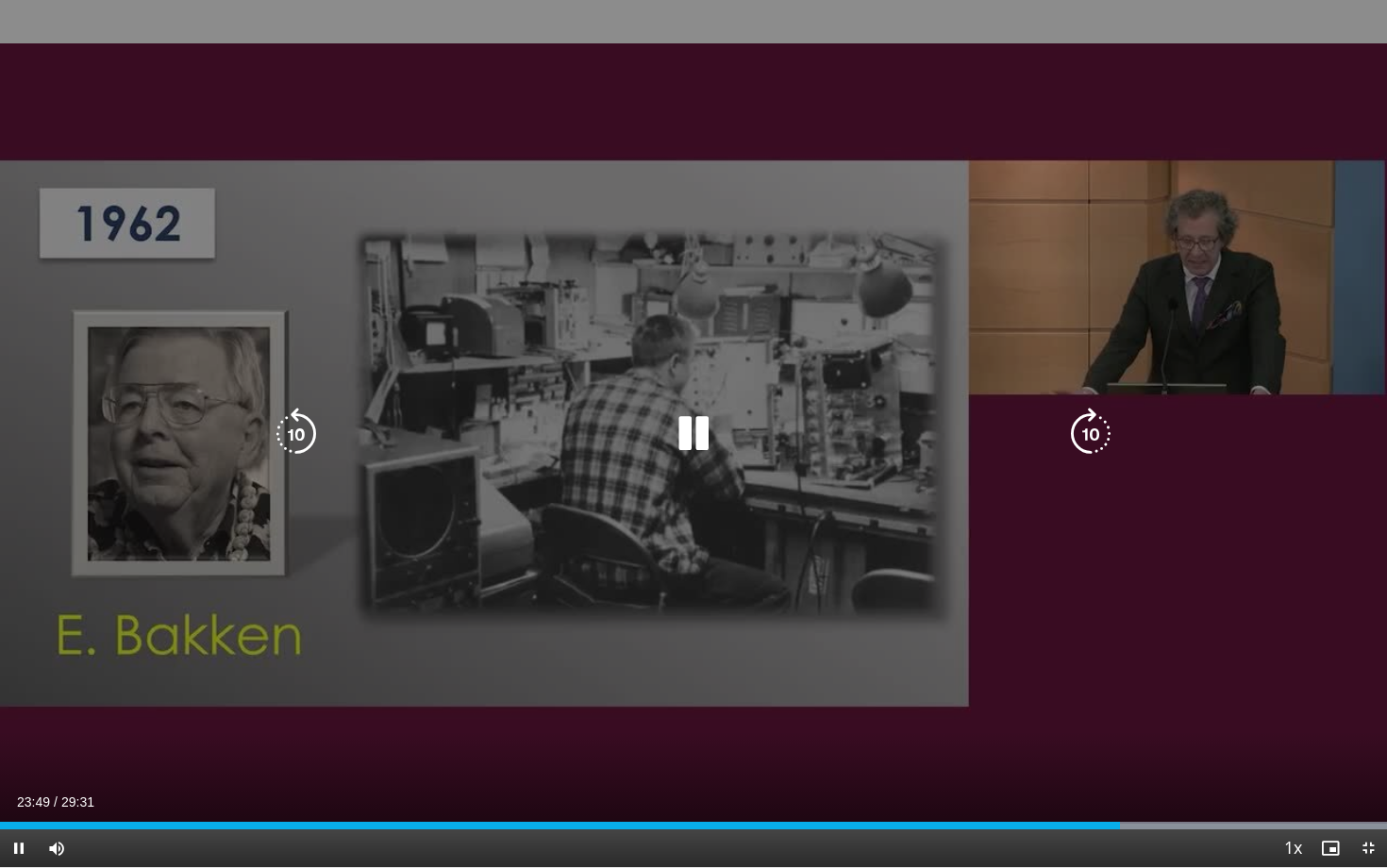 click at bounding box center (694, 434) 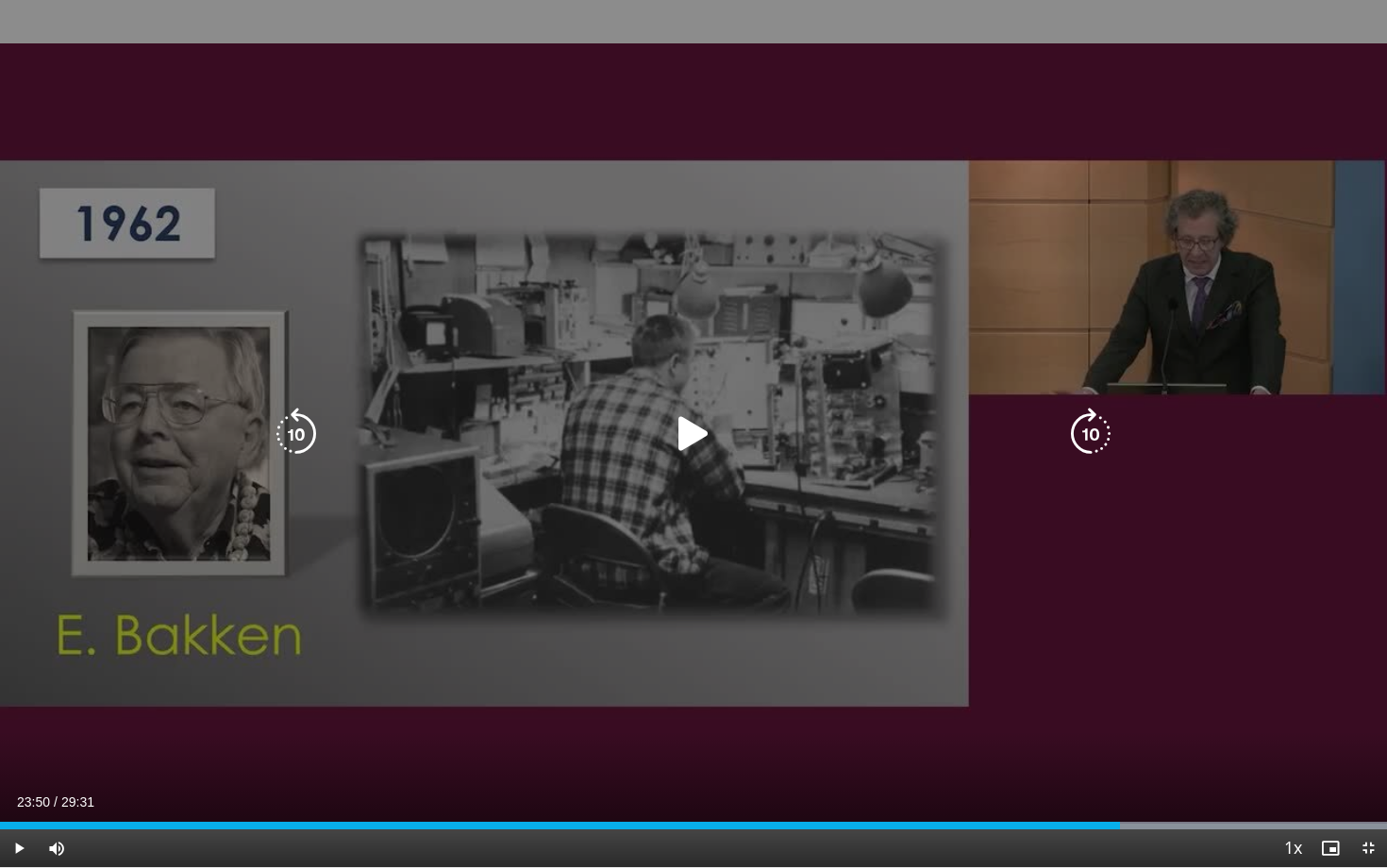 click on "20 seconds
Tap to unmute" at bounding box center (694, 433) 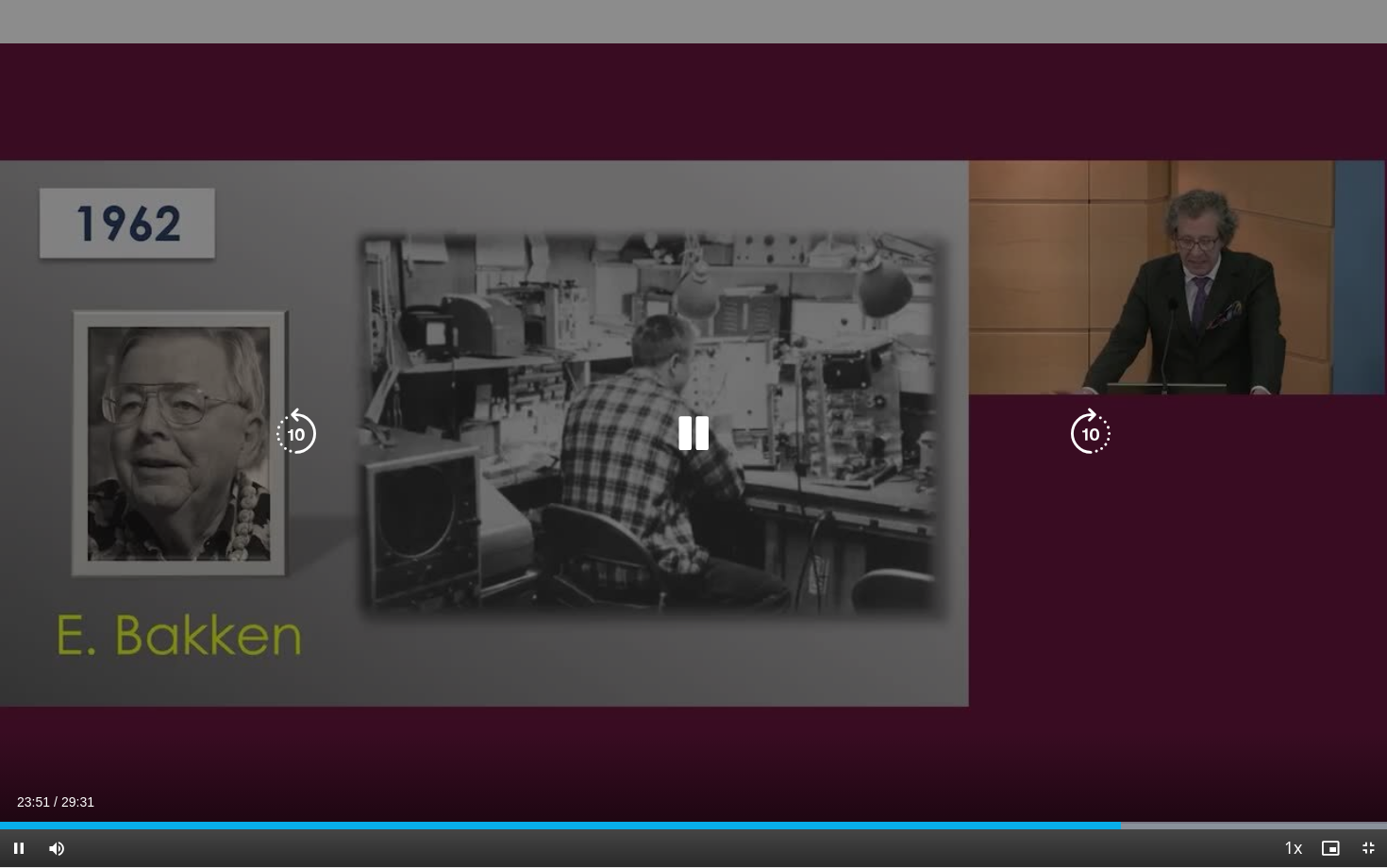 click on "20 seconds
Tap to unmute" at bounding box center [694, 433] 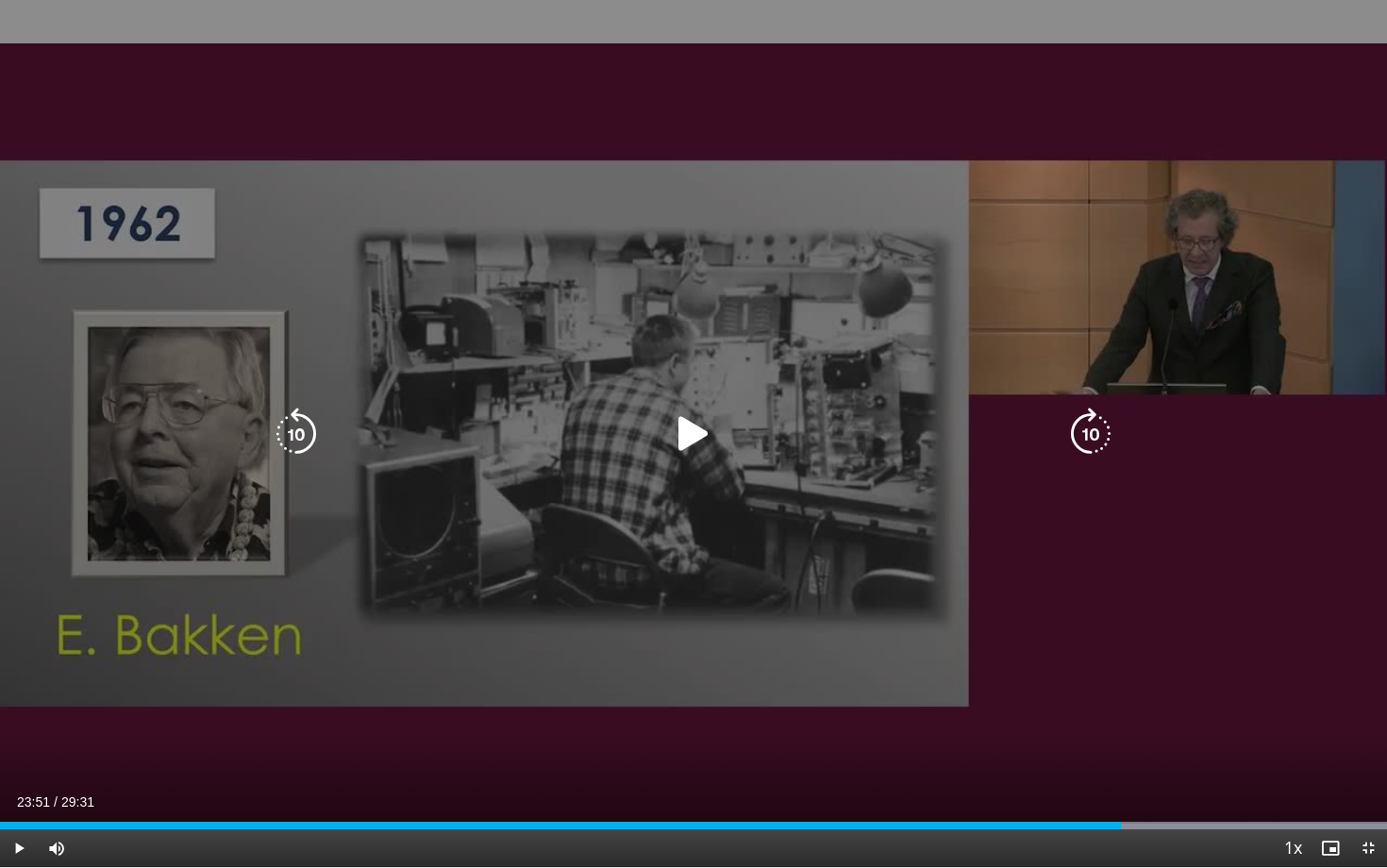 click at bounding box center (694, 434) 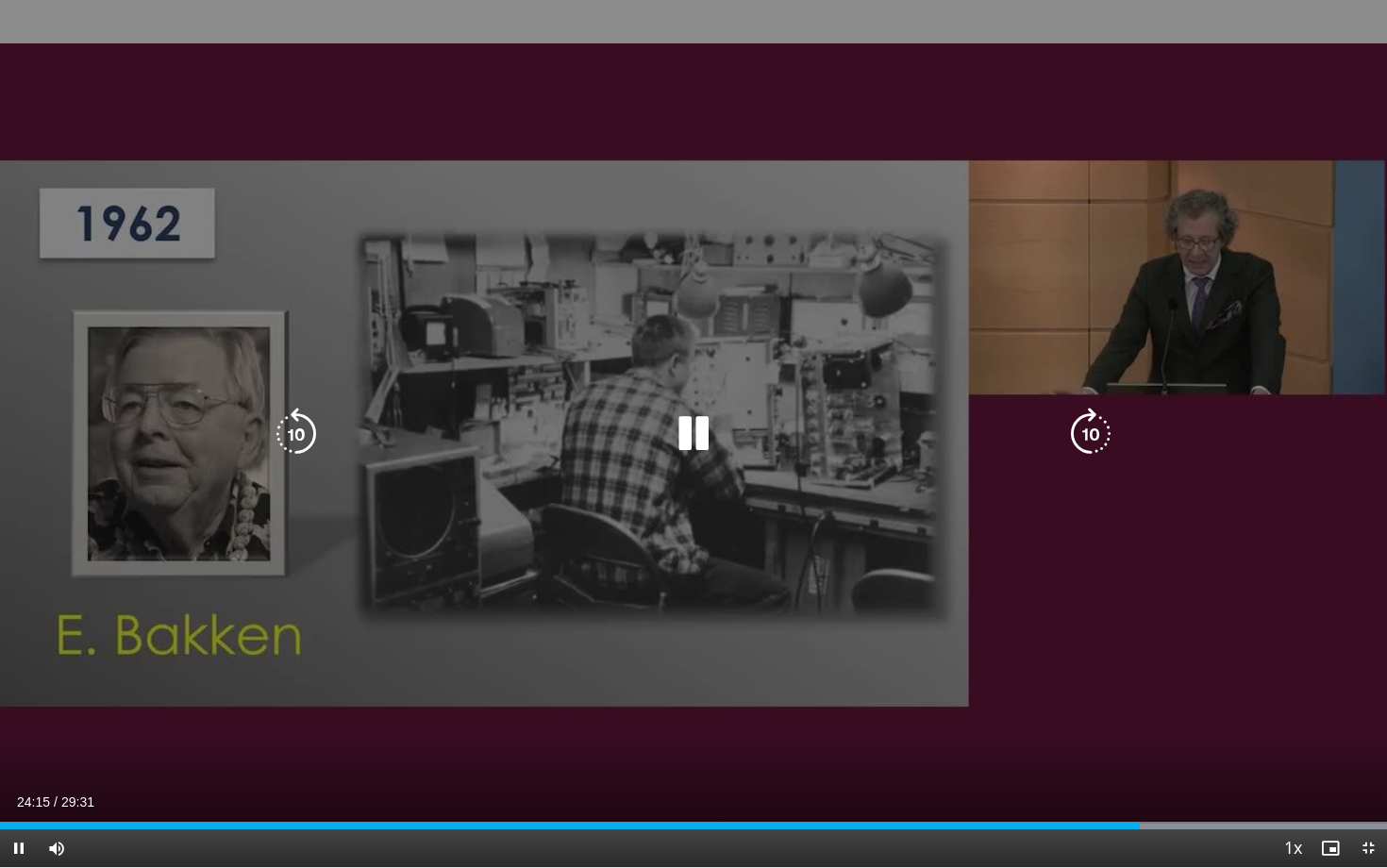 click at bounding box center [694, 434] 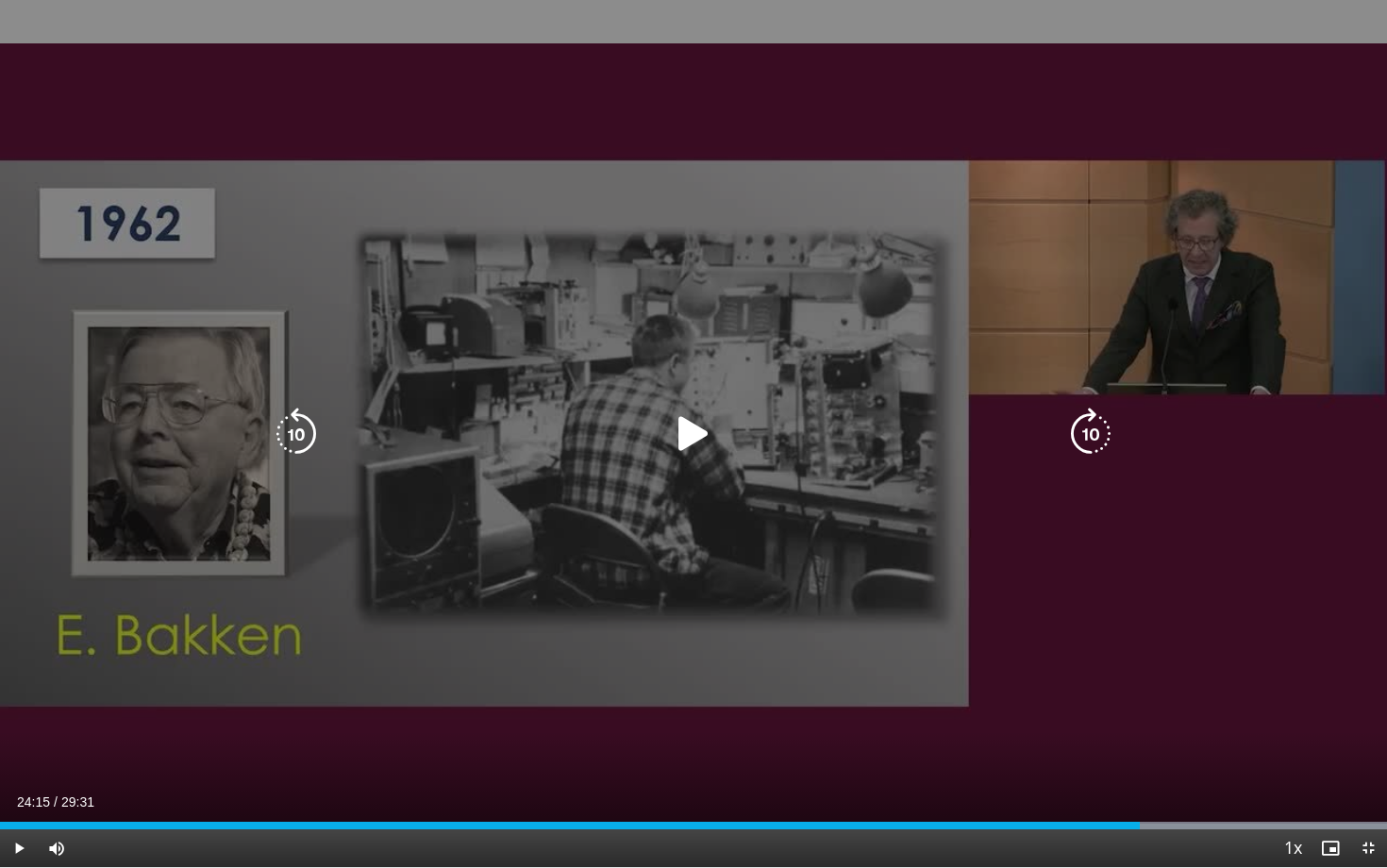 click at bounding box center [694, 434] 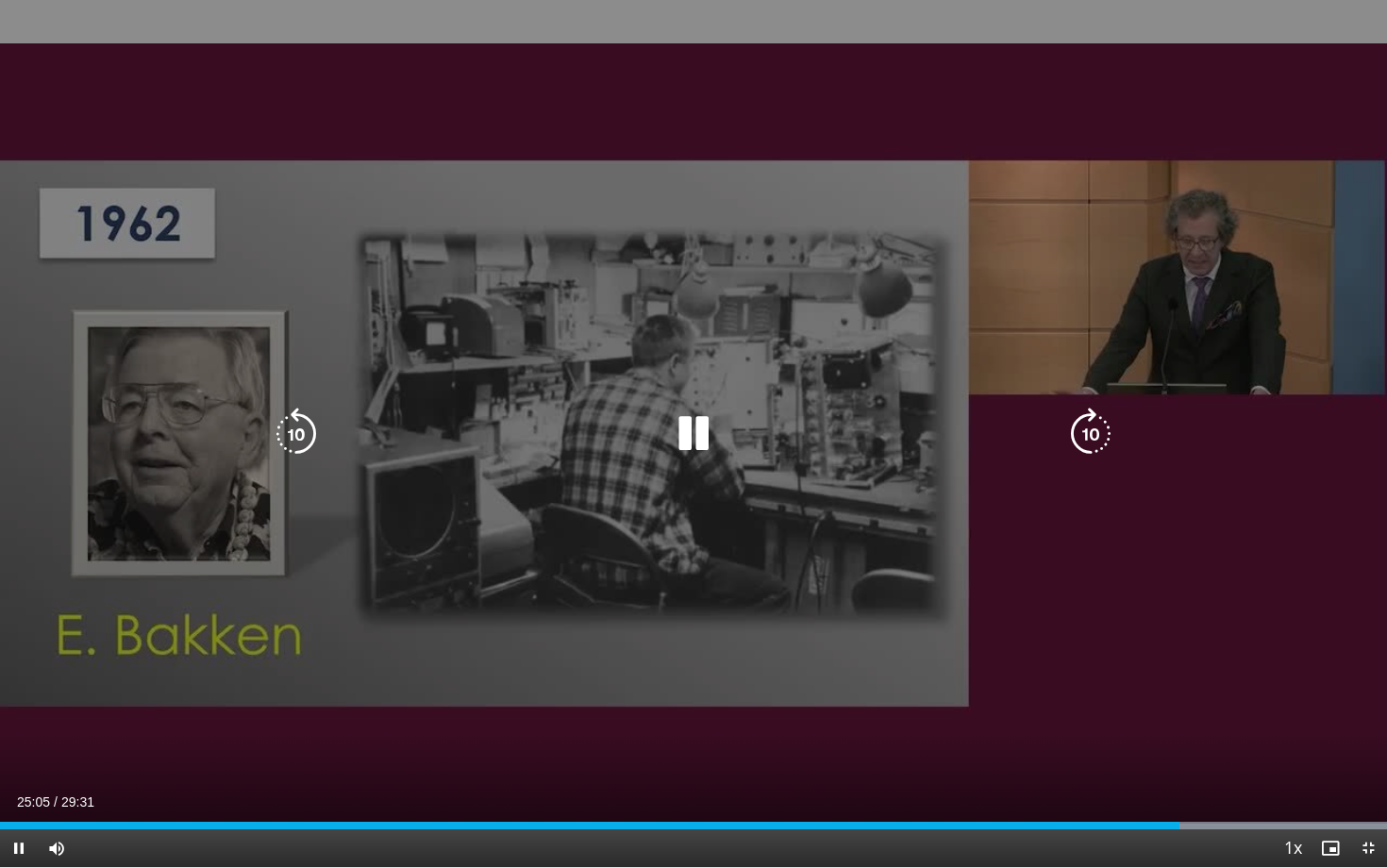 click on "Current Time  25:05 / Duration  29:31 Pause Skip Backward Skip Forward Mute Loaded :  100.00% 25:05 16:52 Stream Type  LIVE Seek to live, currently behind live LIVE   1x Playback Rate 0.5x 0.75x 1x , selected 1.25x 1.5x 1.75x 2x Chapters Chapters Descriptions descriptions off , selected Captions captions off , selected Audio Track en (Main) , selected Exit Fullscreen Enable picture-in-picture mode" at bounding box center (694, 848) 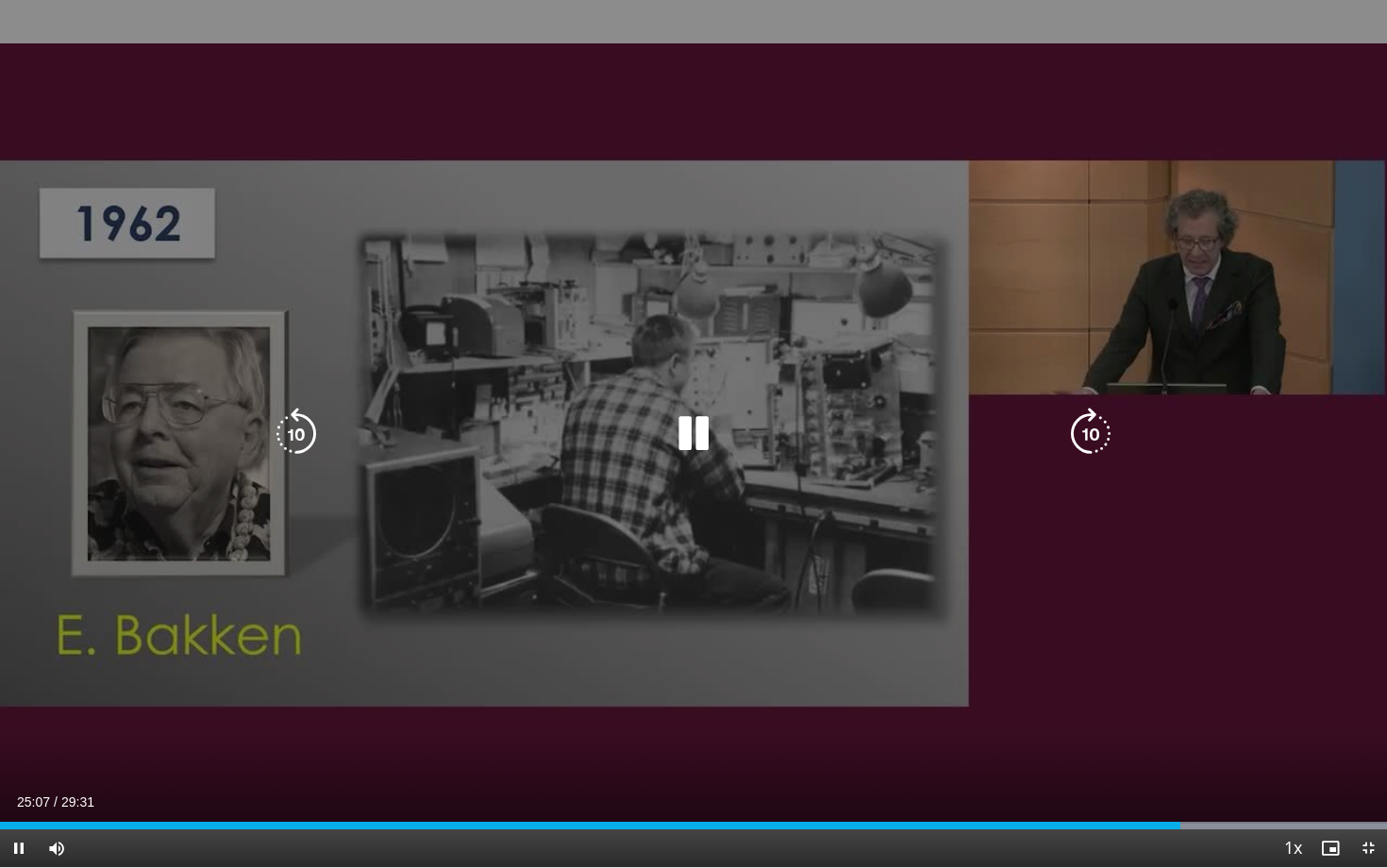 click at bounding box center [694, 434] 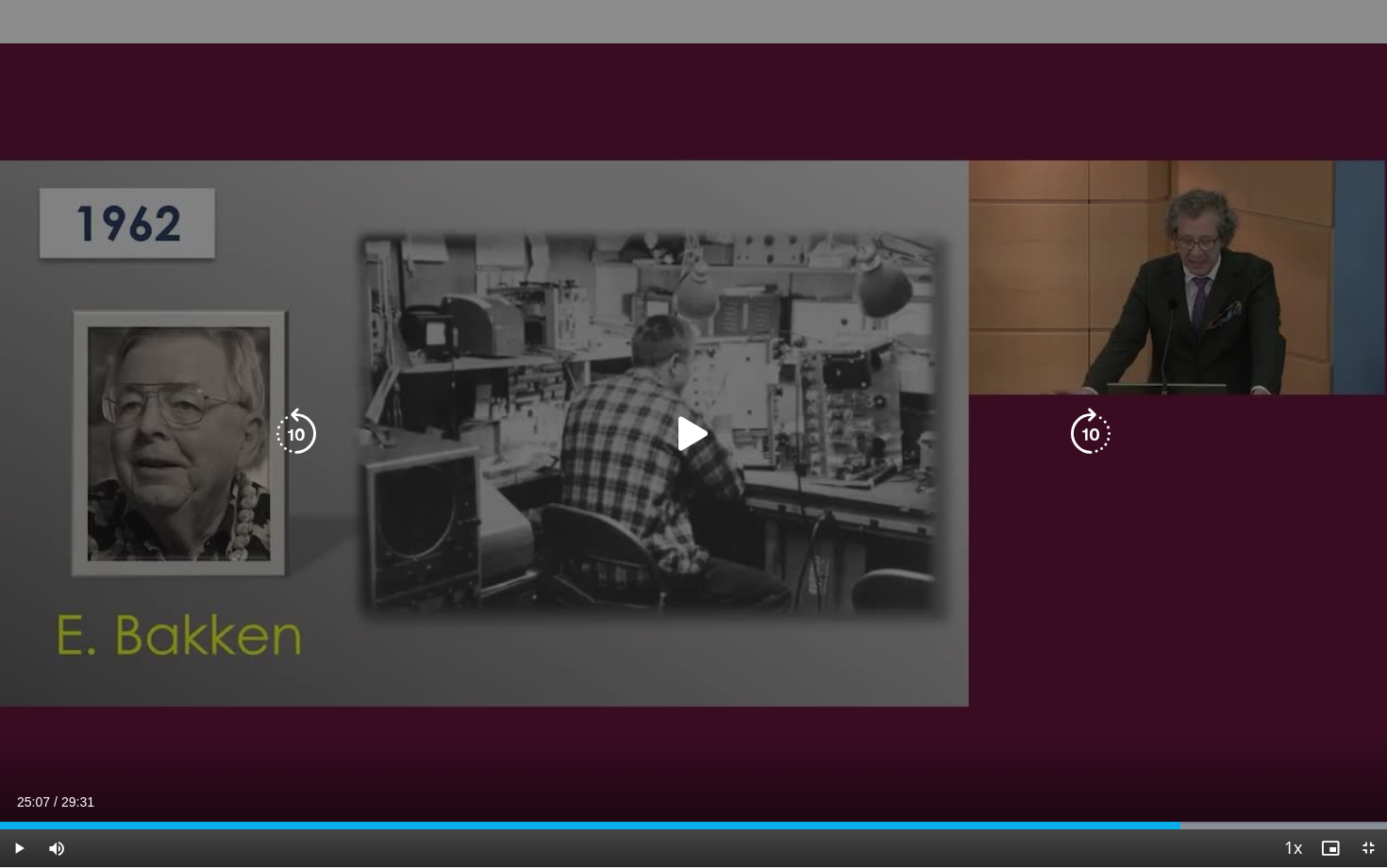 click at bounding box center (694, 434) 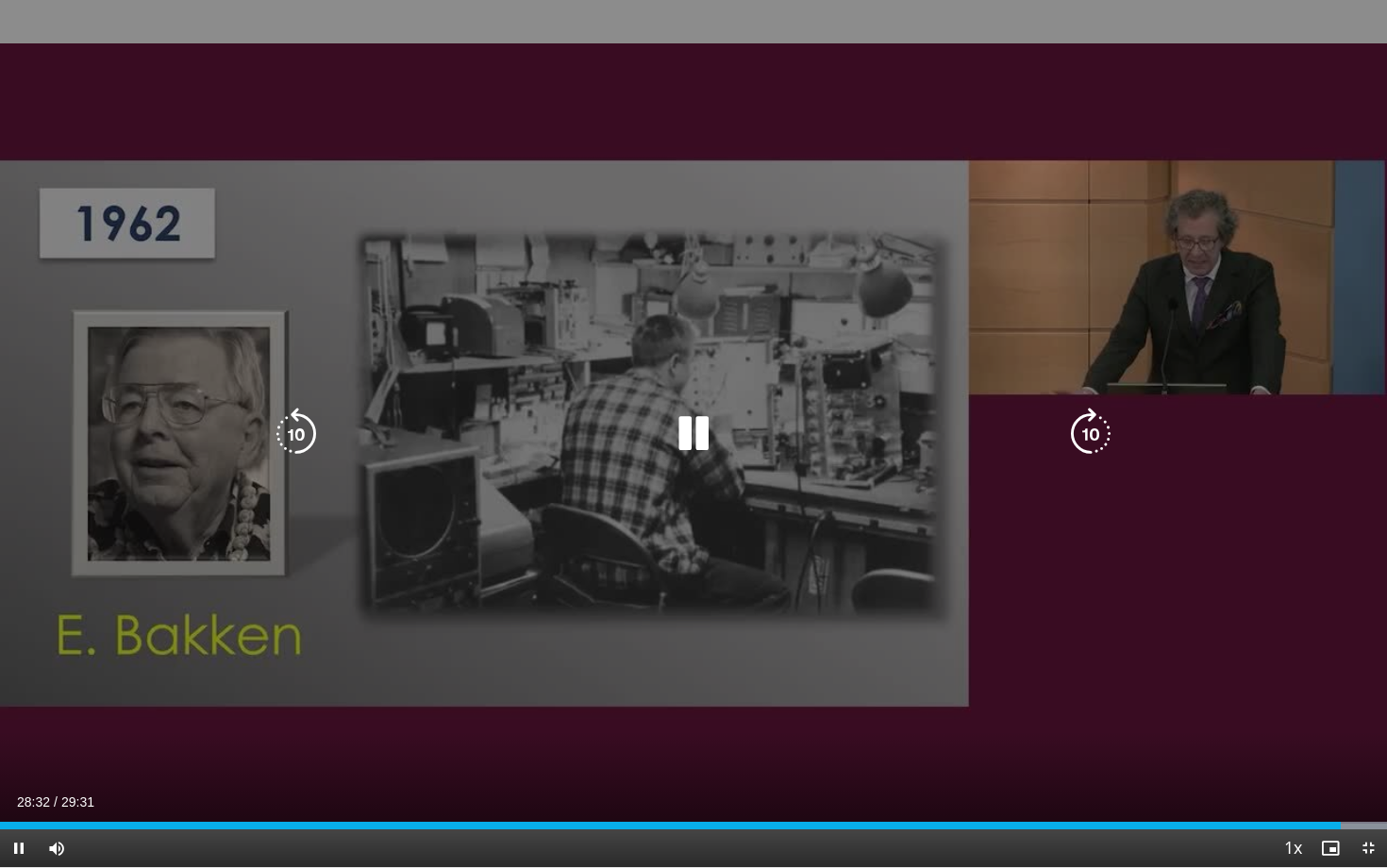 click on "20 seconds
Tap to unmute" at bounding box center [694, 433] 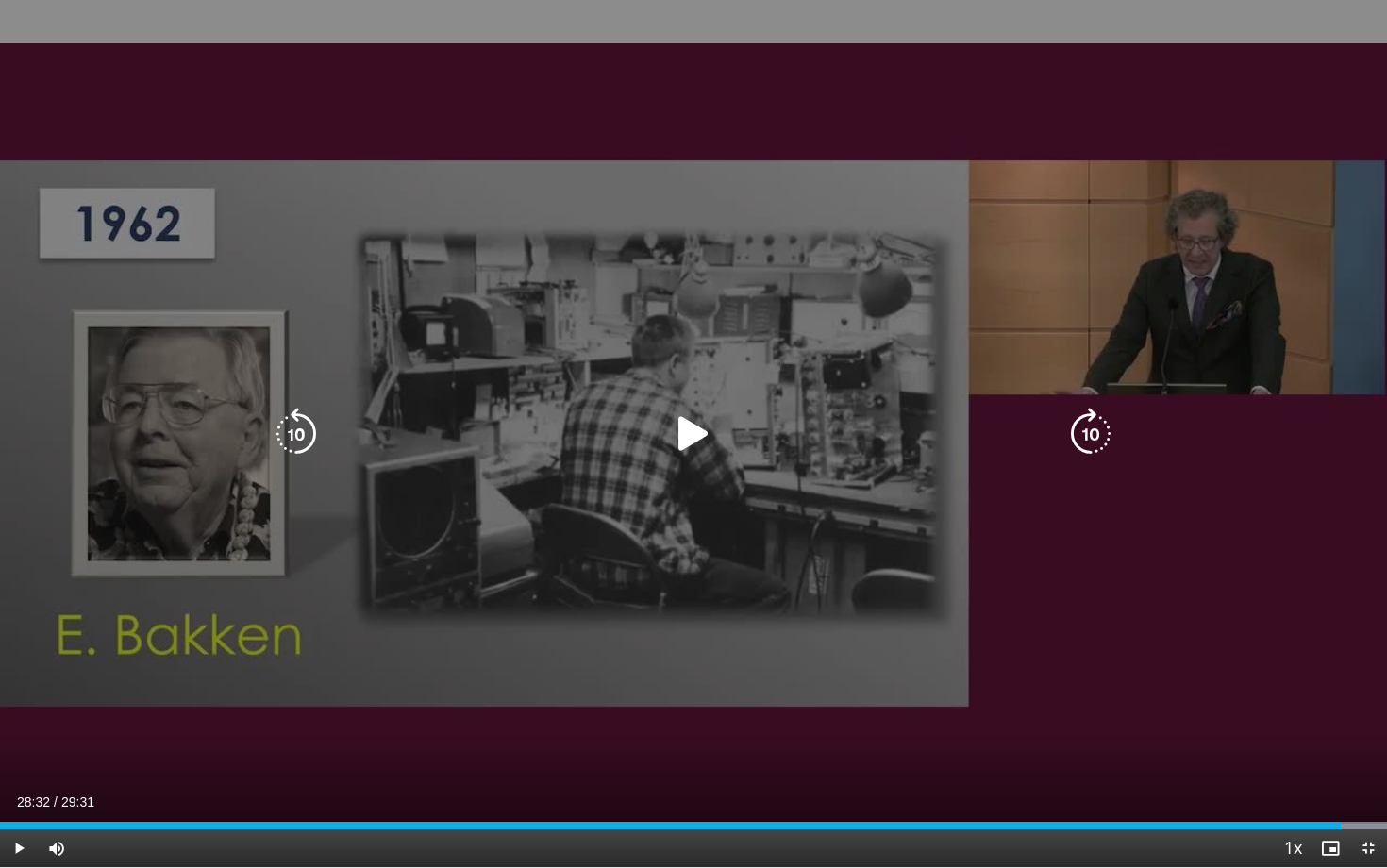 click at bounding box center (694, 434) 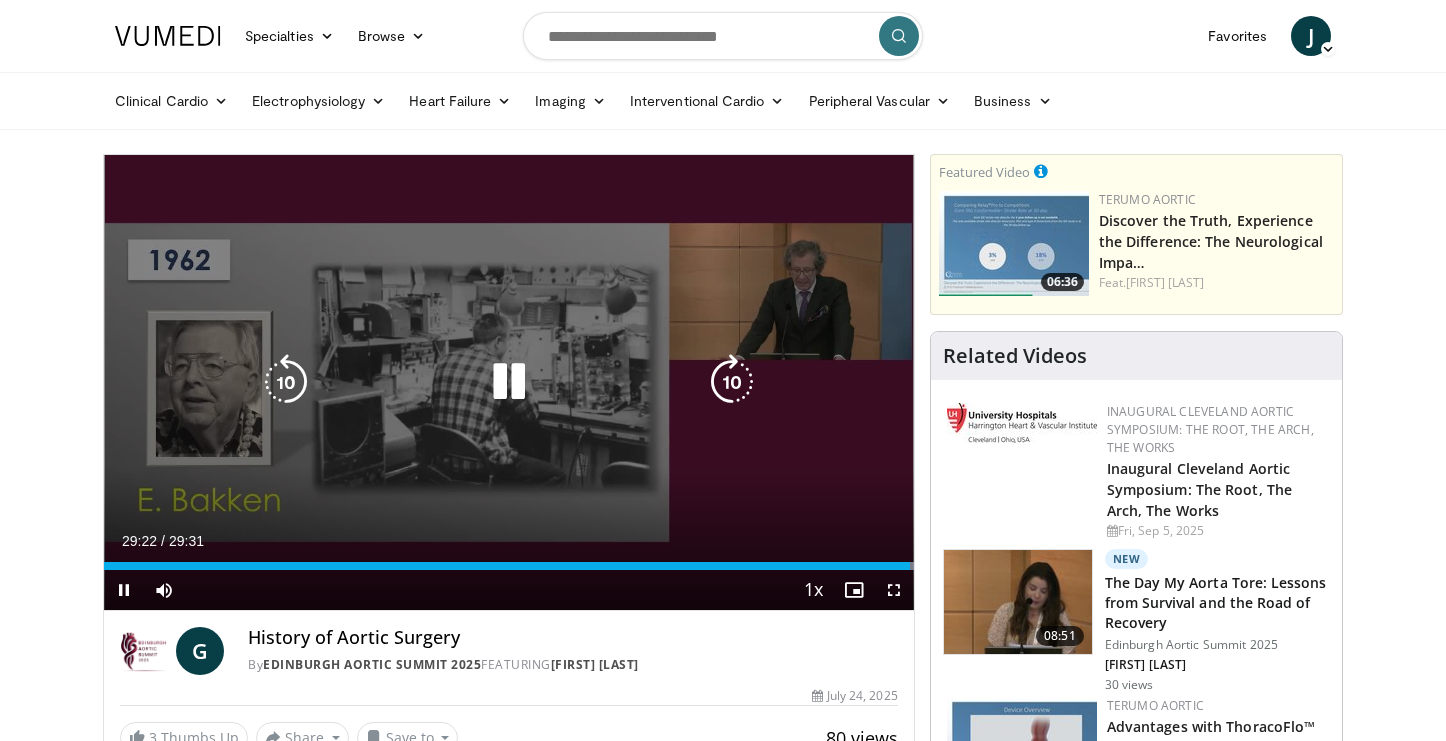 click at bounding box center (509, 382) 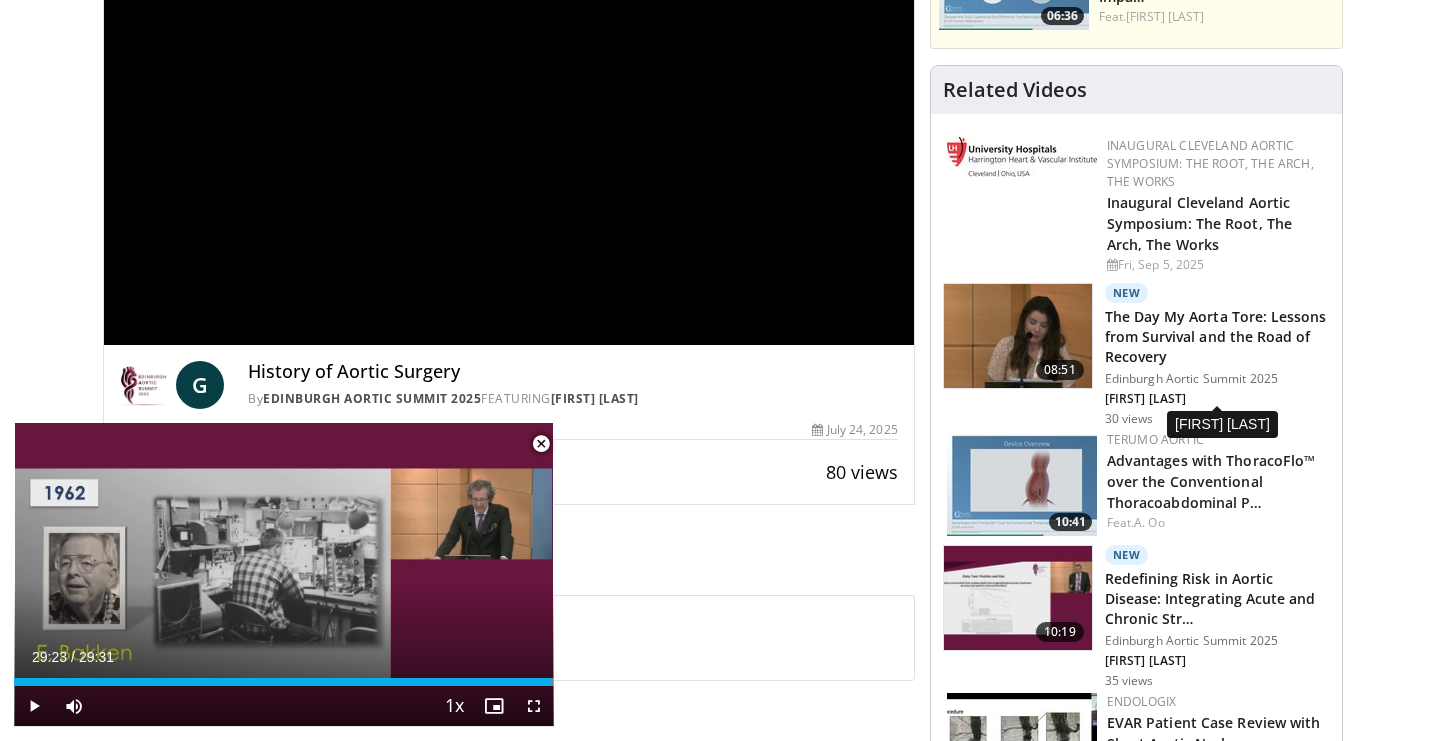 scroll, scrollTop: 268, scrollLeft: 0, axis: vertical 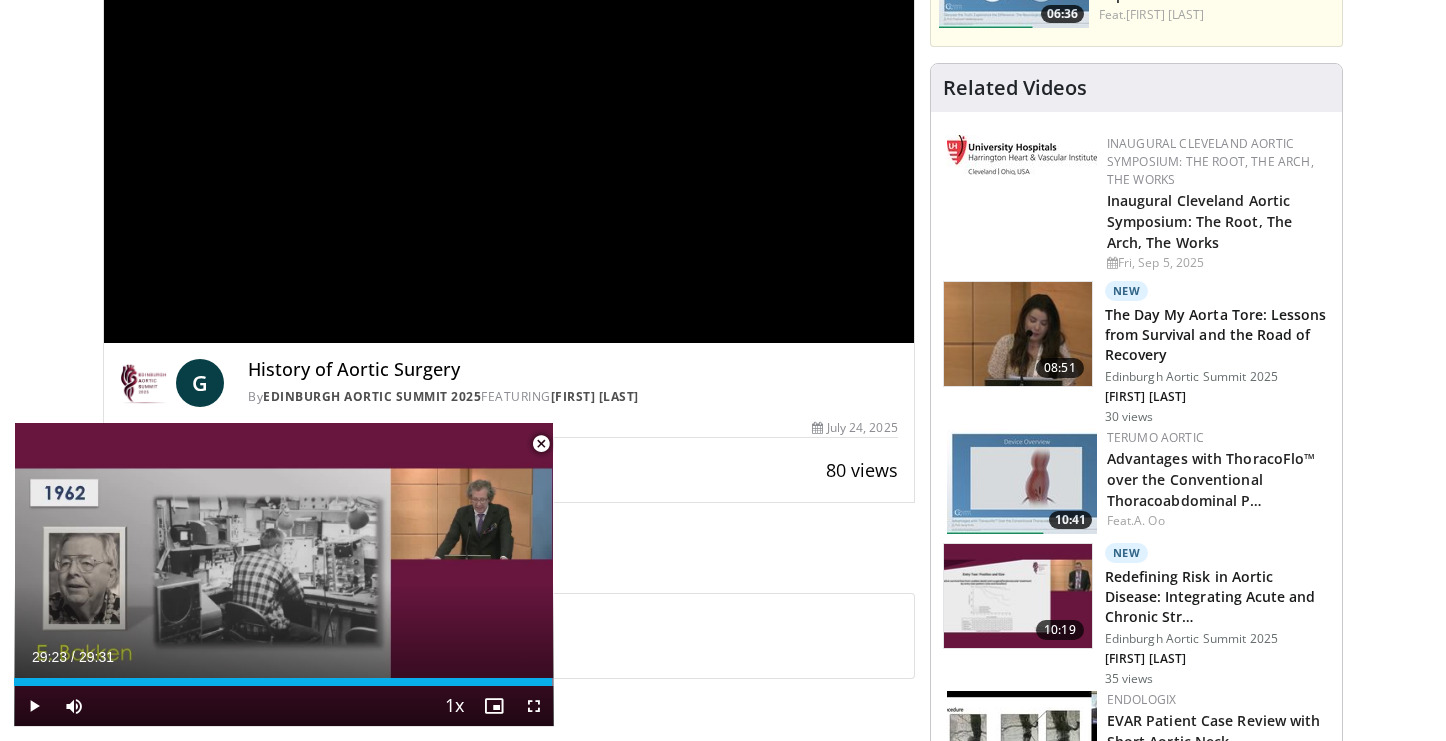click on "The Day My Aorta Tore: Lessons from Survival and the Road of Recovery" at bounding box center (1217, 335) 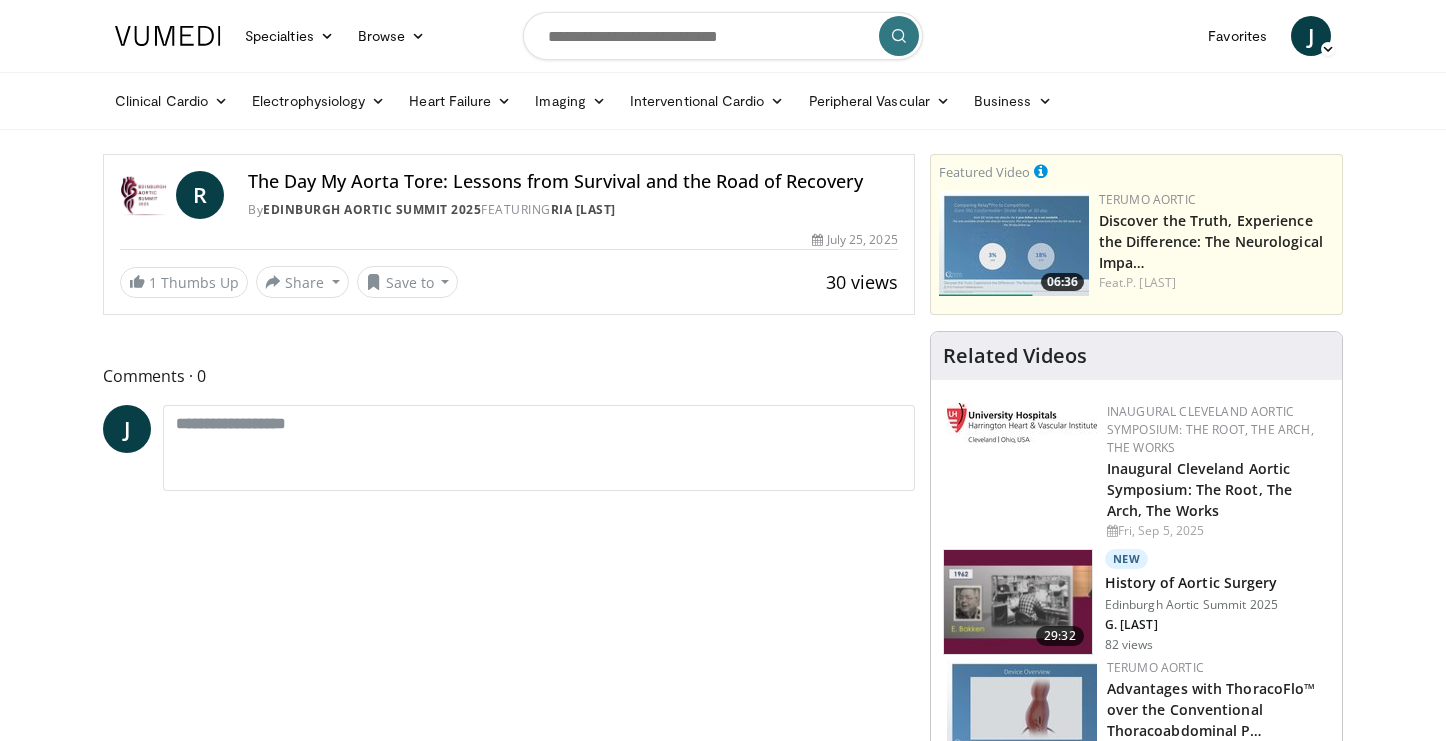 scroll, scrollTop: 0, scrollLeft: 0, axis: both 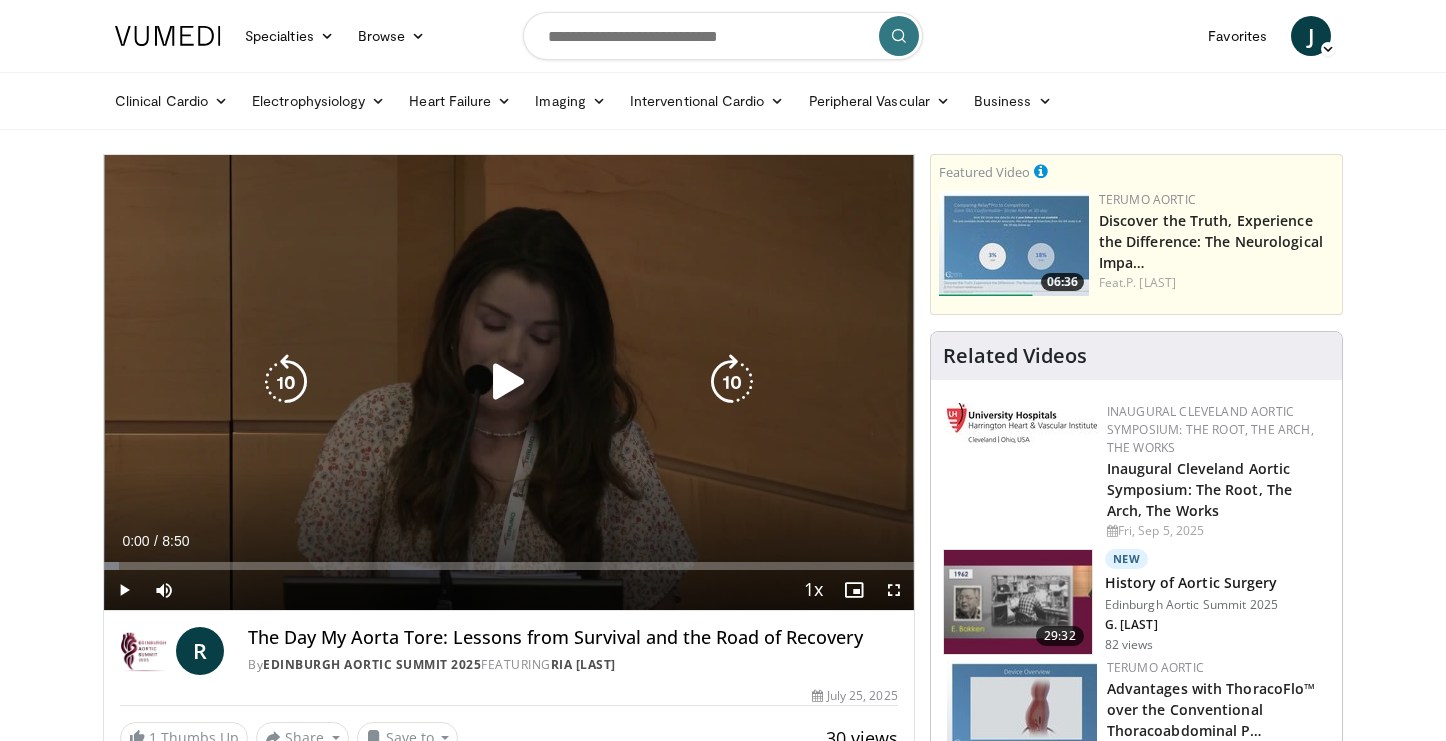 click at bounding box center (732, 382) 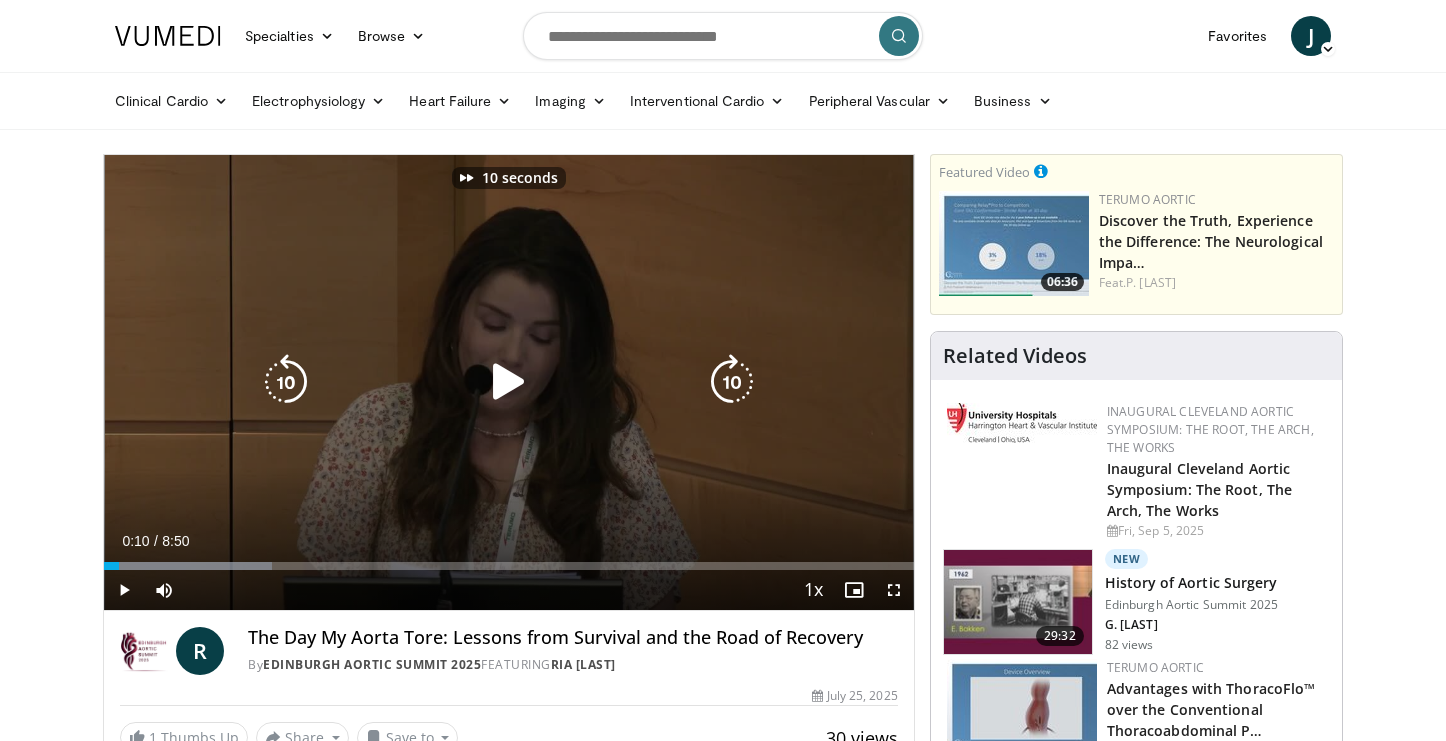 click at bounding box center [732, 382] 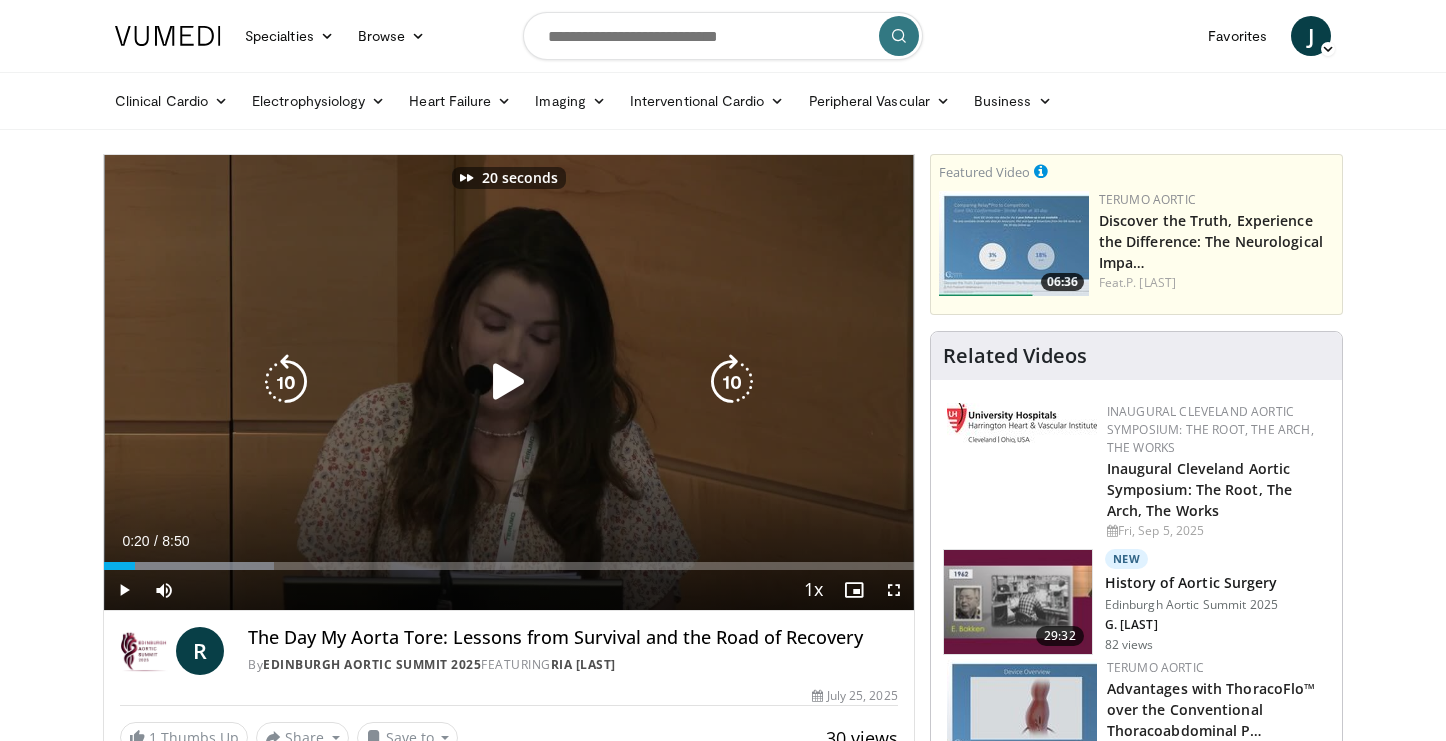 click at bounding box center (732, 382) 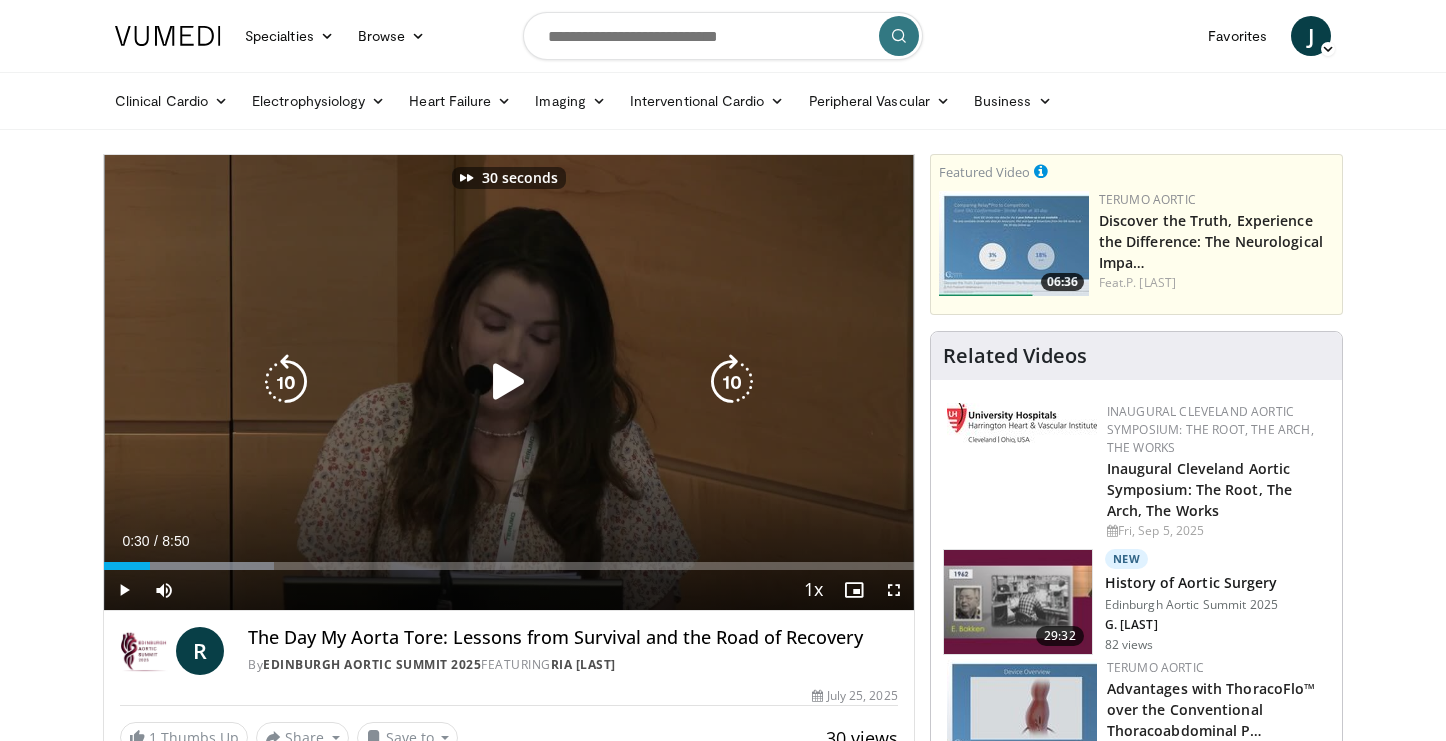 click at bounding box center (732, 382) 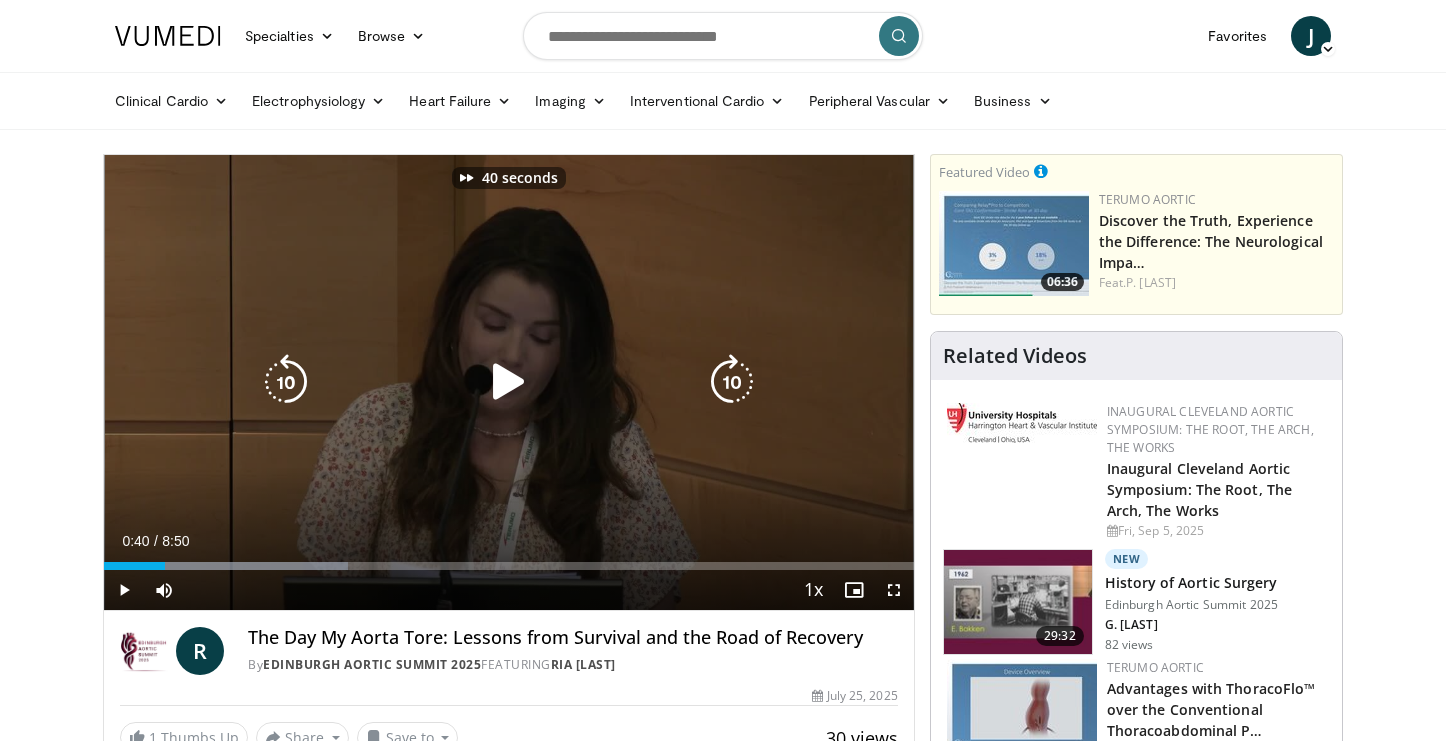 click at bounding box center (732, 382) 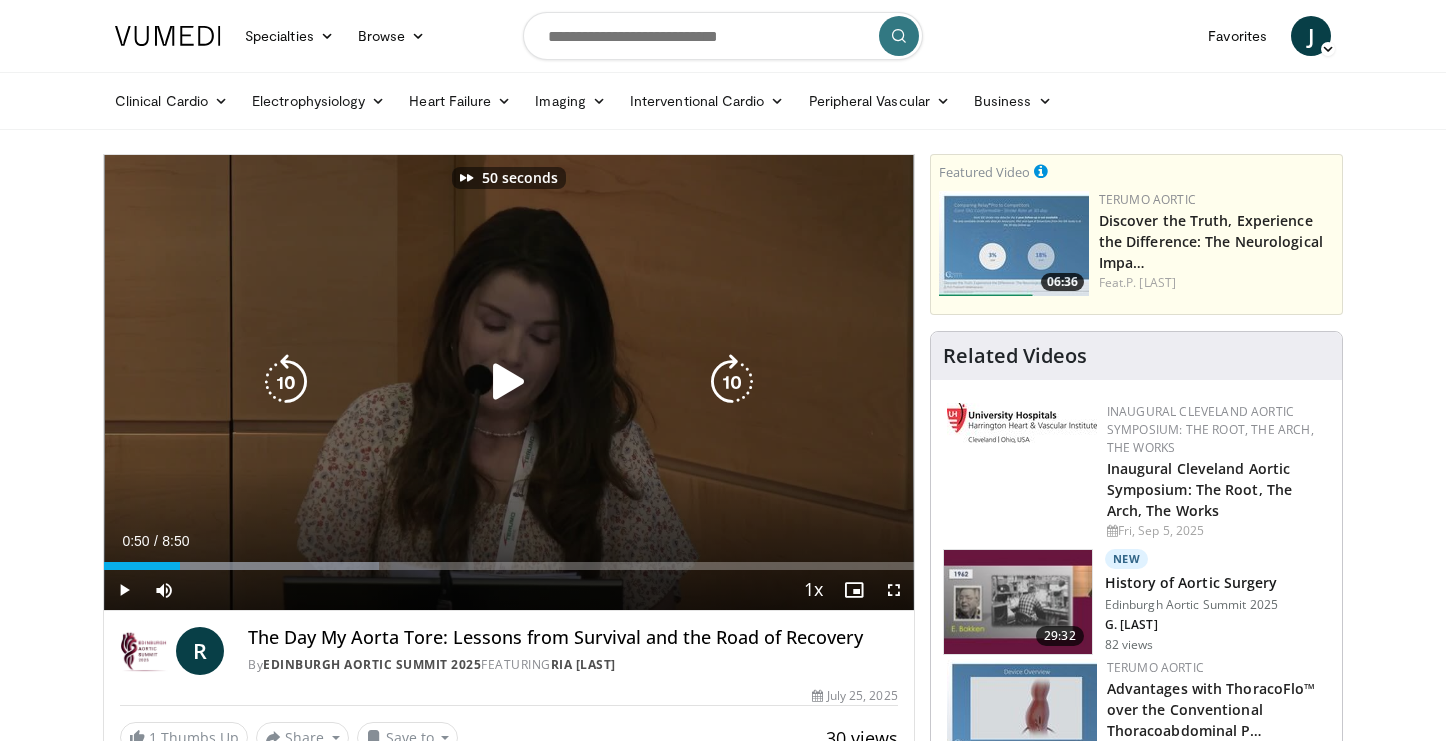 click at bounding box center [732, 382] 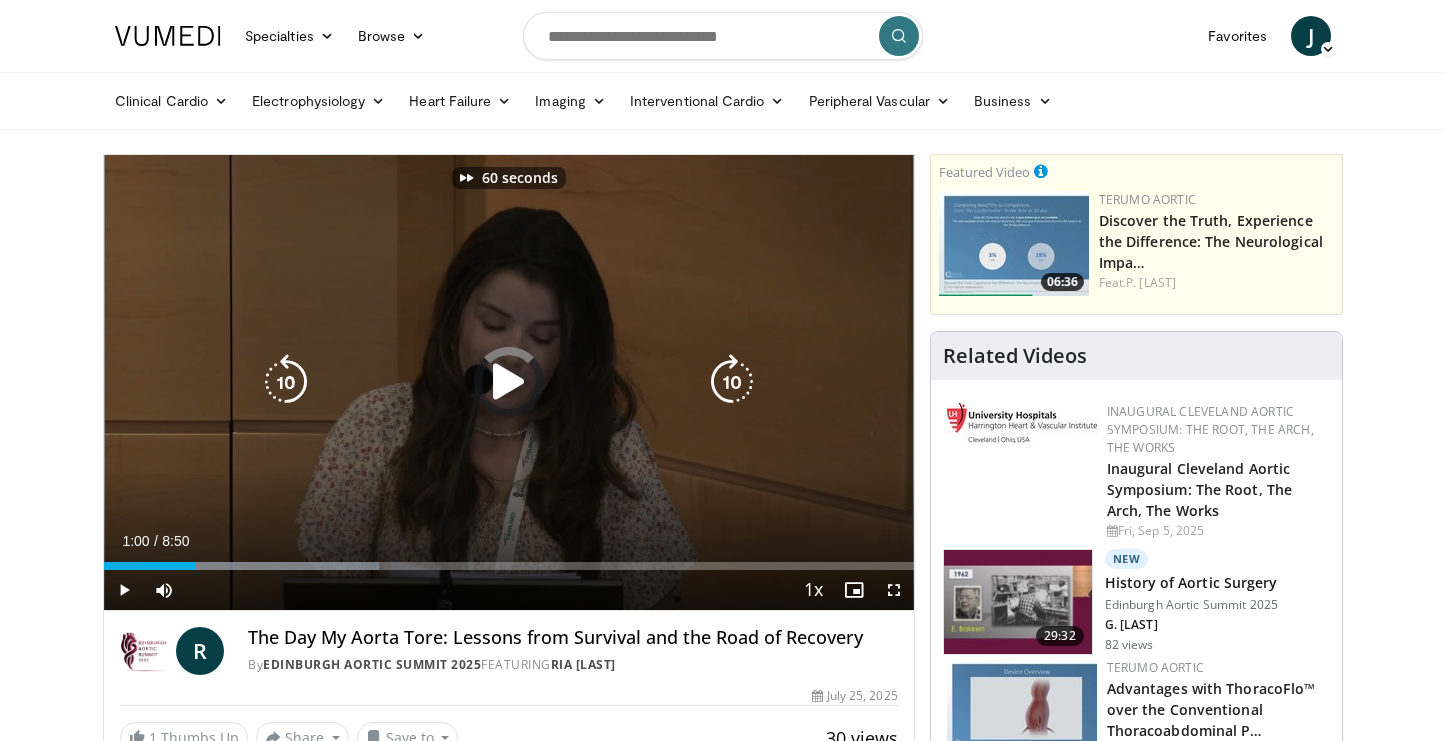 click at bounding box center [732, 382] 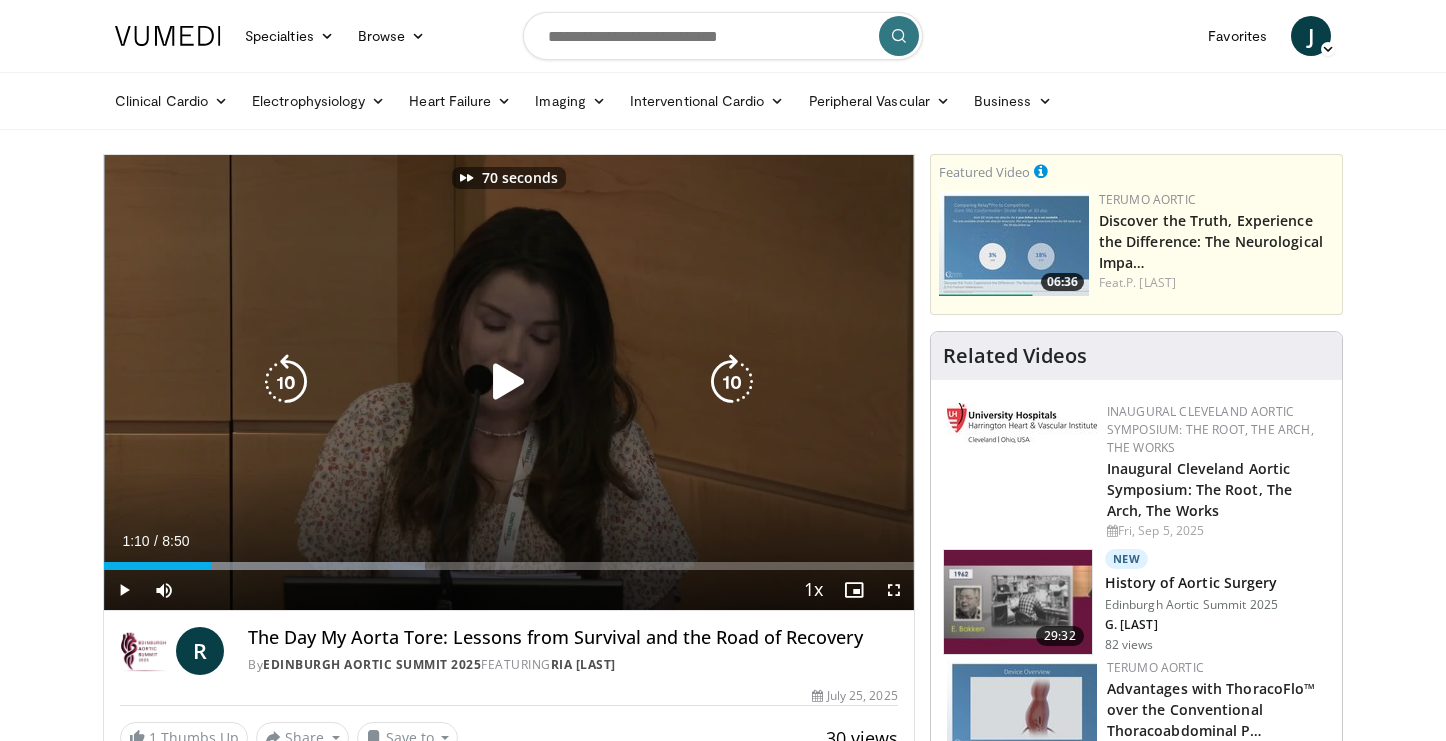 click at bounding box center [732, 382] 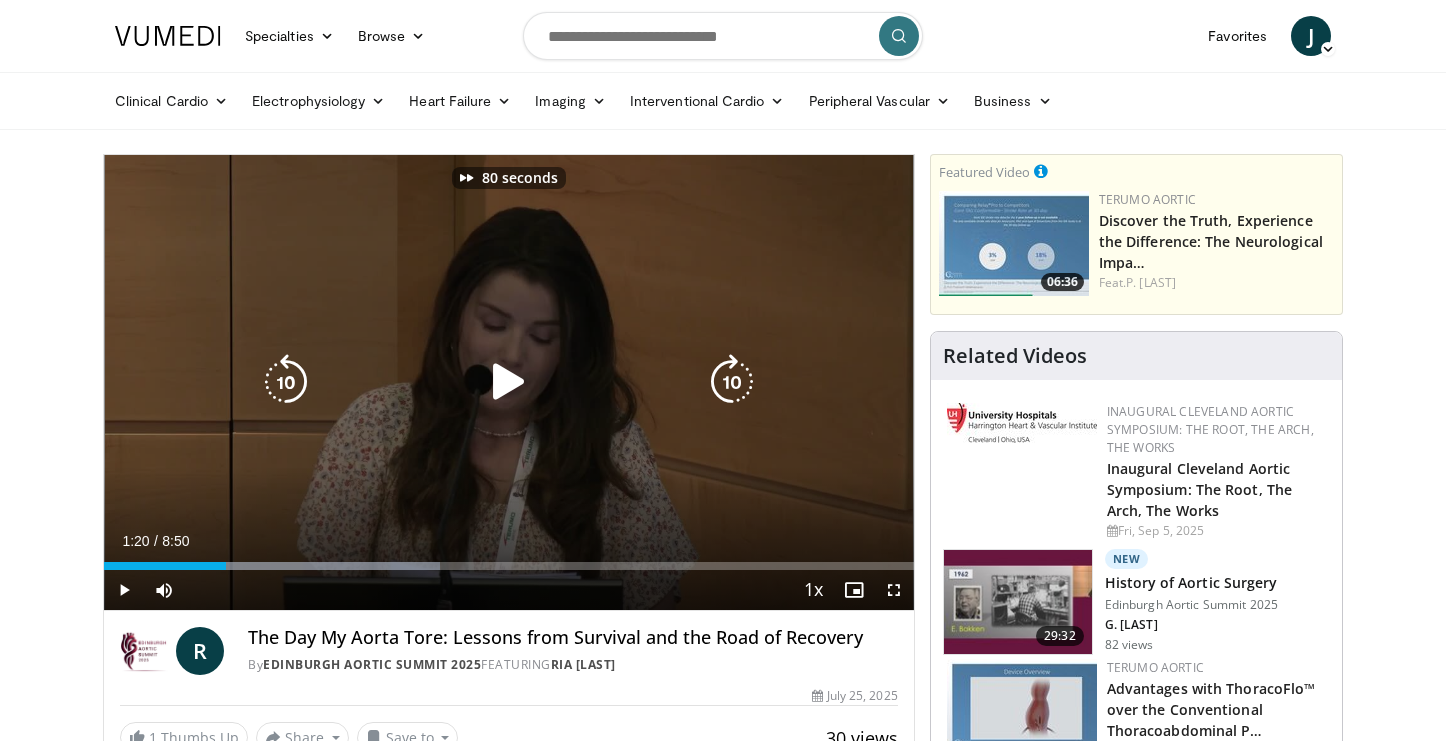 click at bounding box center (732, 382) 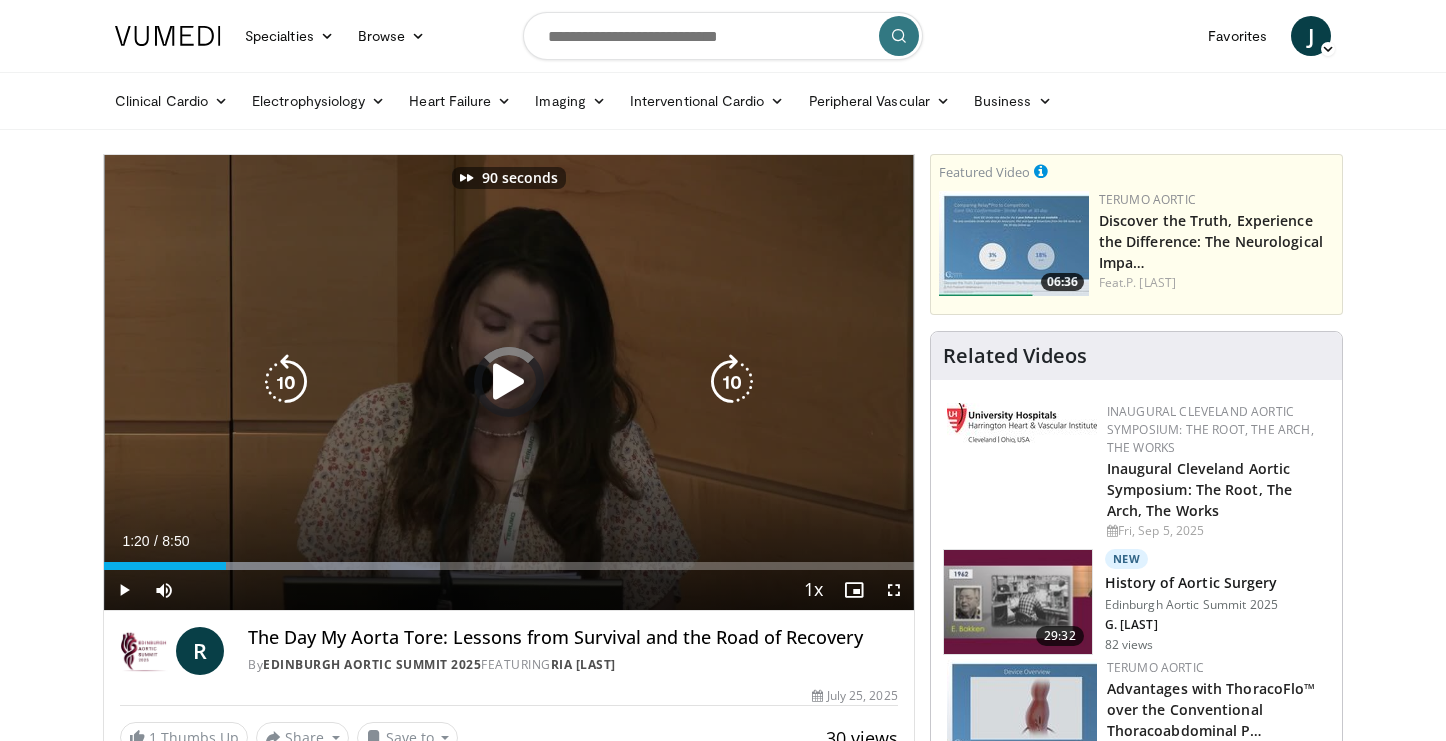 click at bounding box center (732, 382) 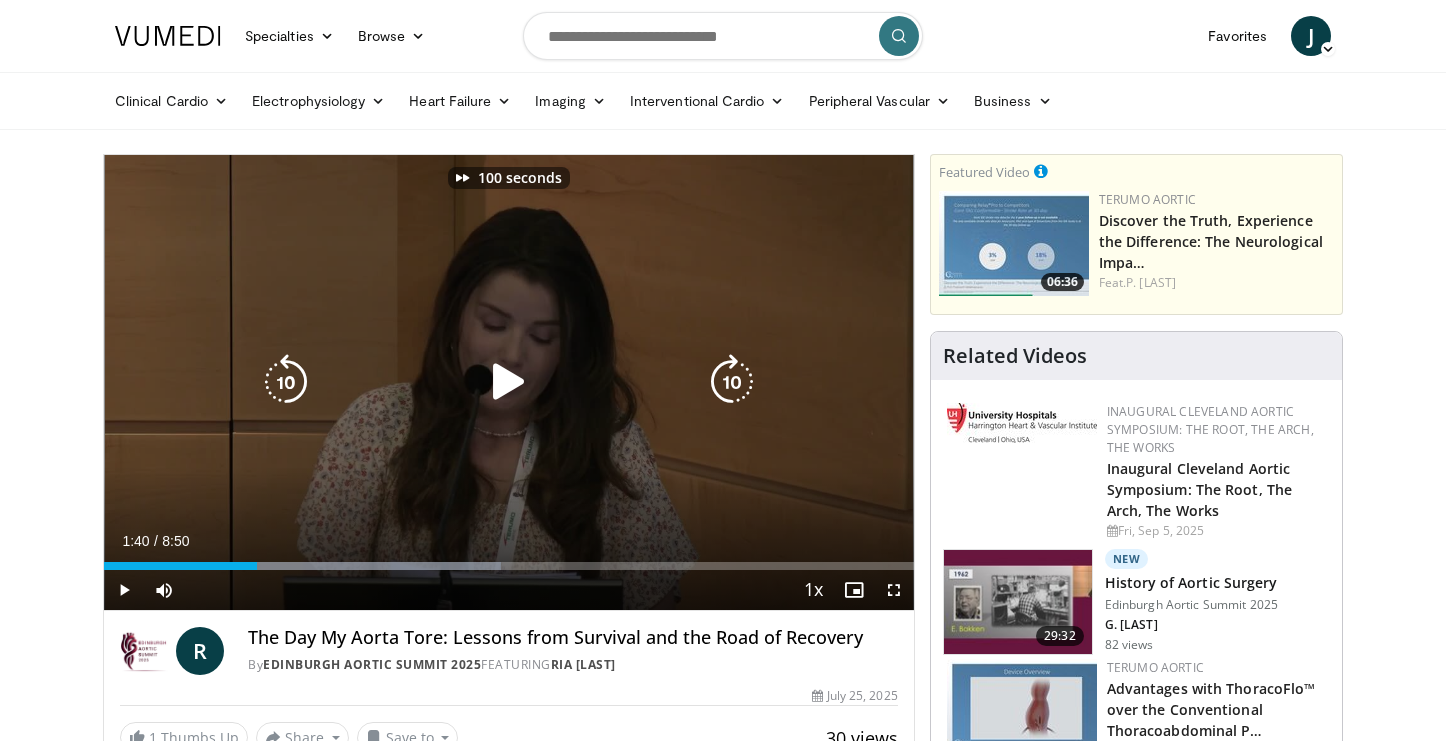 click at bounding box center [732, 382] 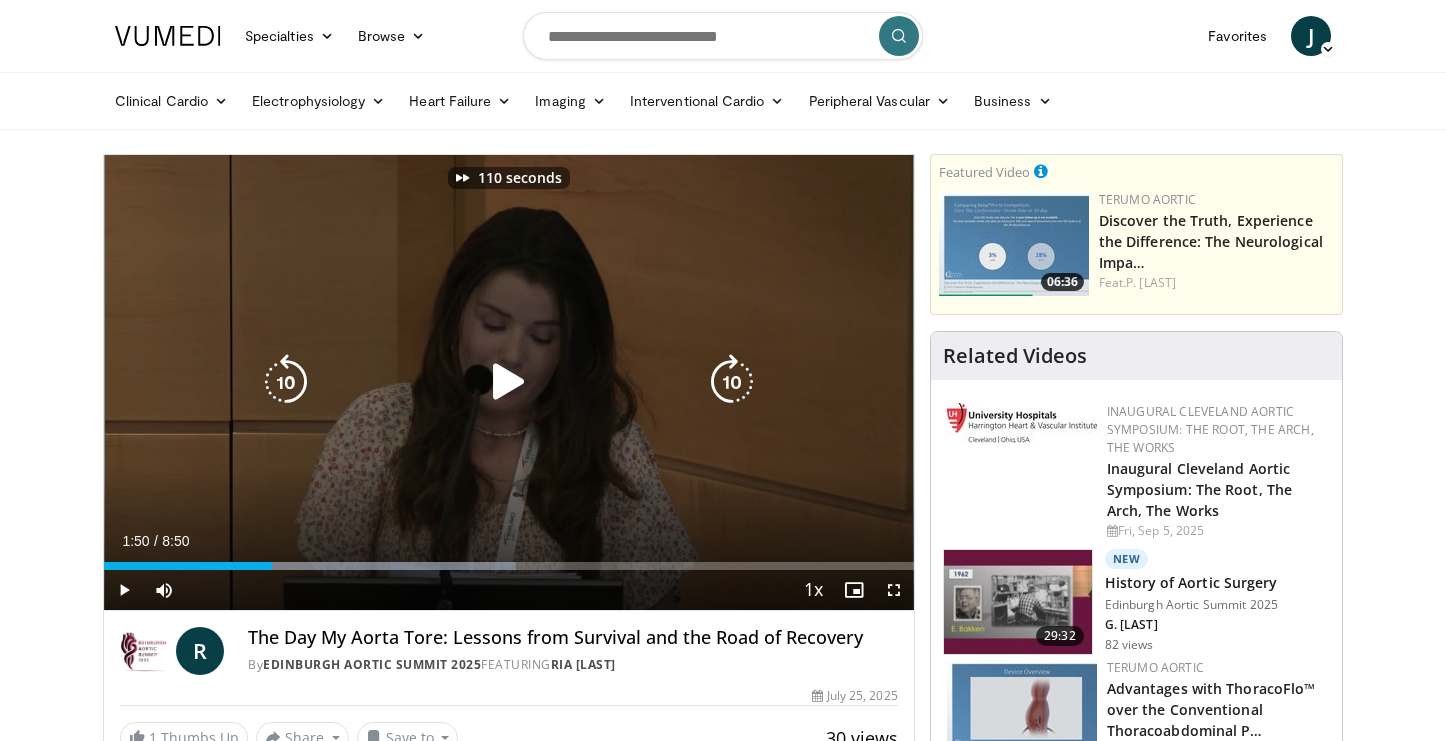 click at bounding box center (732, 382) 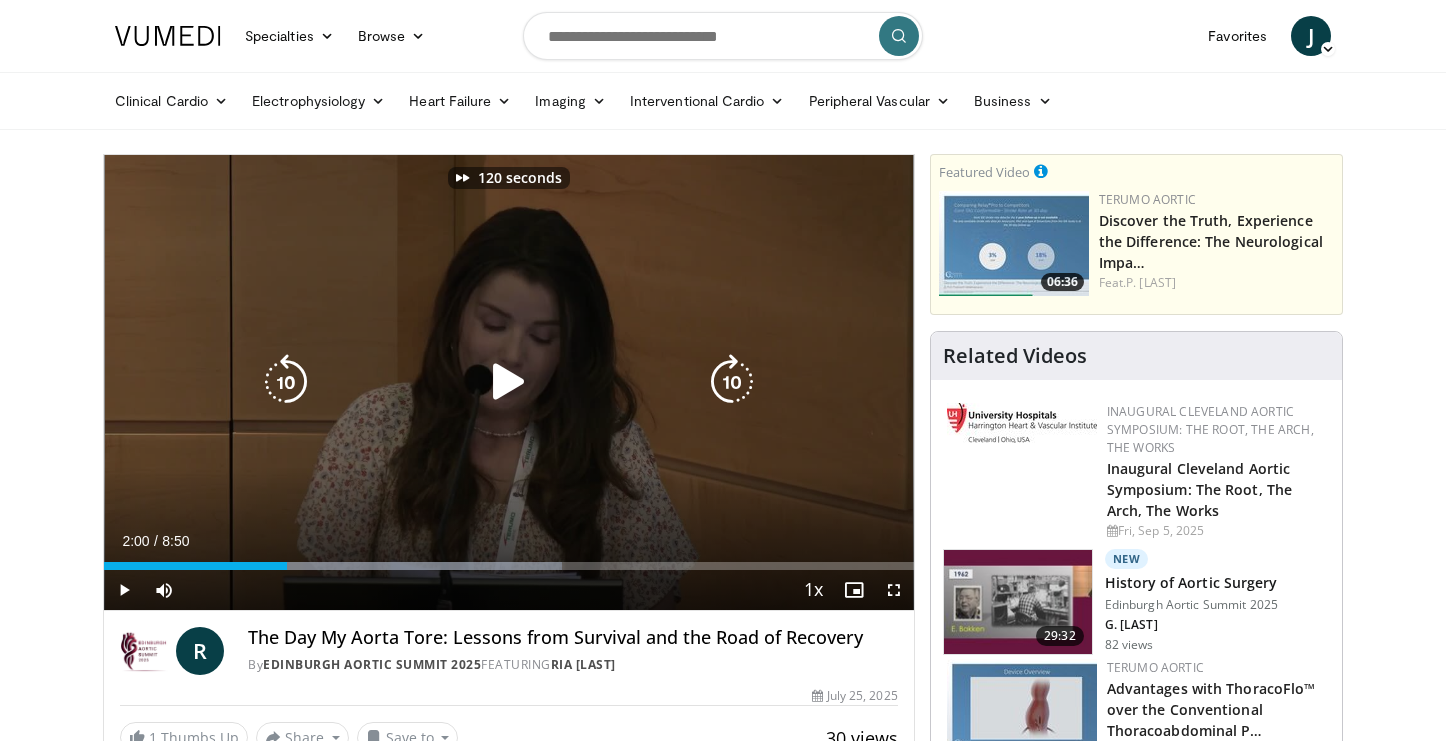 click at bounding box center [732, 382] 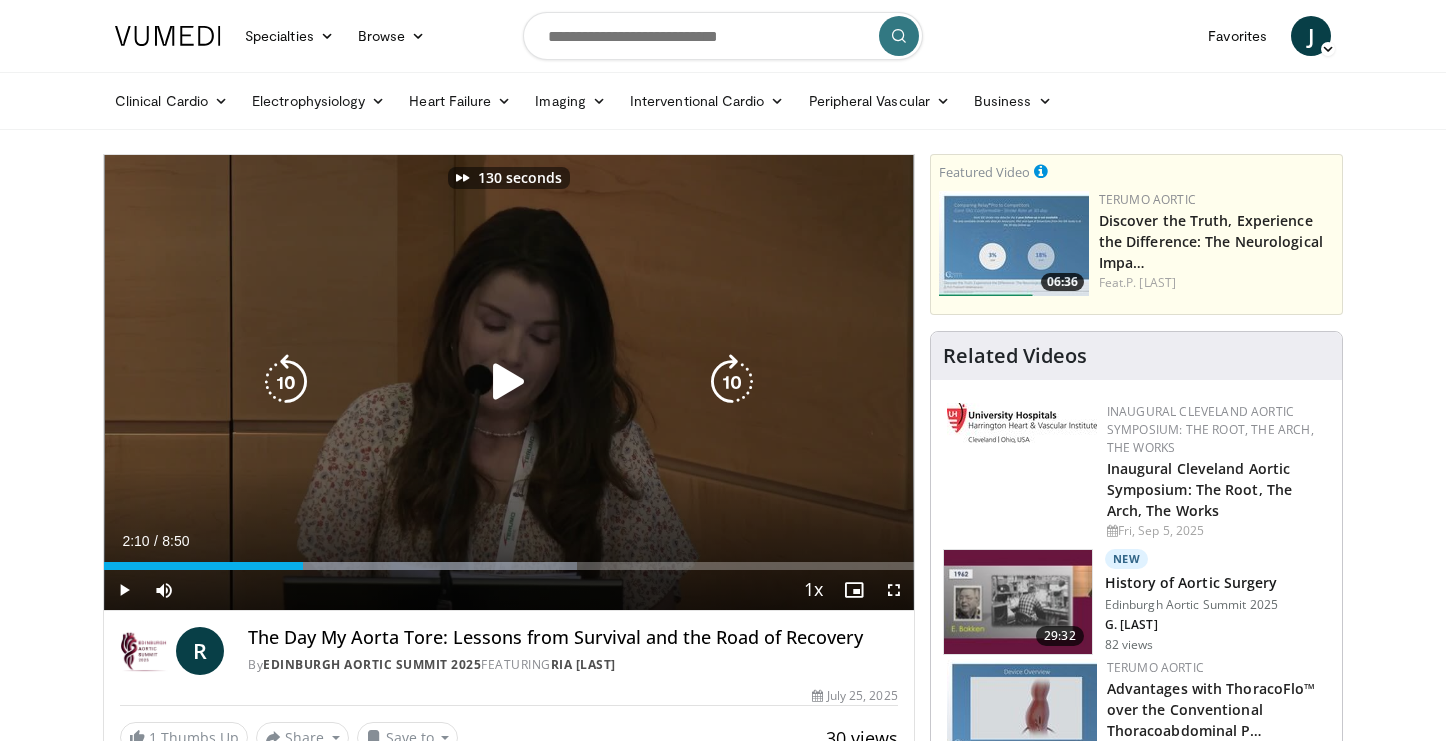 click at bounding box center (732, 382) 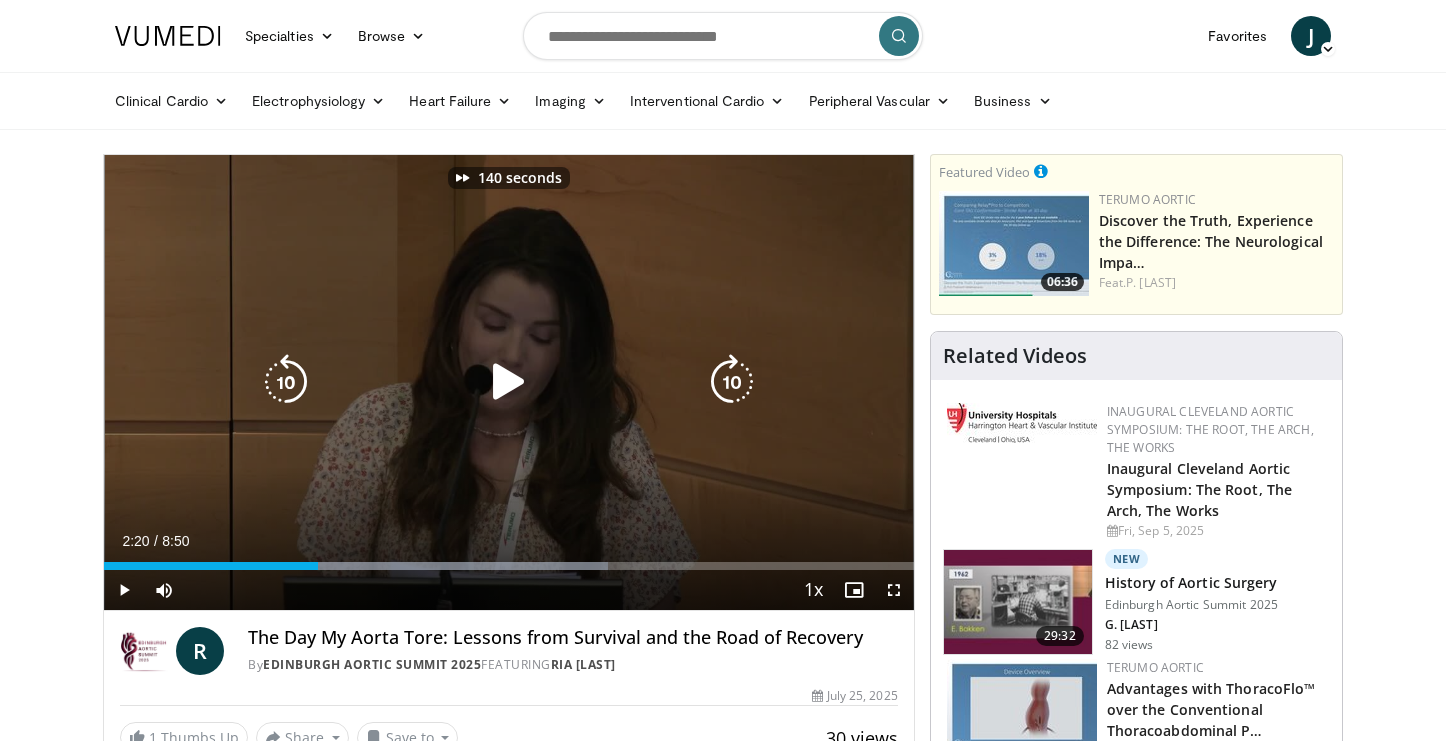 click at bounding box center [732, 382] 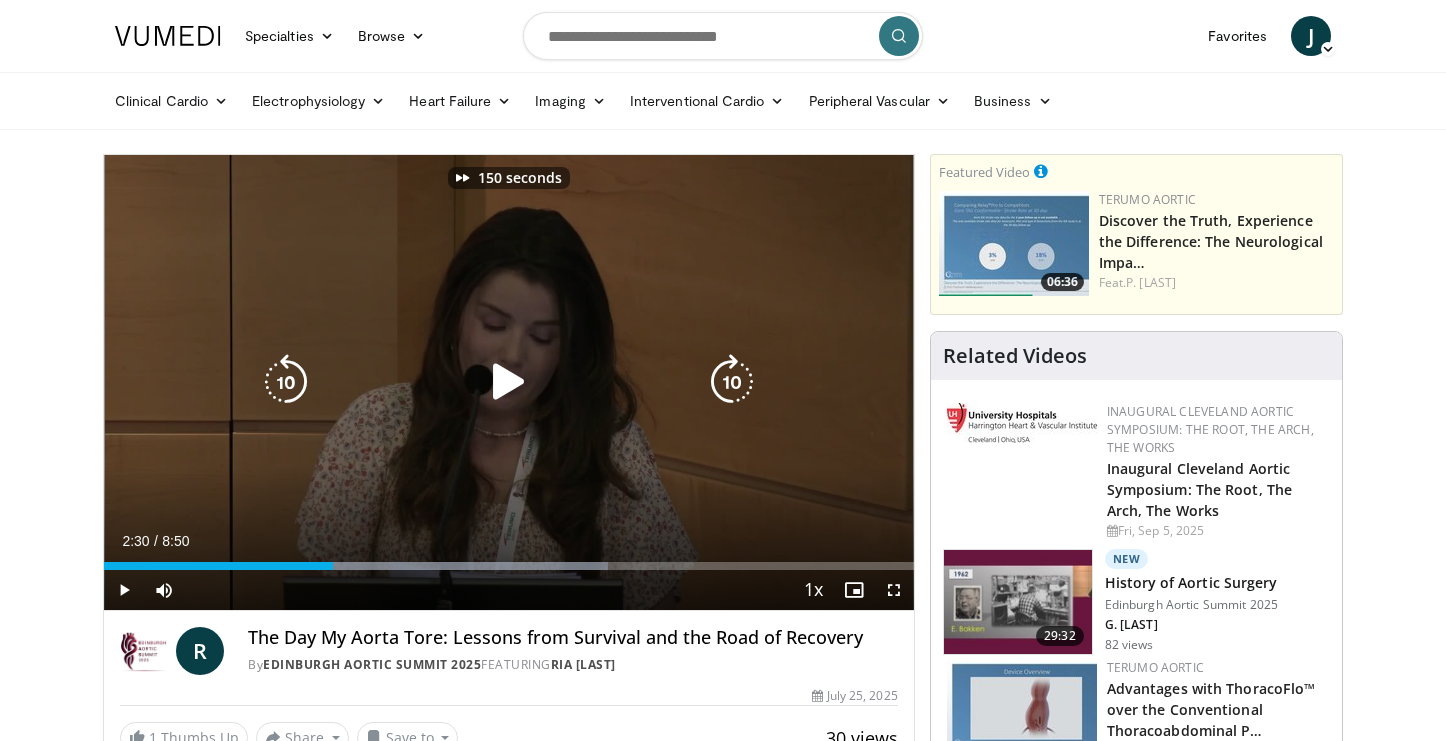 click at bounding box center [732, 382] 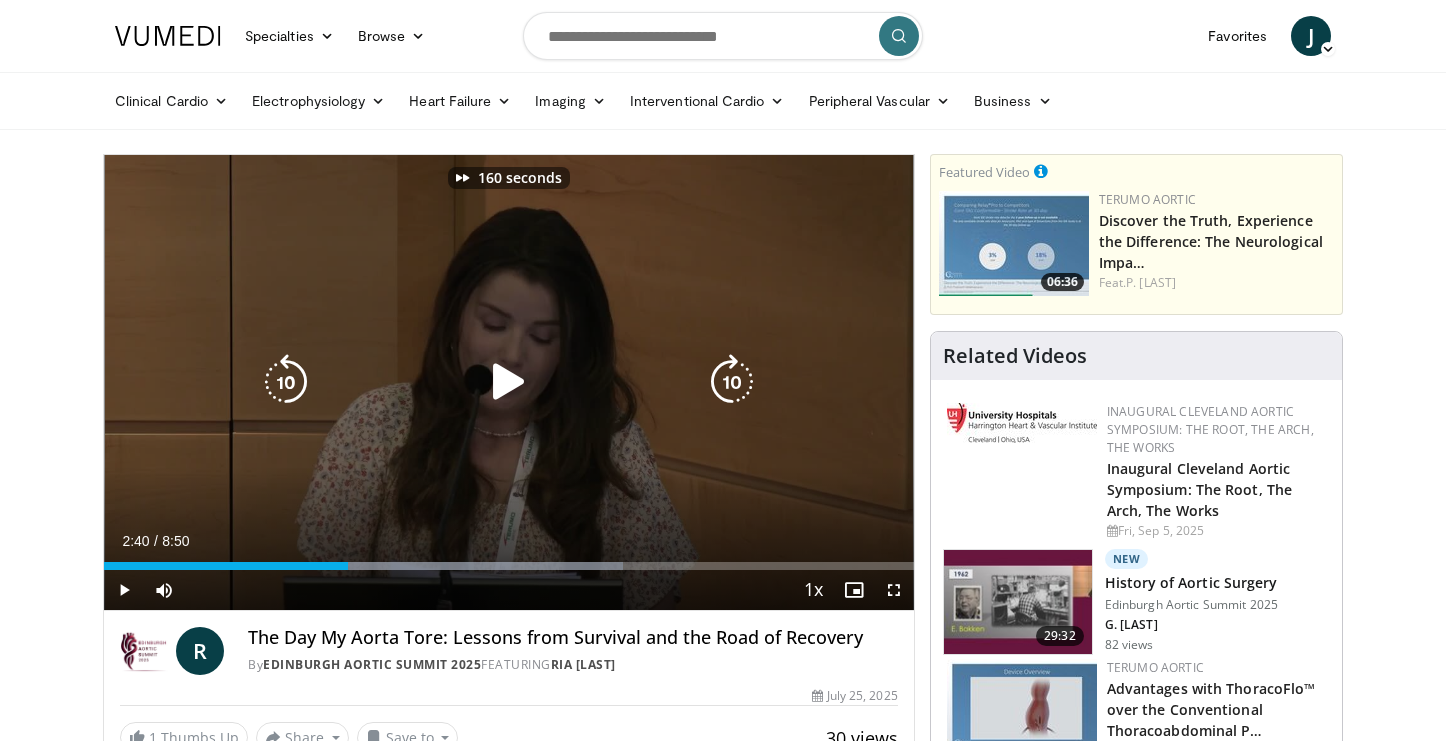 click at bounding box center (732, 382) 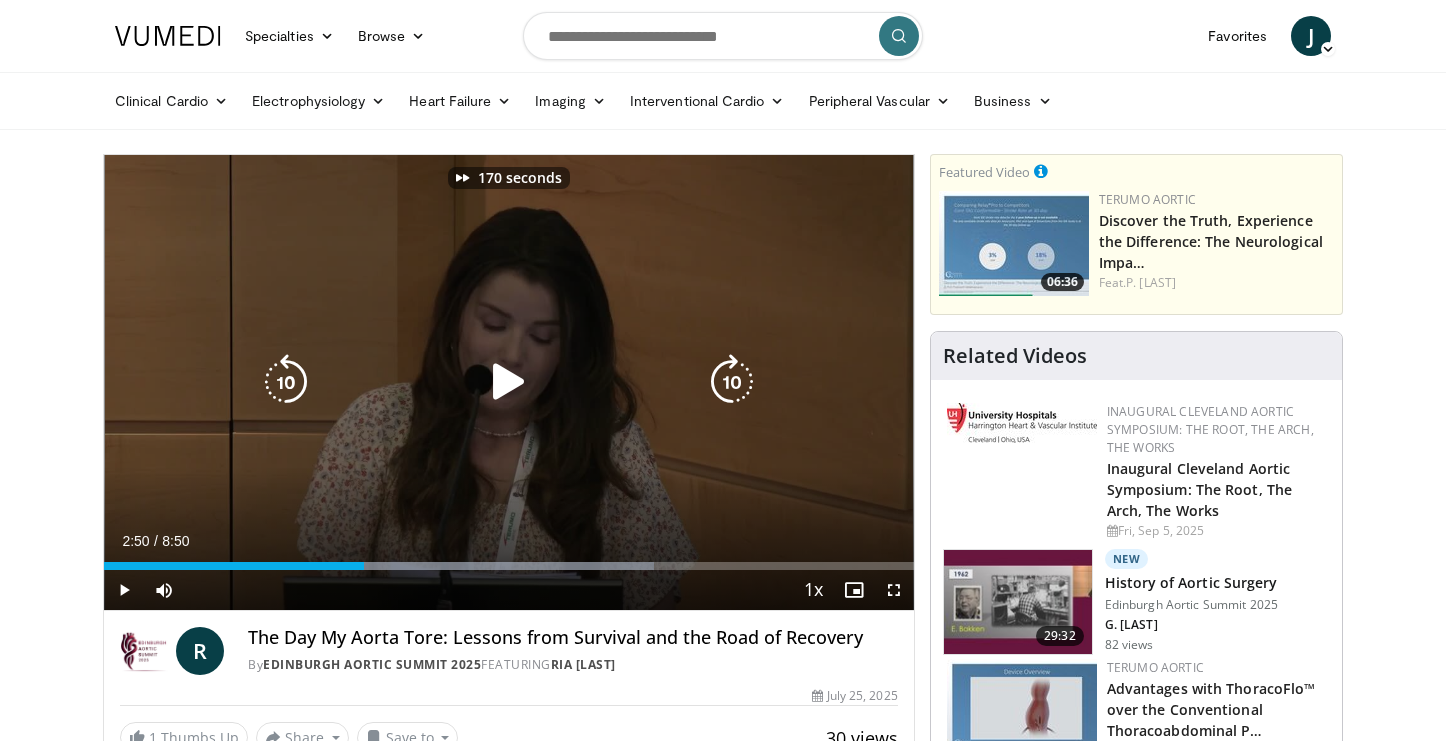 click at bounding box center [732, 382] 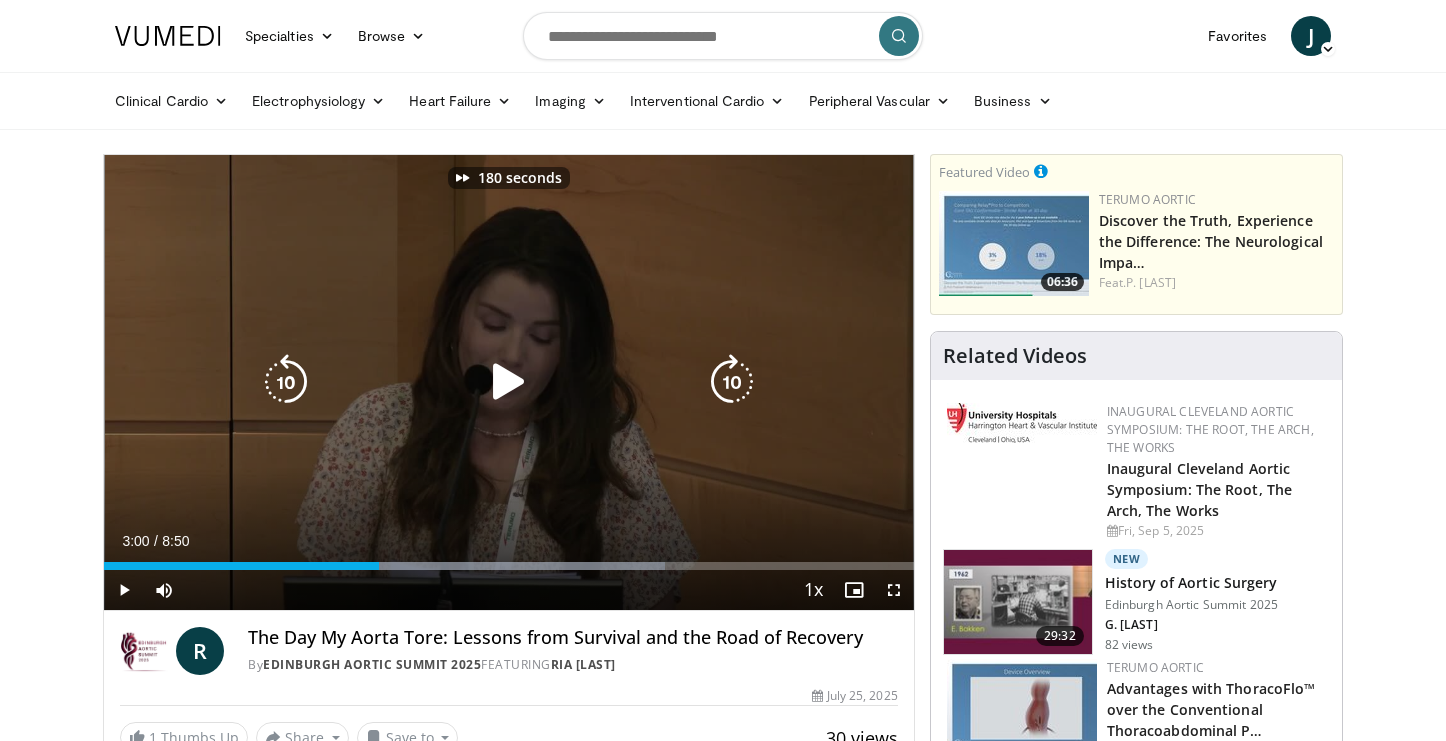click at bounding box center (732, 382) 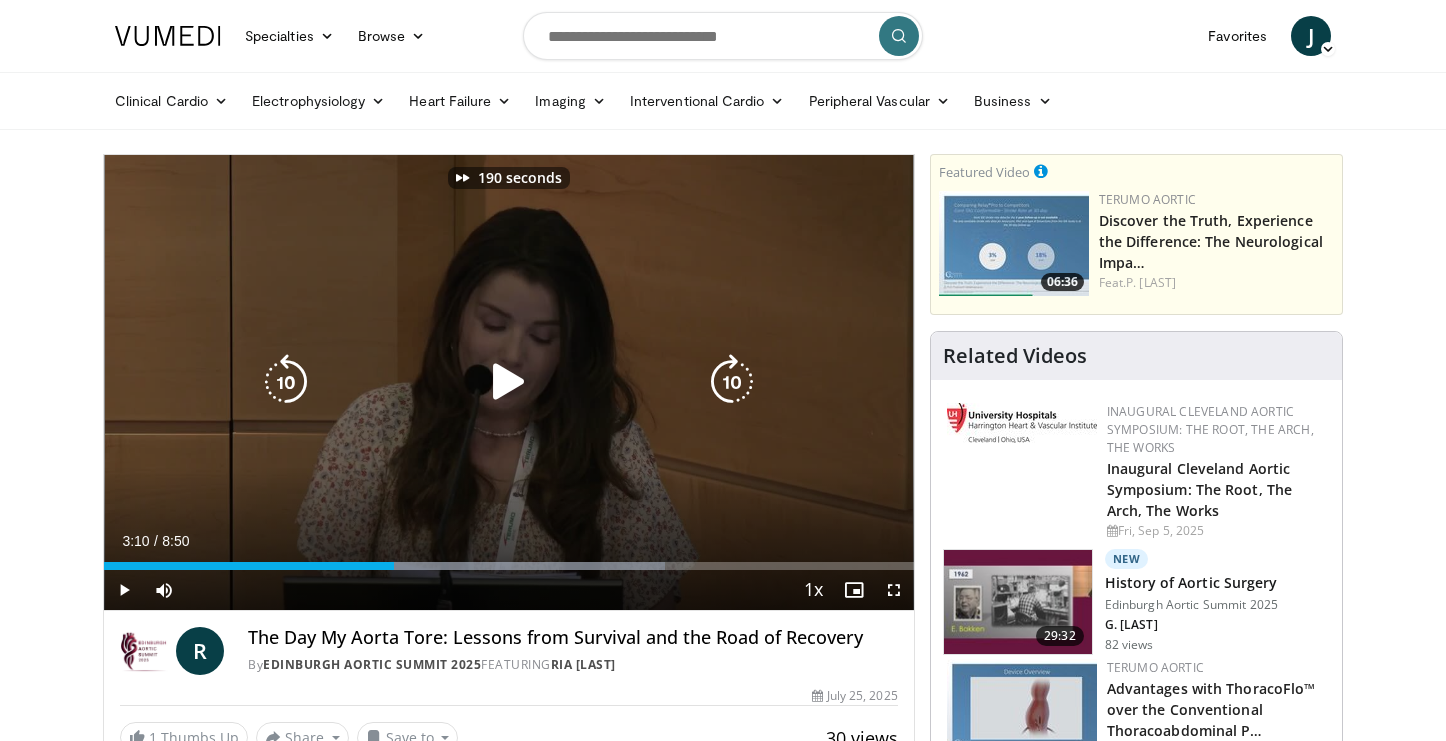 click at bounding box center (732, 382) 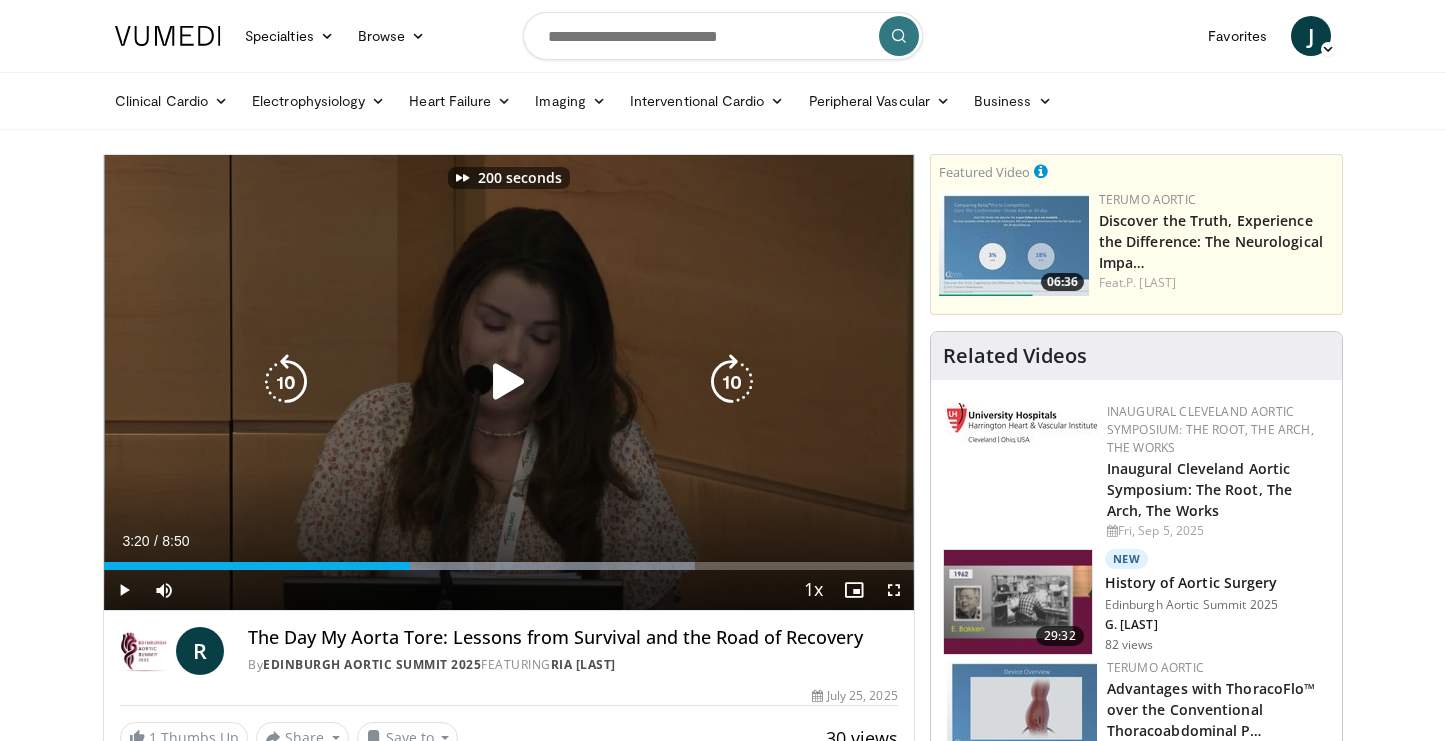 click at bounding box center (732, 382) 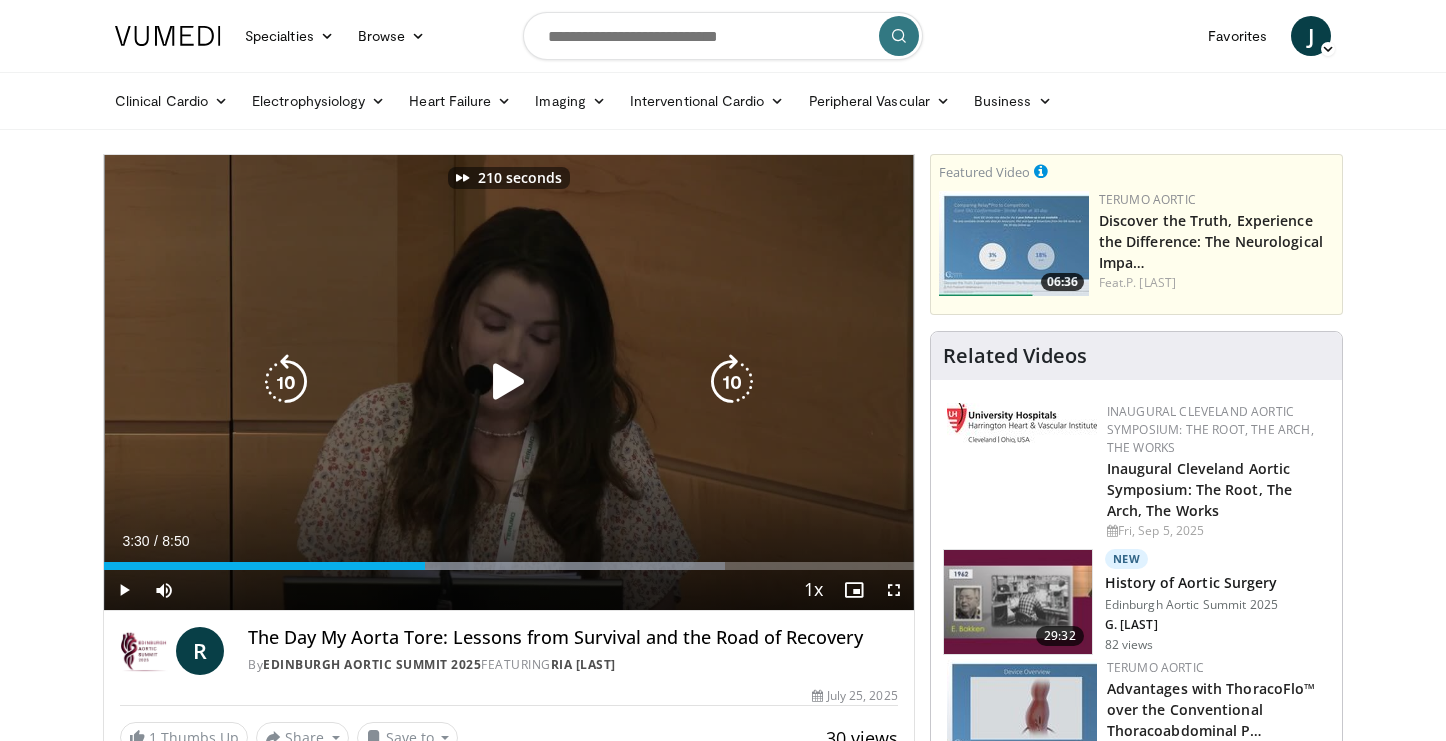 click at bounding box center [732, 382] 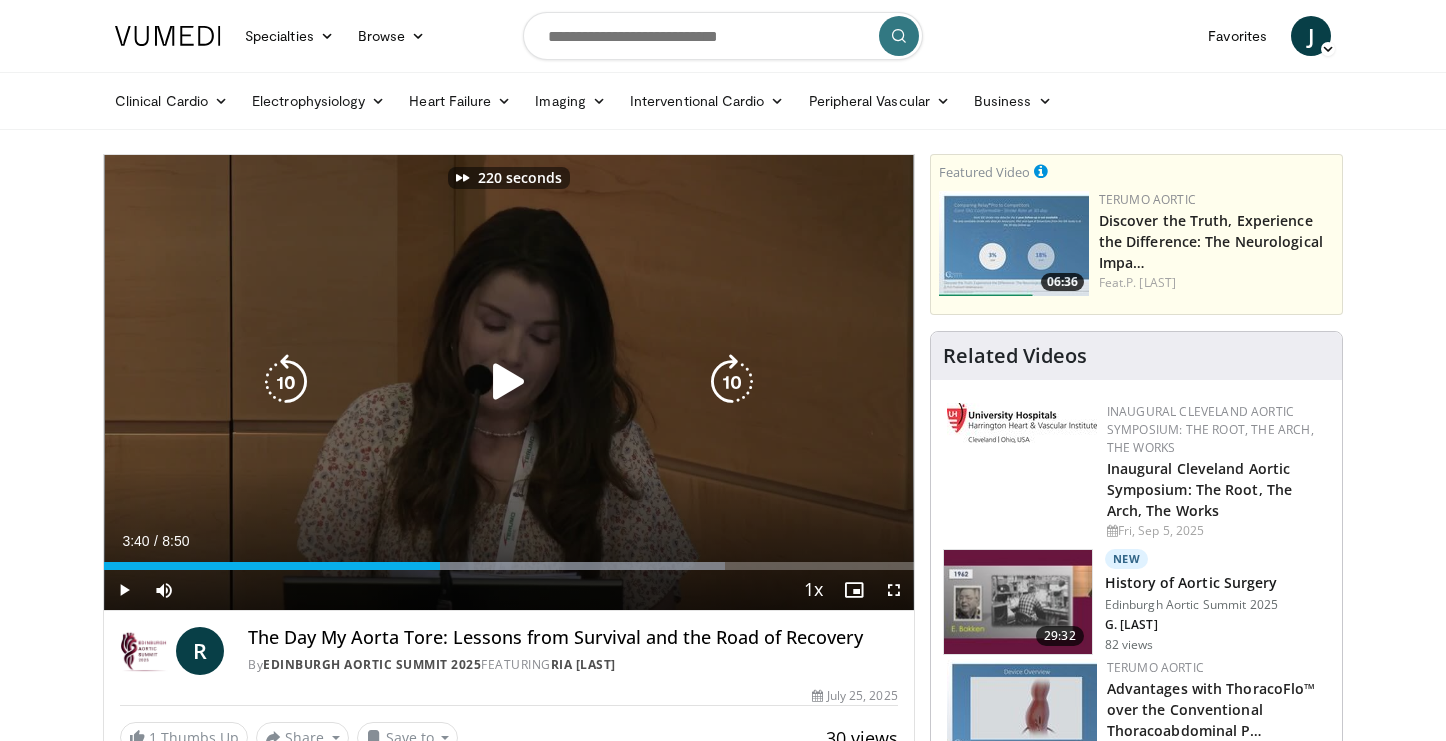 click at bounding box center [732, 382] 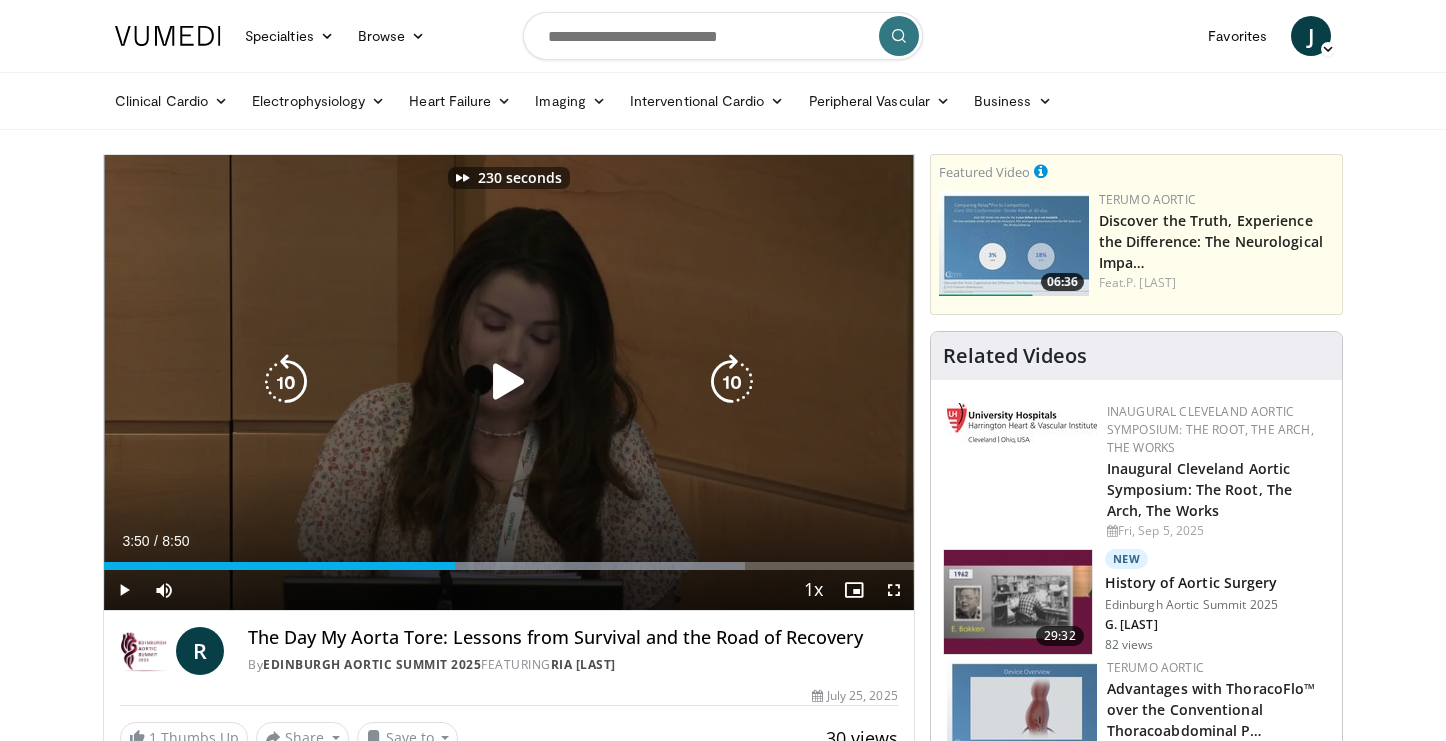 click at bounding box center [732, 382] 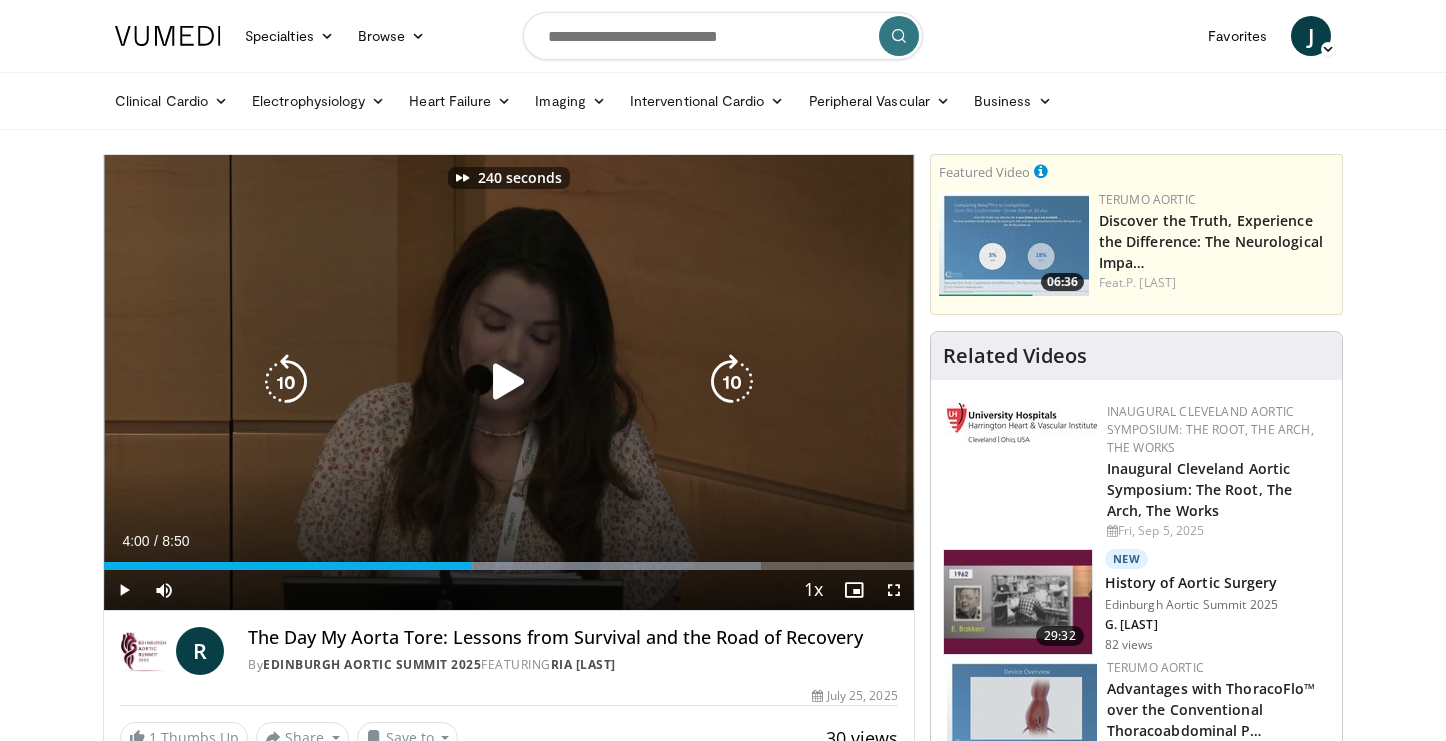 click at bounding box center (732, 382) 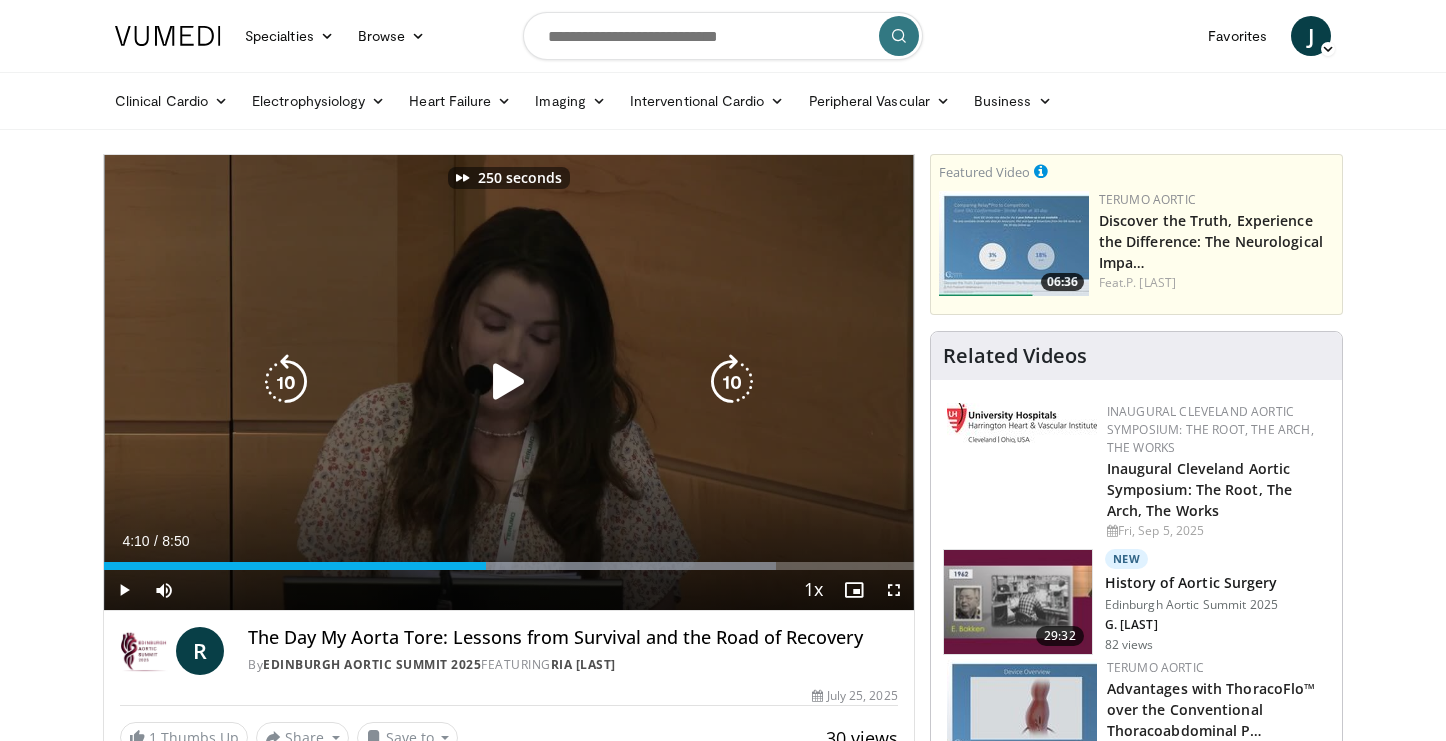 click at bounding box center (732, 382) 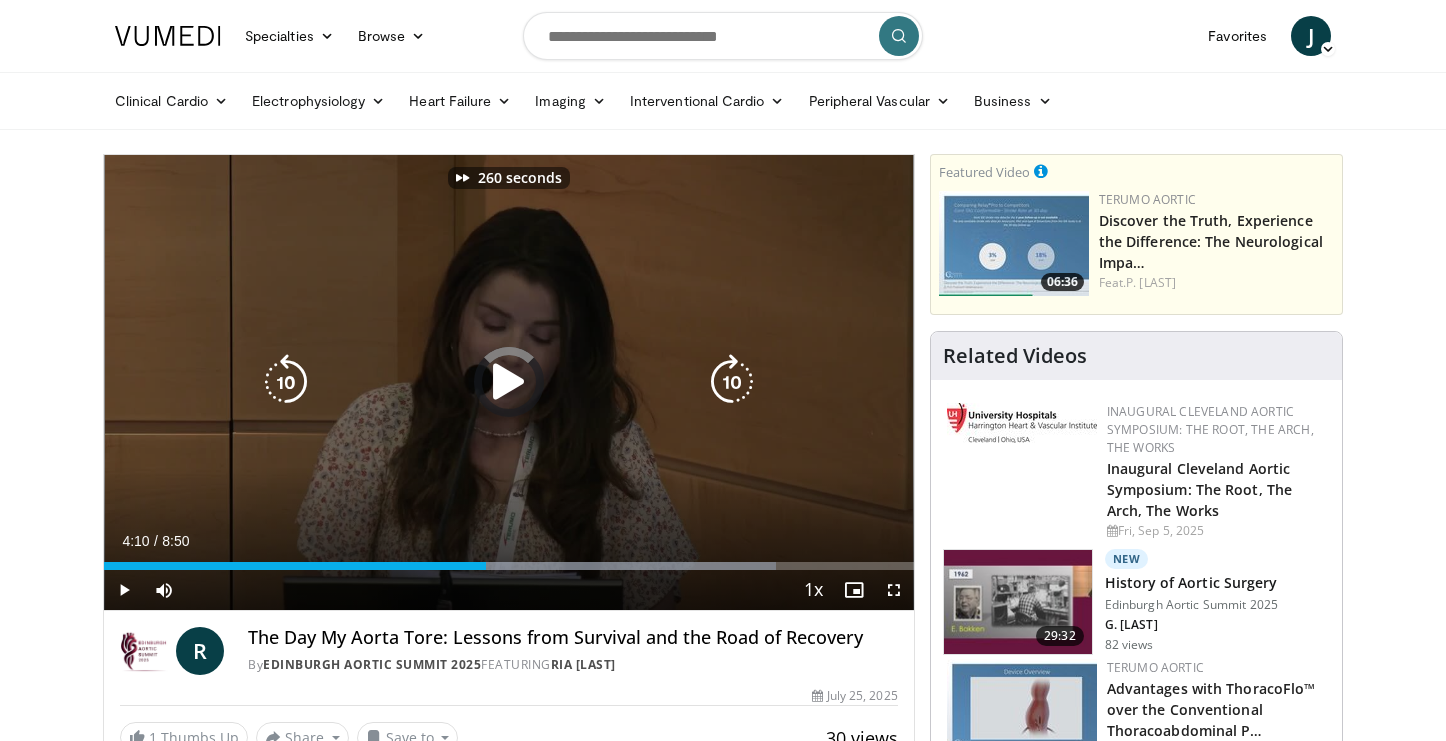 click at bounding box center [732, 382] 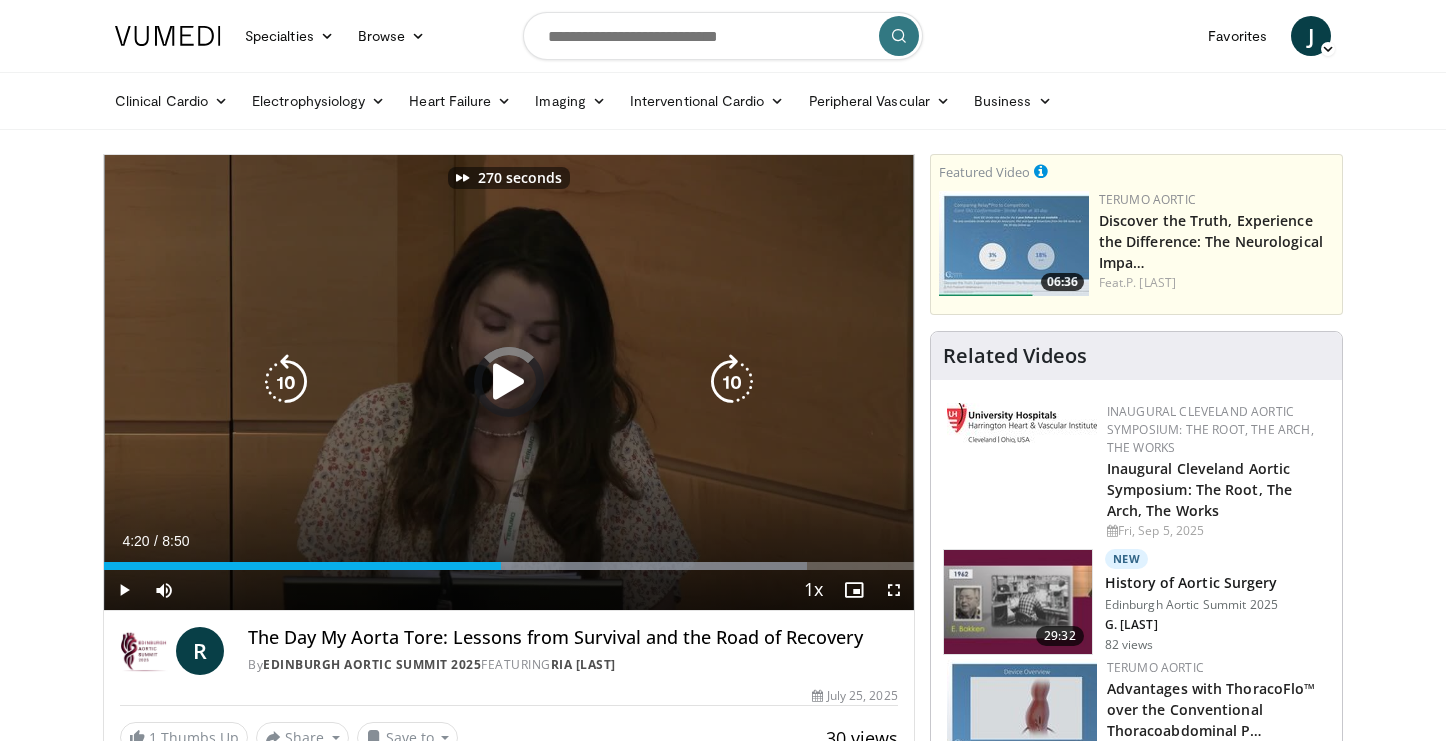 click at bounding box center [732, 382] 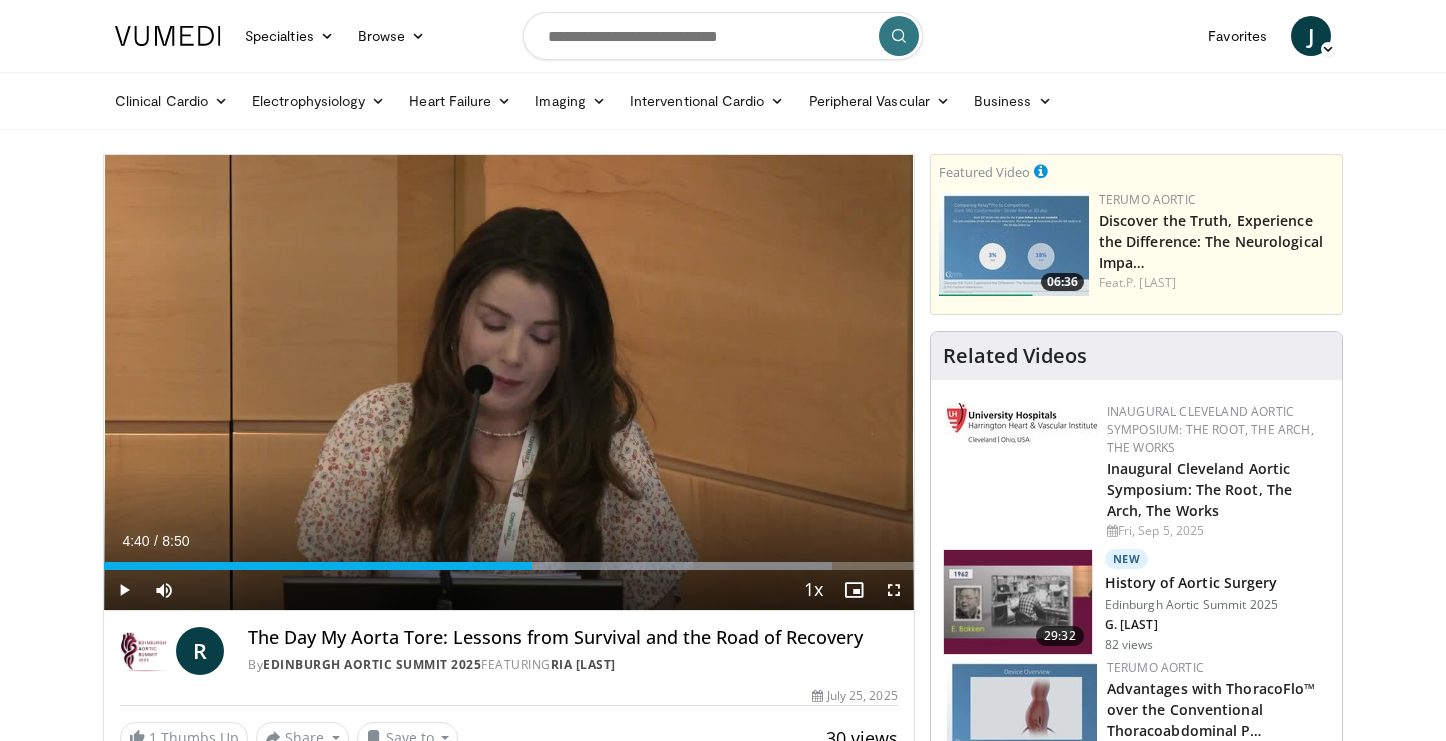 click on "280 seconds
Tap to unmute" at bounding box center (509, 382) 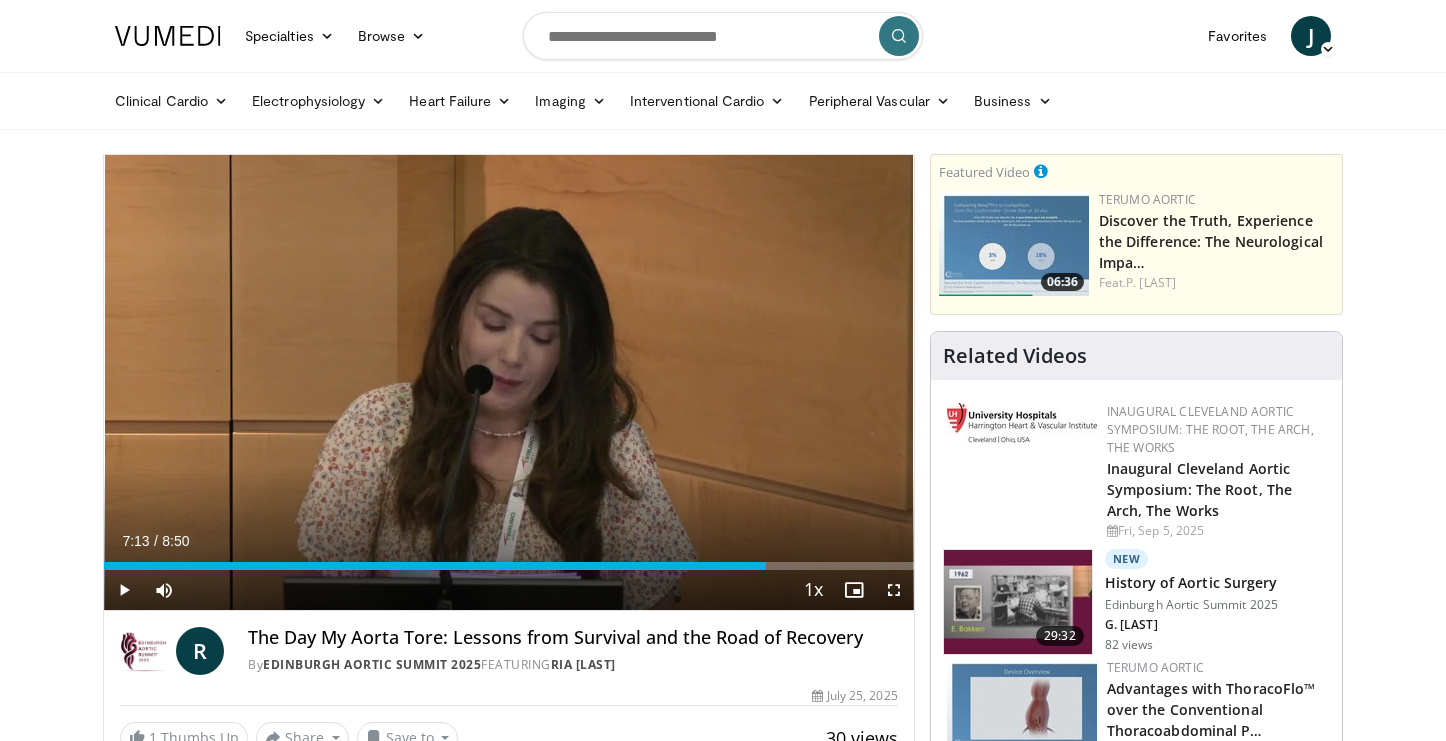 drag, startPoint x: 532, startPoint y: 561, endPoint x: 766, endPoint y: 562, distance: 234.00214 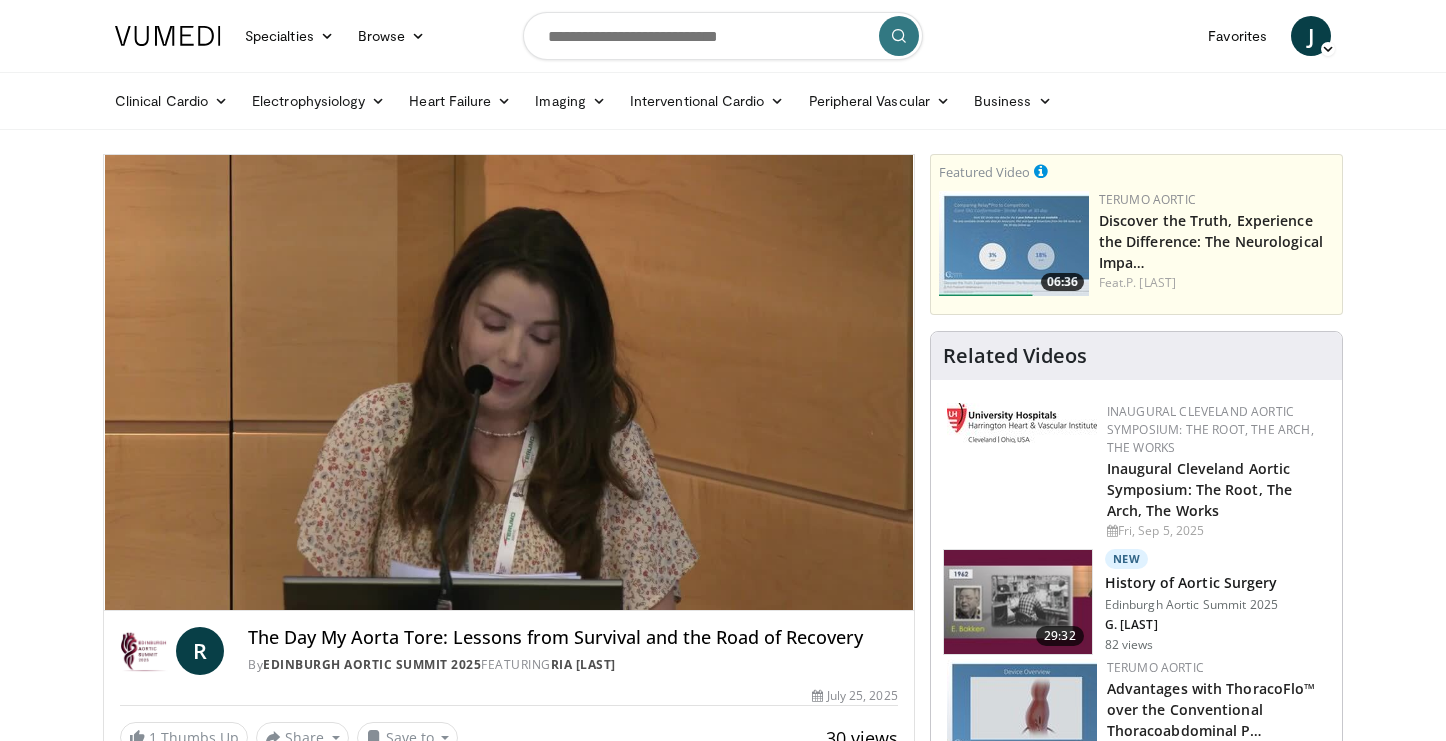 click on "Inaugural Cleveland Aortic Symposium: The Root, The Arch, The Works" at bounding box center [1216, 488] 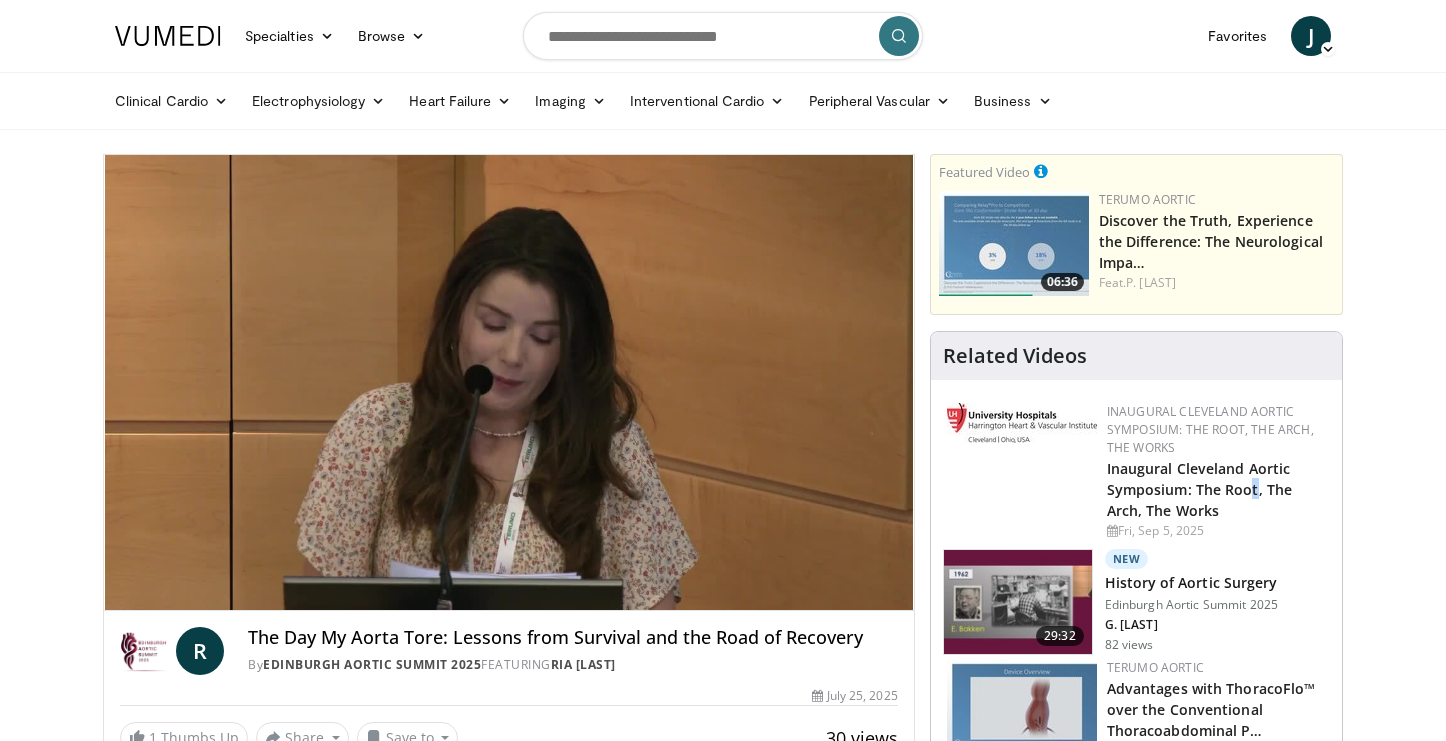click on "Inaugural Cleveland Aortic Symposium: The Root, The Arch, The Works" at bounding box center [1216, 488] 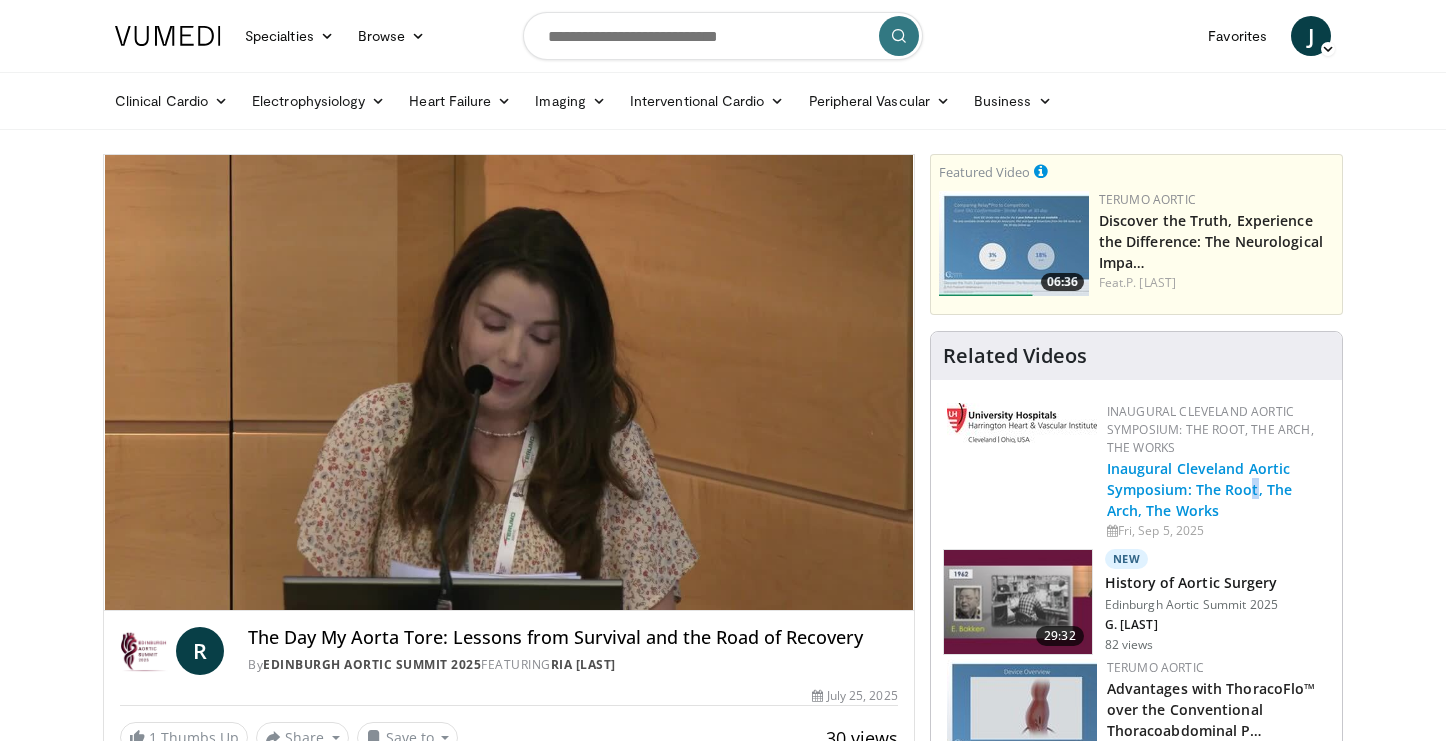 click on "Inaugural Cleveland Aortic Symposium: The Root, The Arch, The Works" at bounding box center [1199, 489] 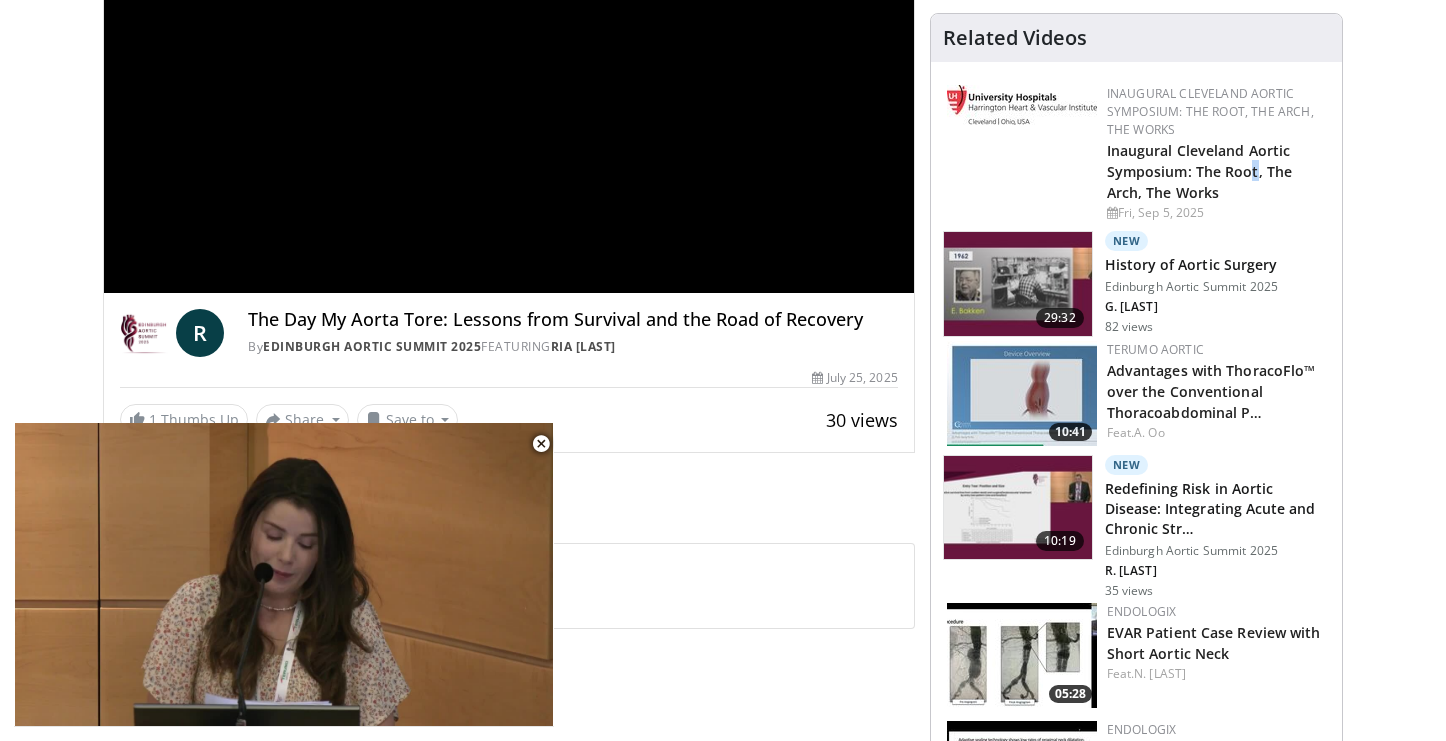 scroll, scrollTop: 334, scrollLeft: 0, axis: vertical 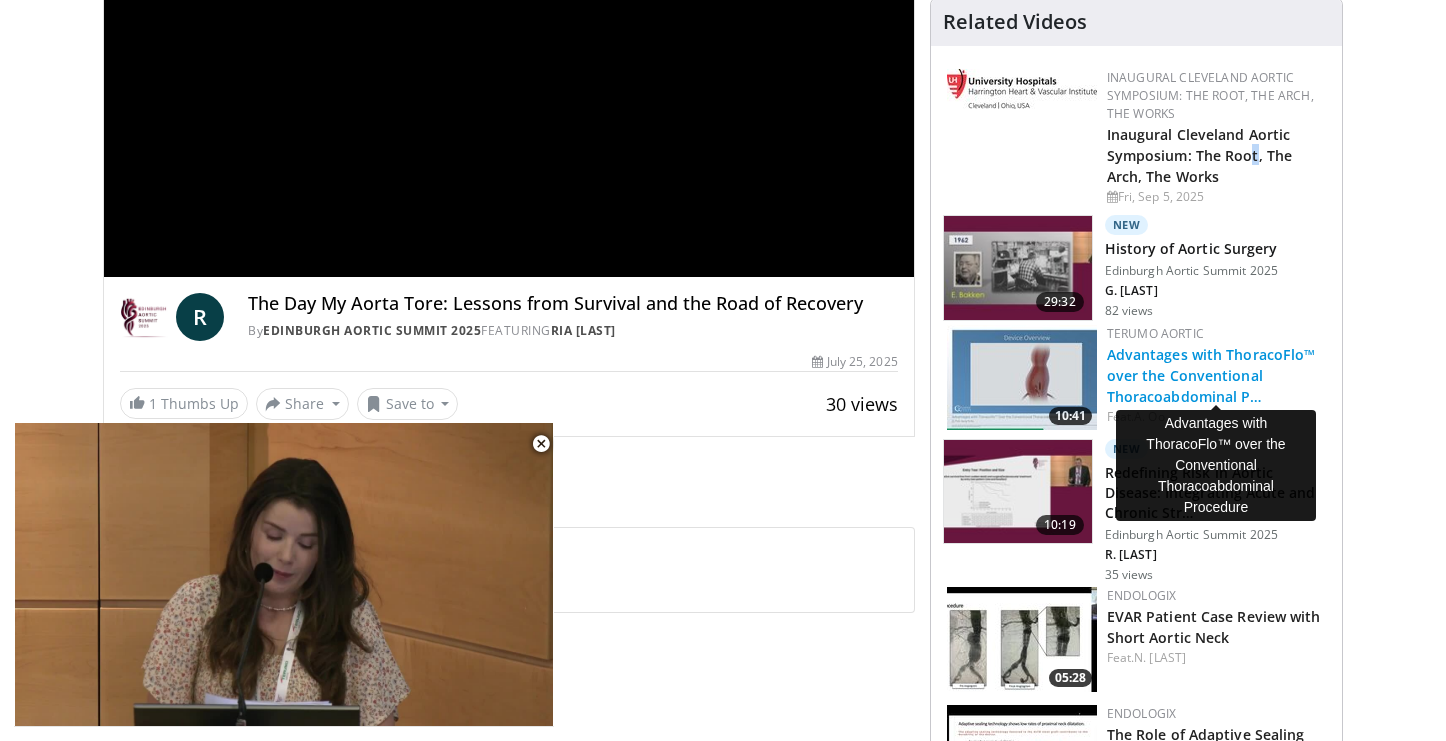 click on "Advantages with ThoracoFlo™ over the Conventional Thoracoabdominal P…" at bounding box center [1211, 375] 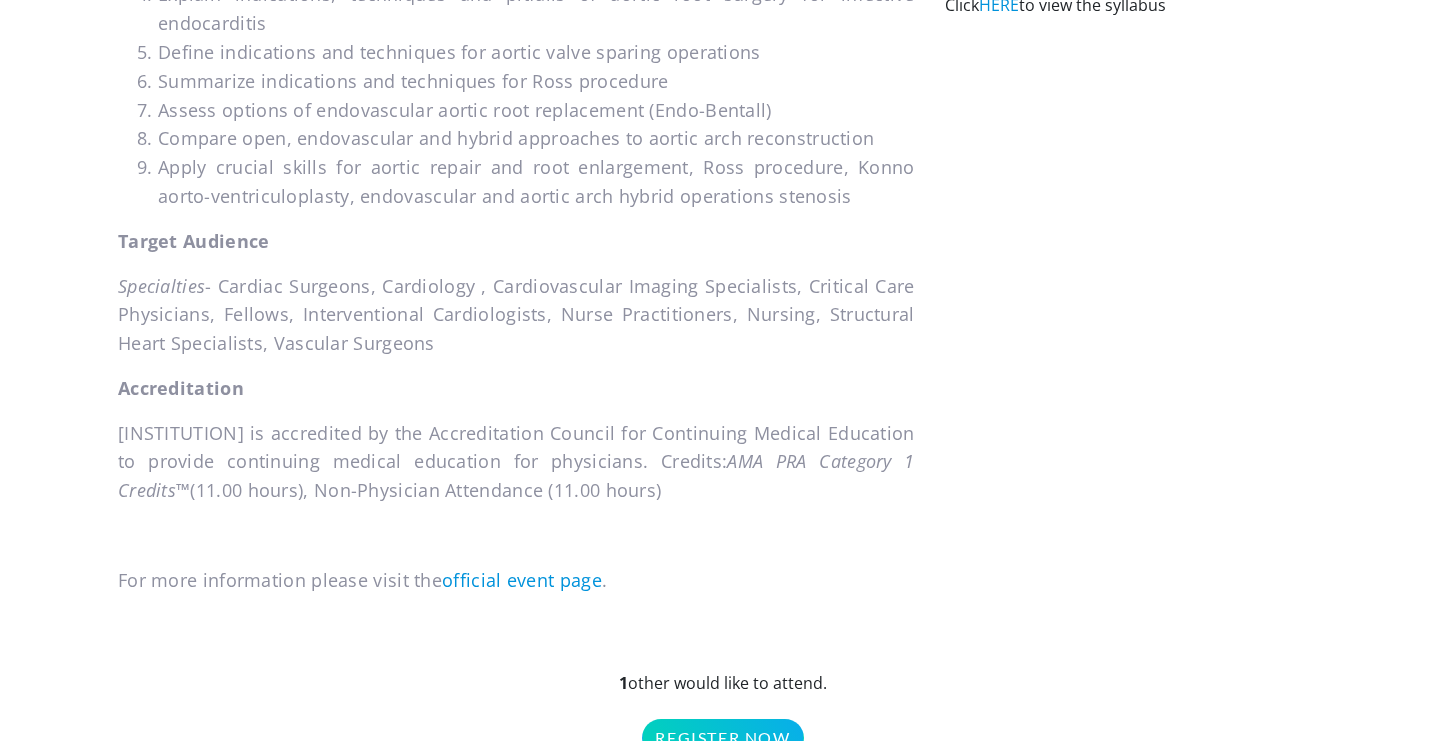 scroll, scrollTop: 1287, scrollLeft: 0, axis: vertical 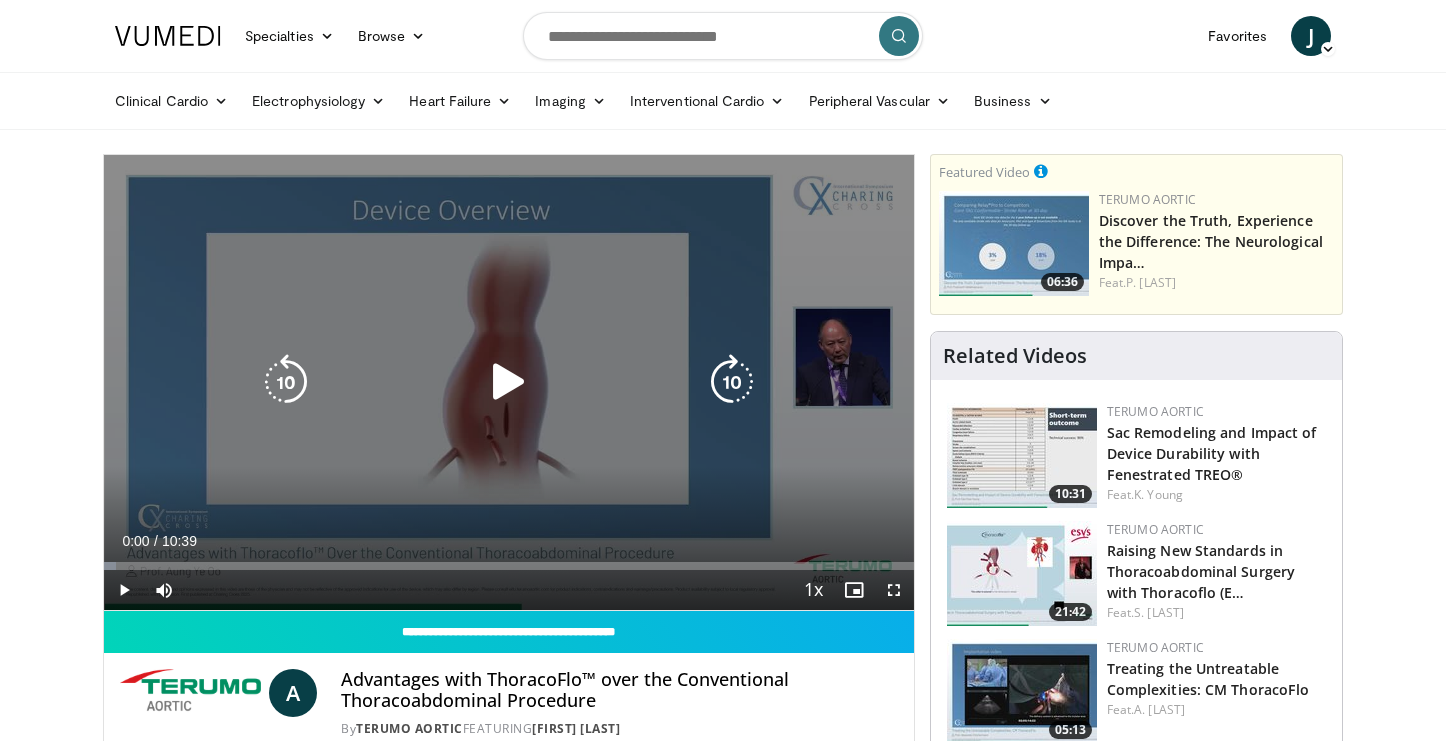 click at bounding box center (732, 382) 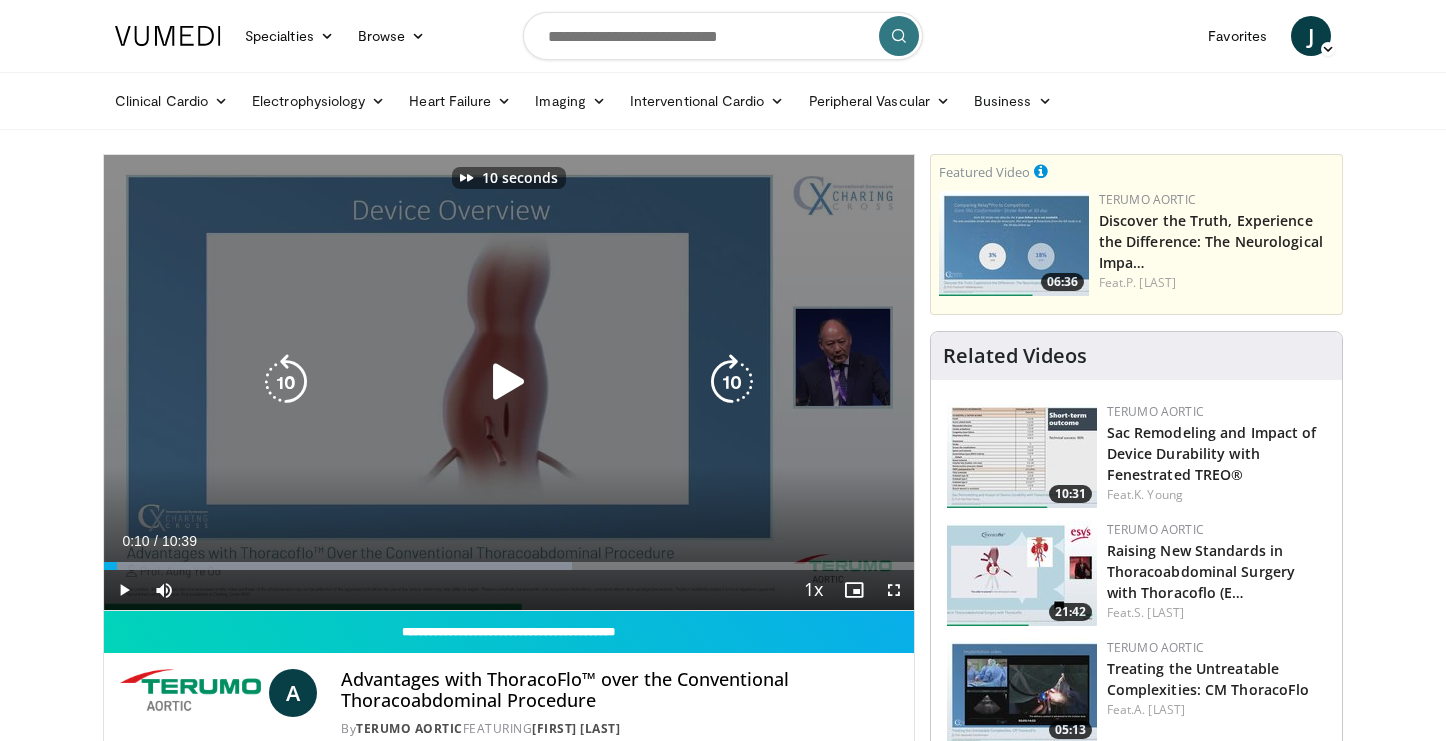 click at bounding box center (732, 382) 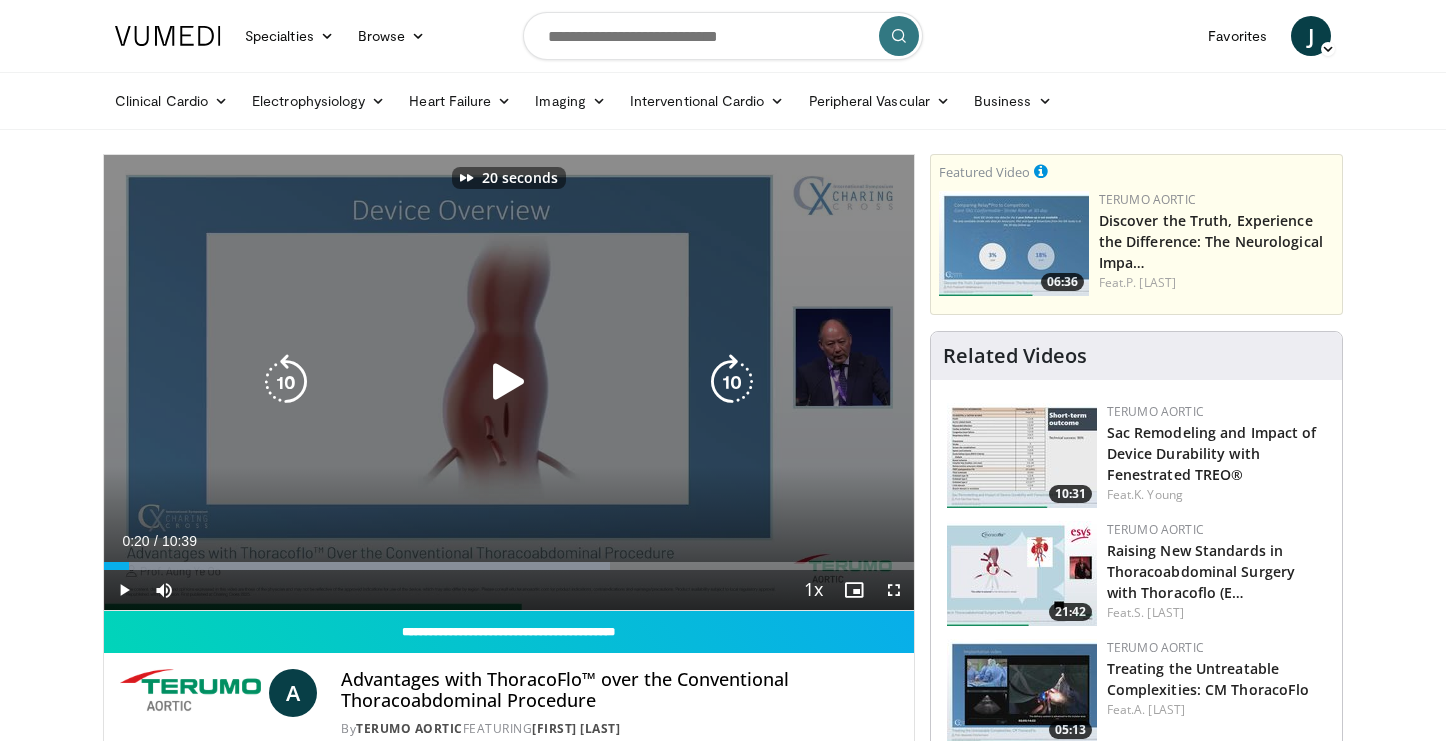 click at bounding box center (509, 382) 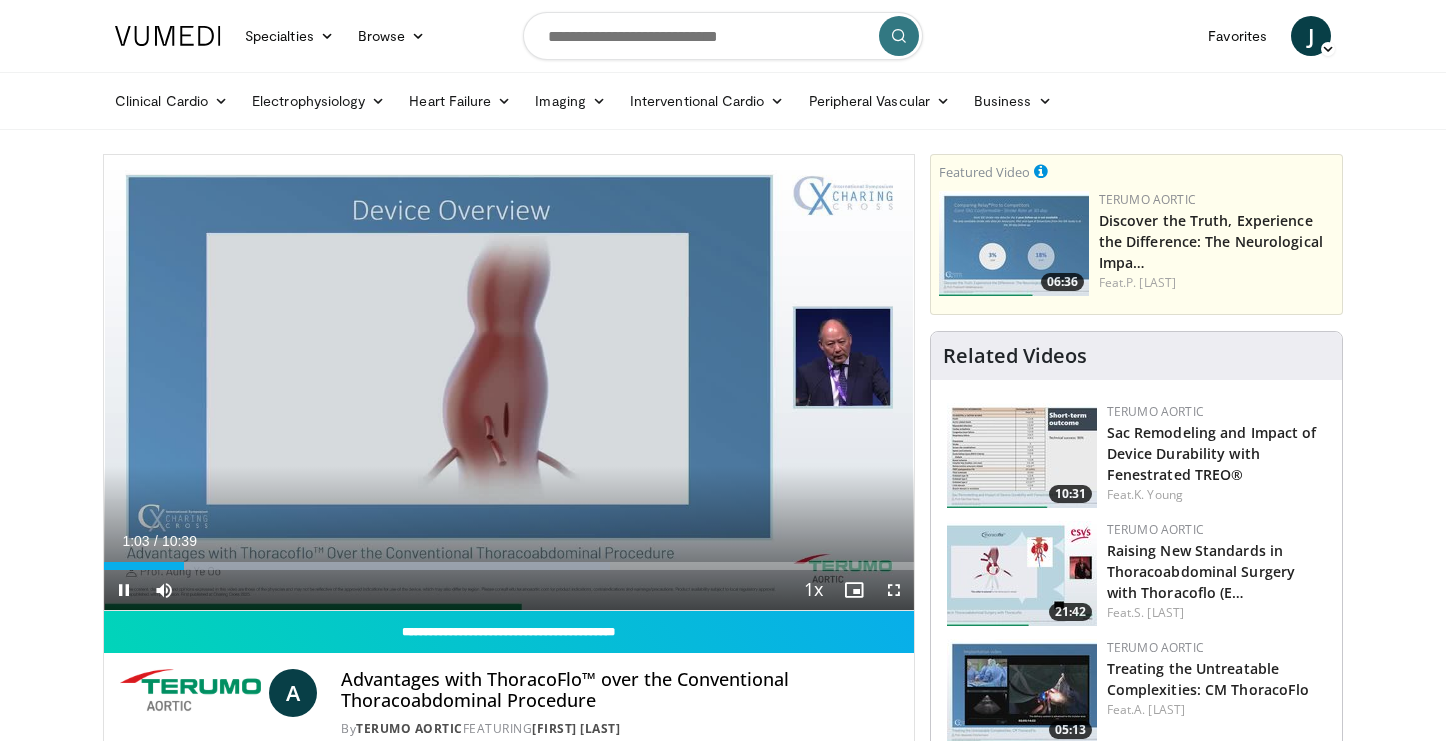 click at bounding box center [894, 590] 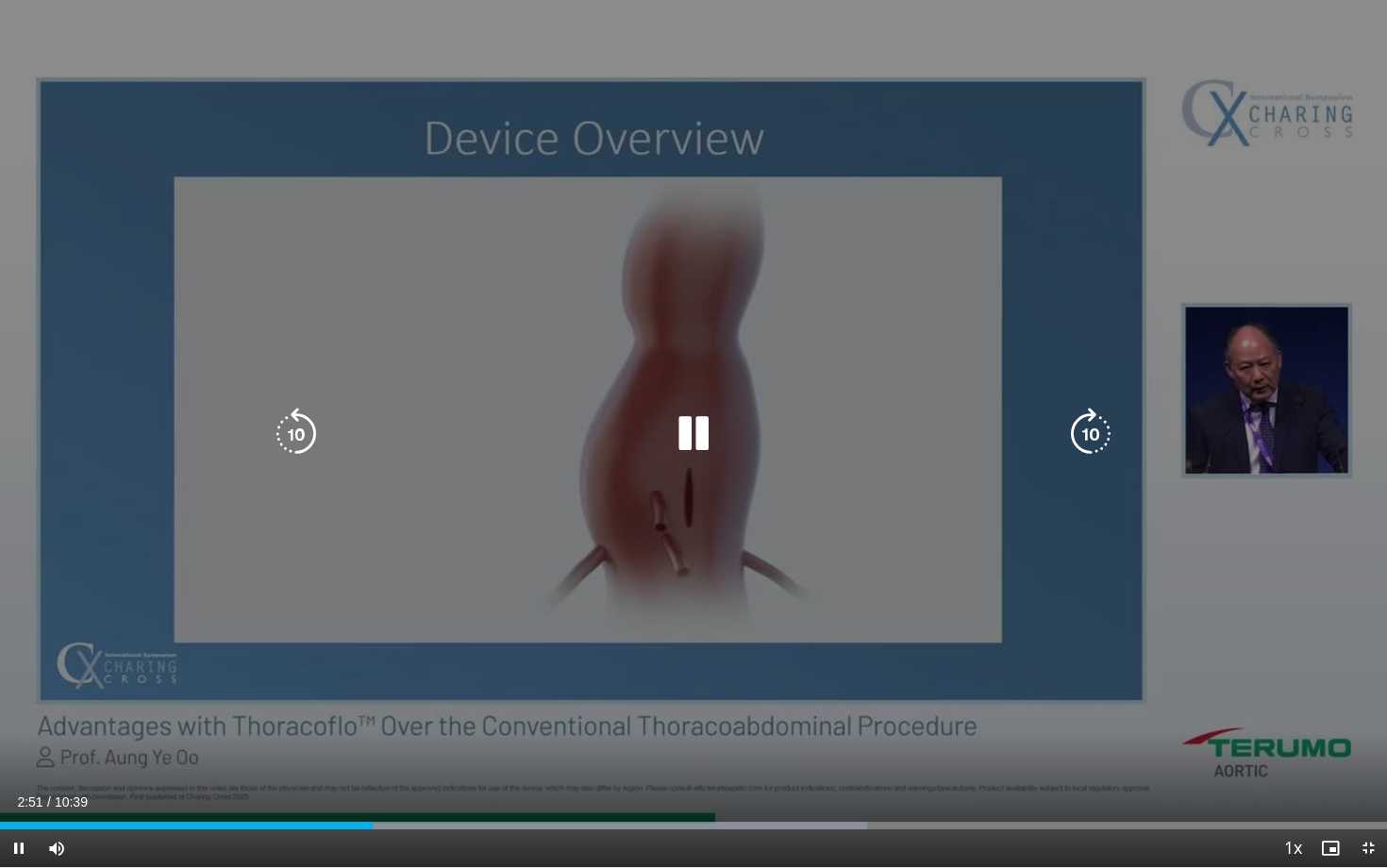 click at bounding box center [1091, 434] 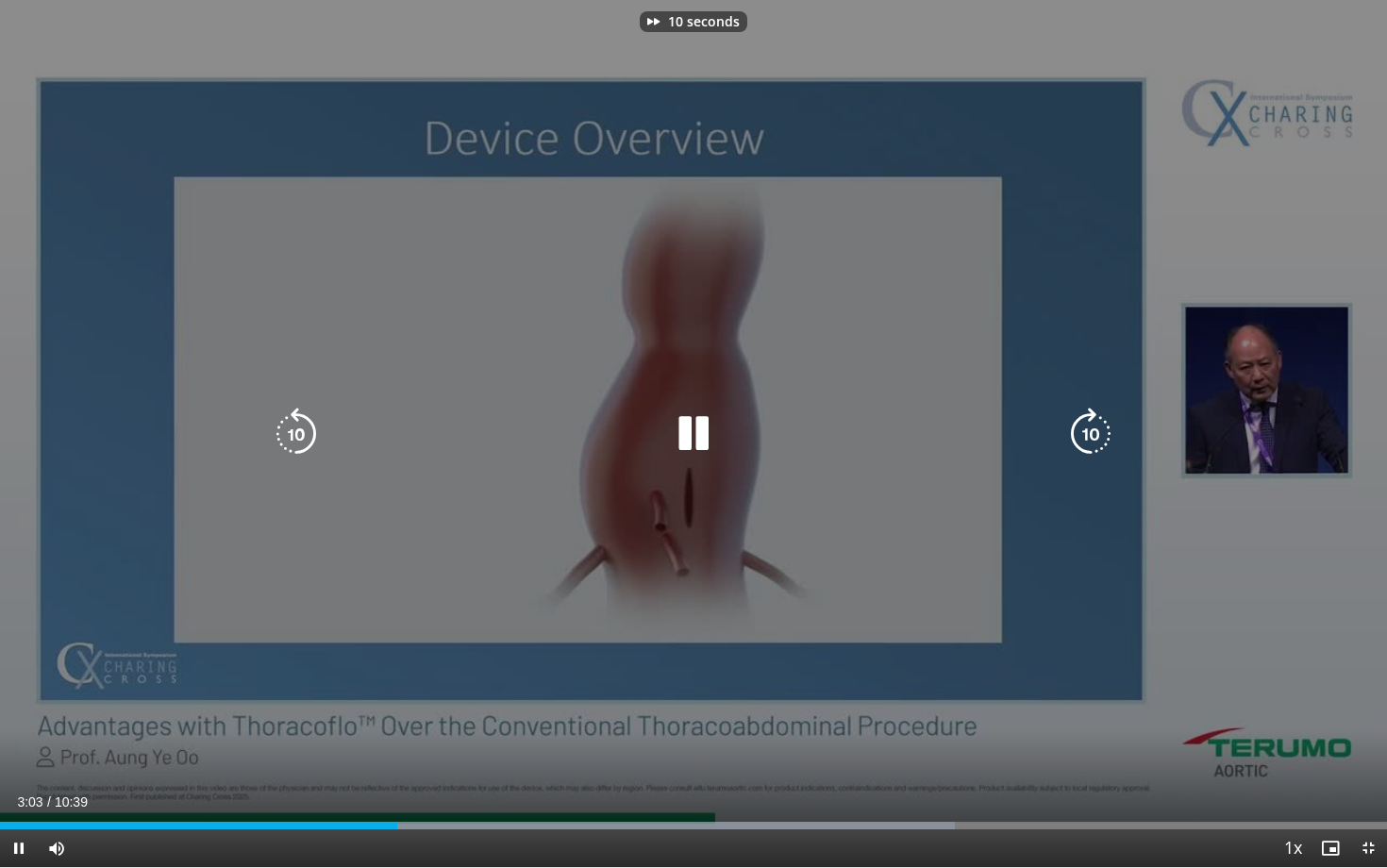 click at bounding box center (1091, 434) 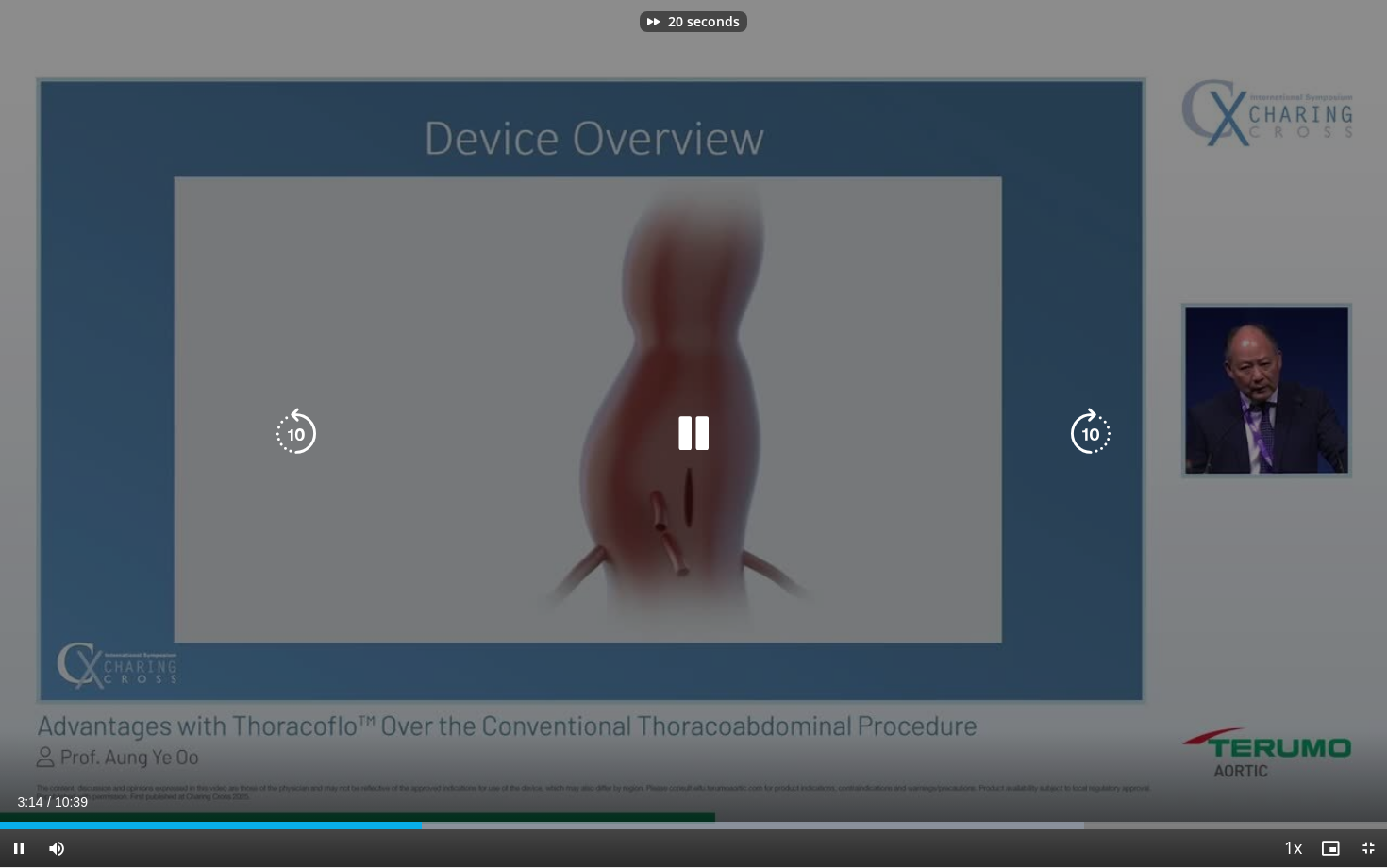 click at bounding box center (1091, 434) 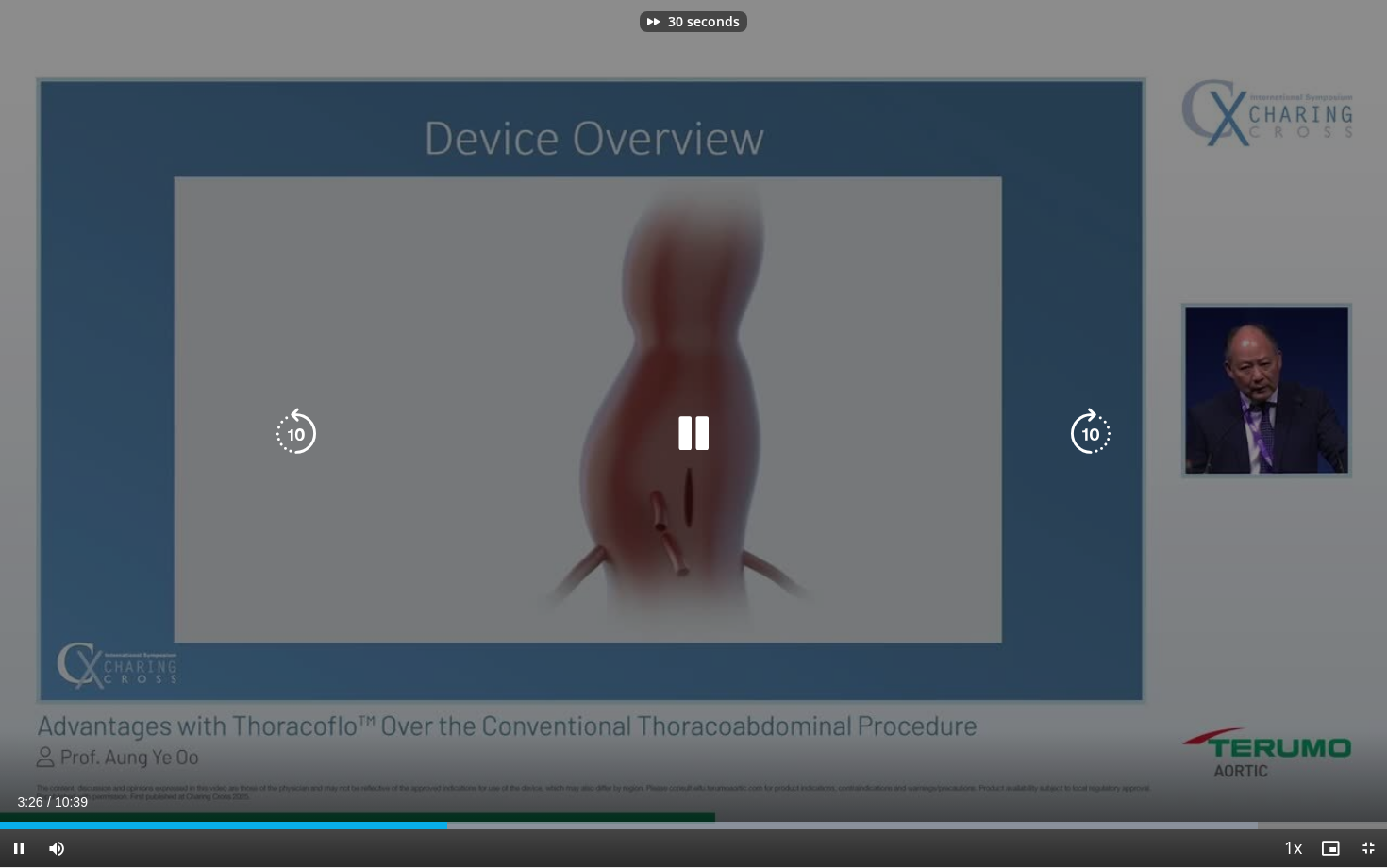 click on "30 seconds
Tap to unmute" at bounding box center [694, 433] 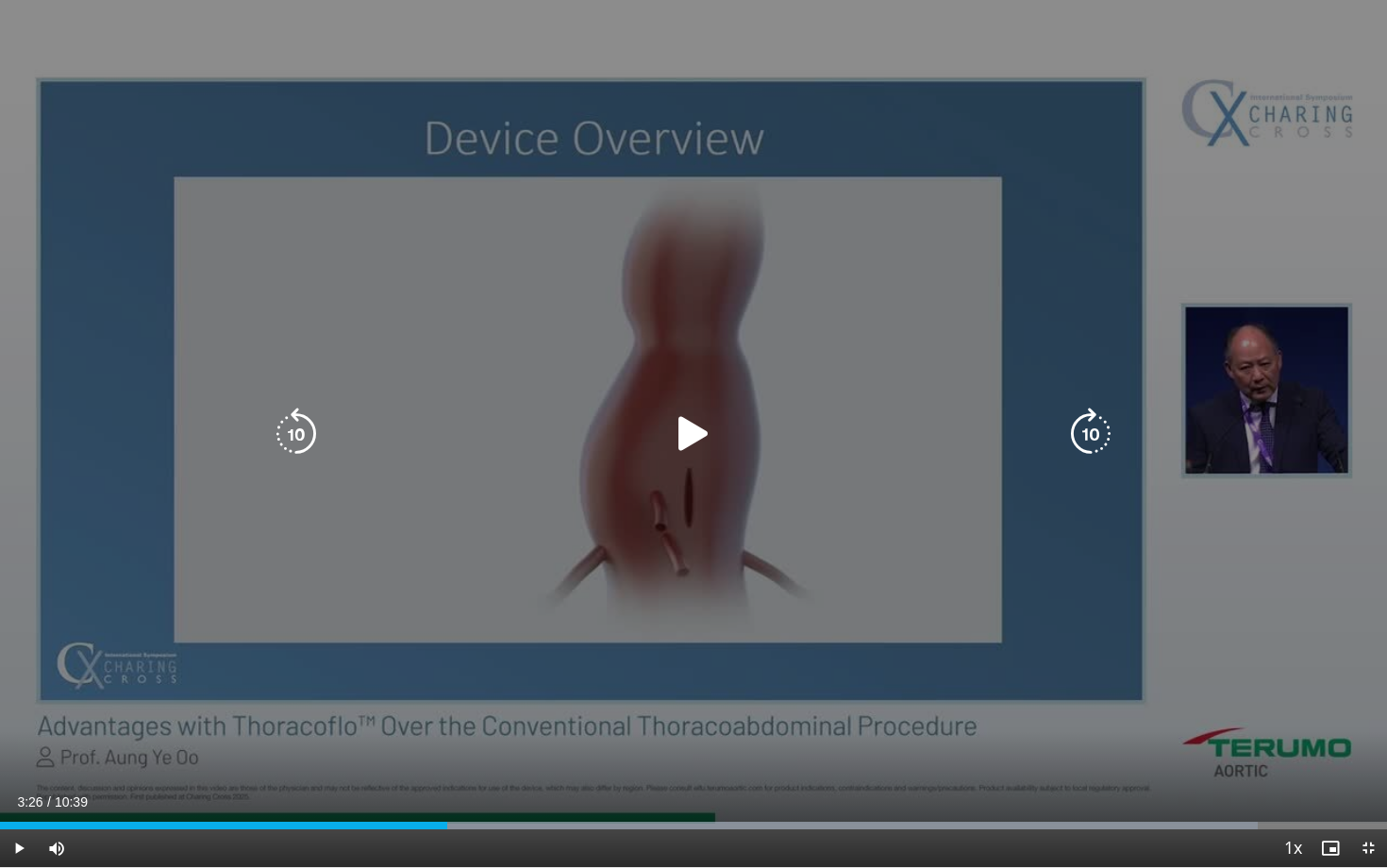 click at bounding box center [1091, 434] 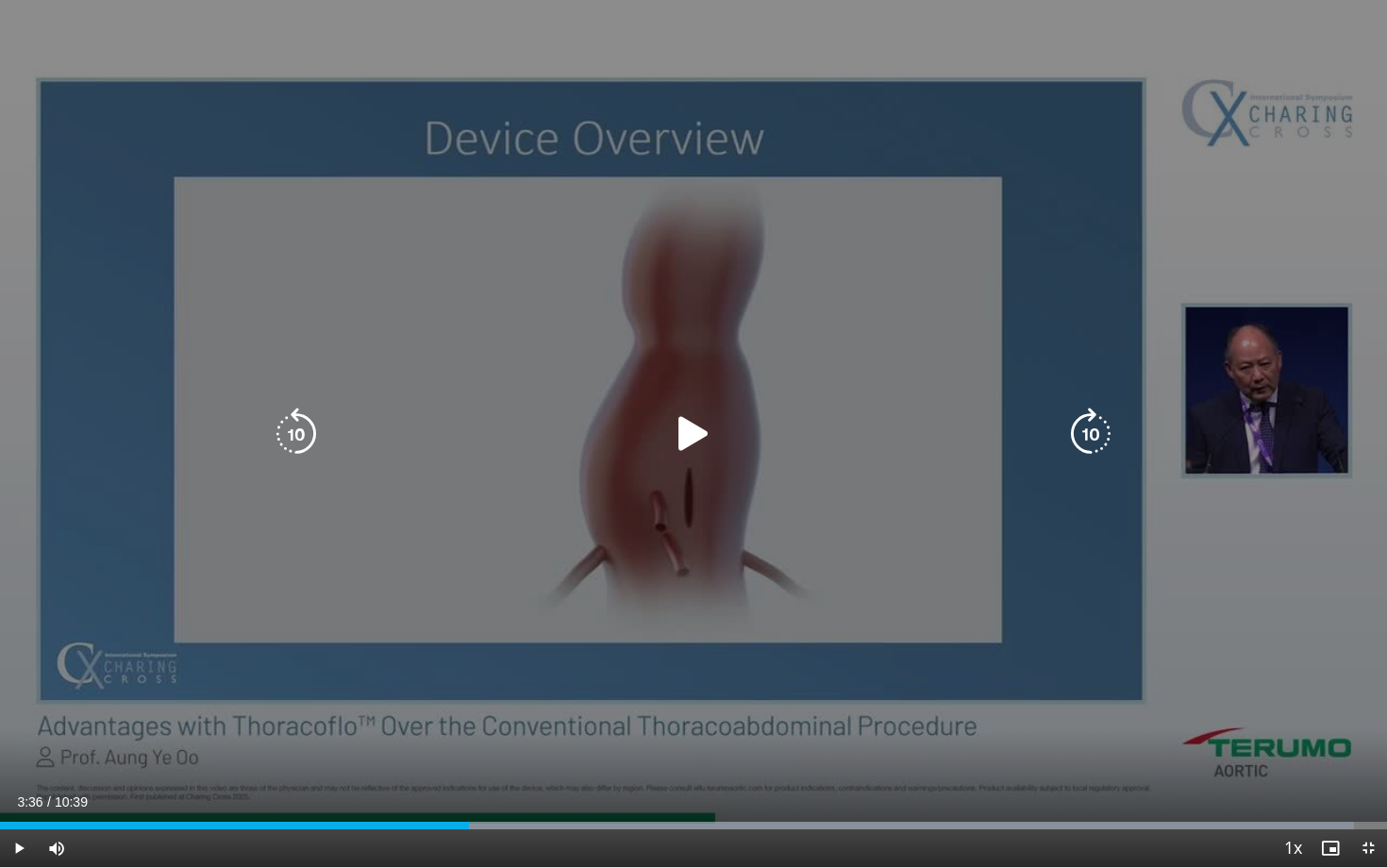 click at bounding box center [694, 434] 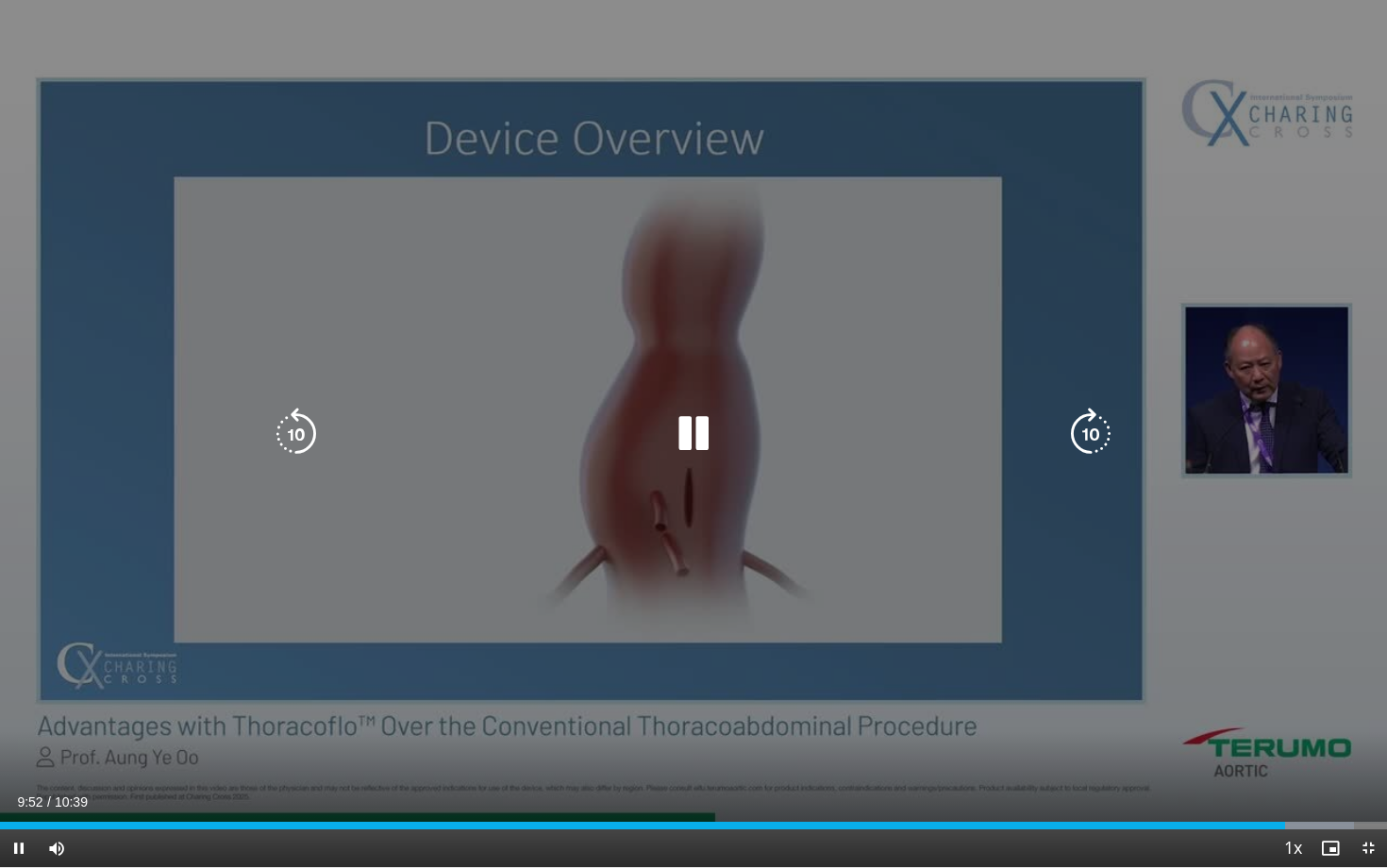 click at bounding box center (694, 434) 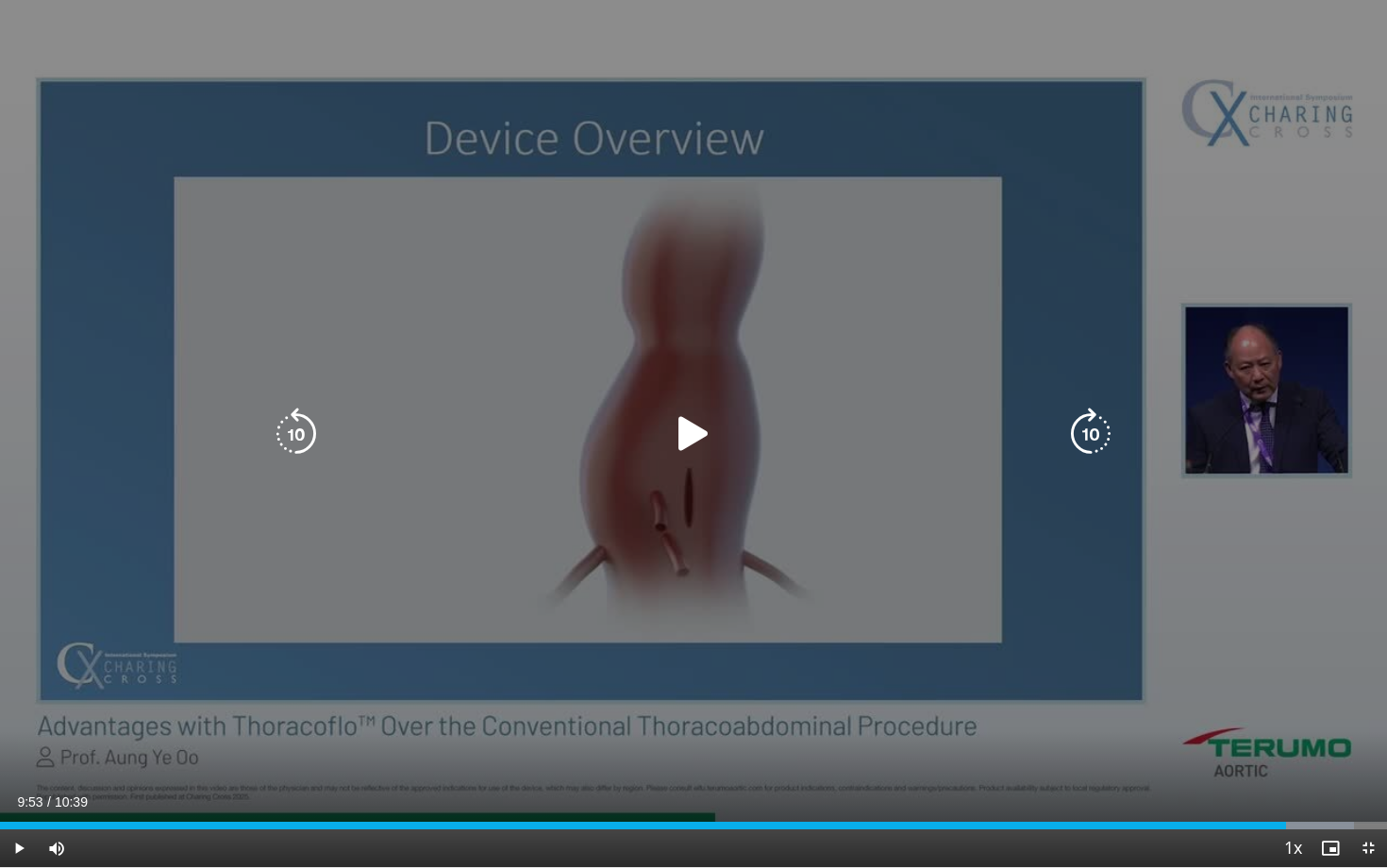 click at bounding box center (694, 434) 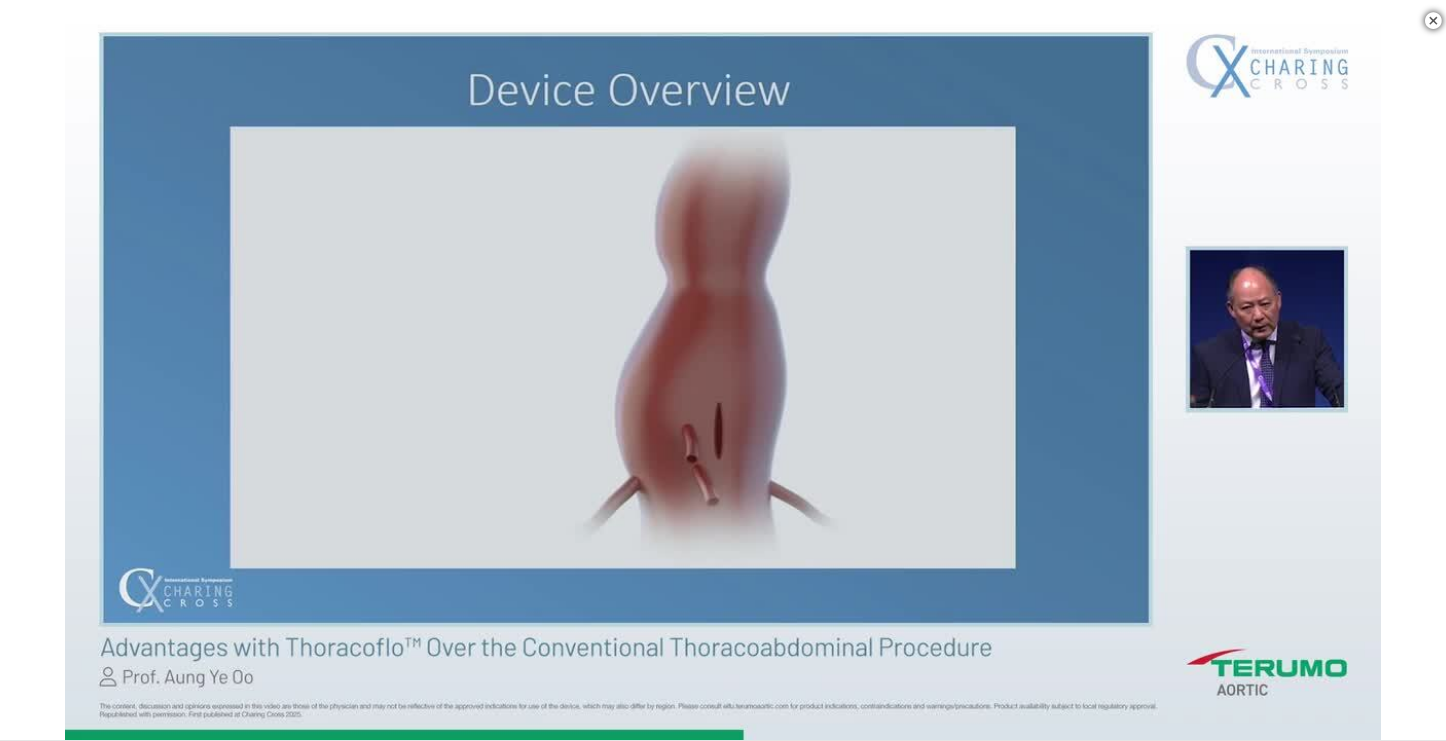 scroll, scrollTop: 879, scrollLeft: 0, axis: vertical 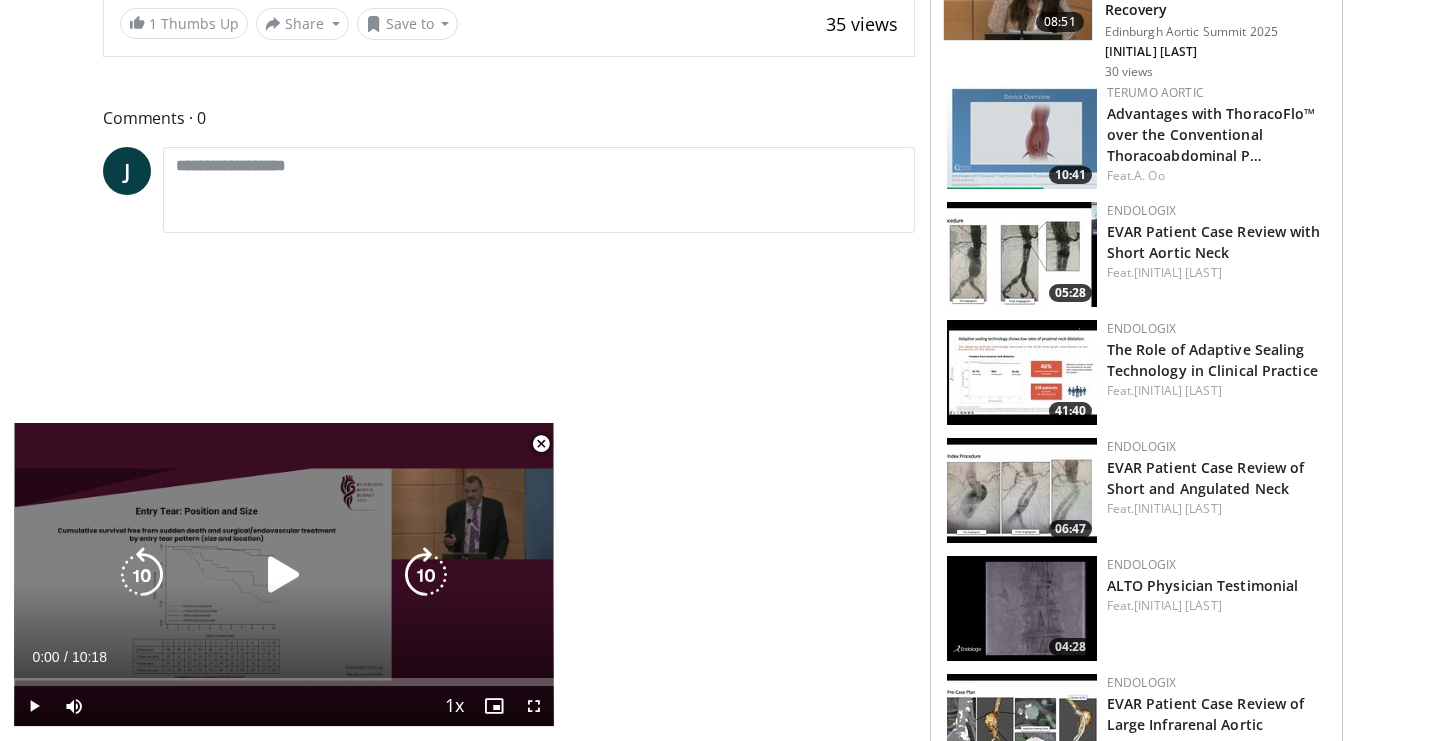 click on "10 seconds
Tap to unmute" at bounding box center (284, 574) 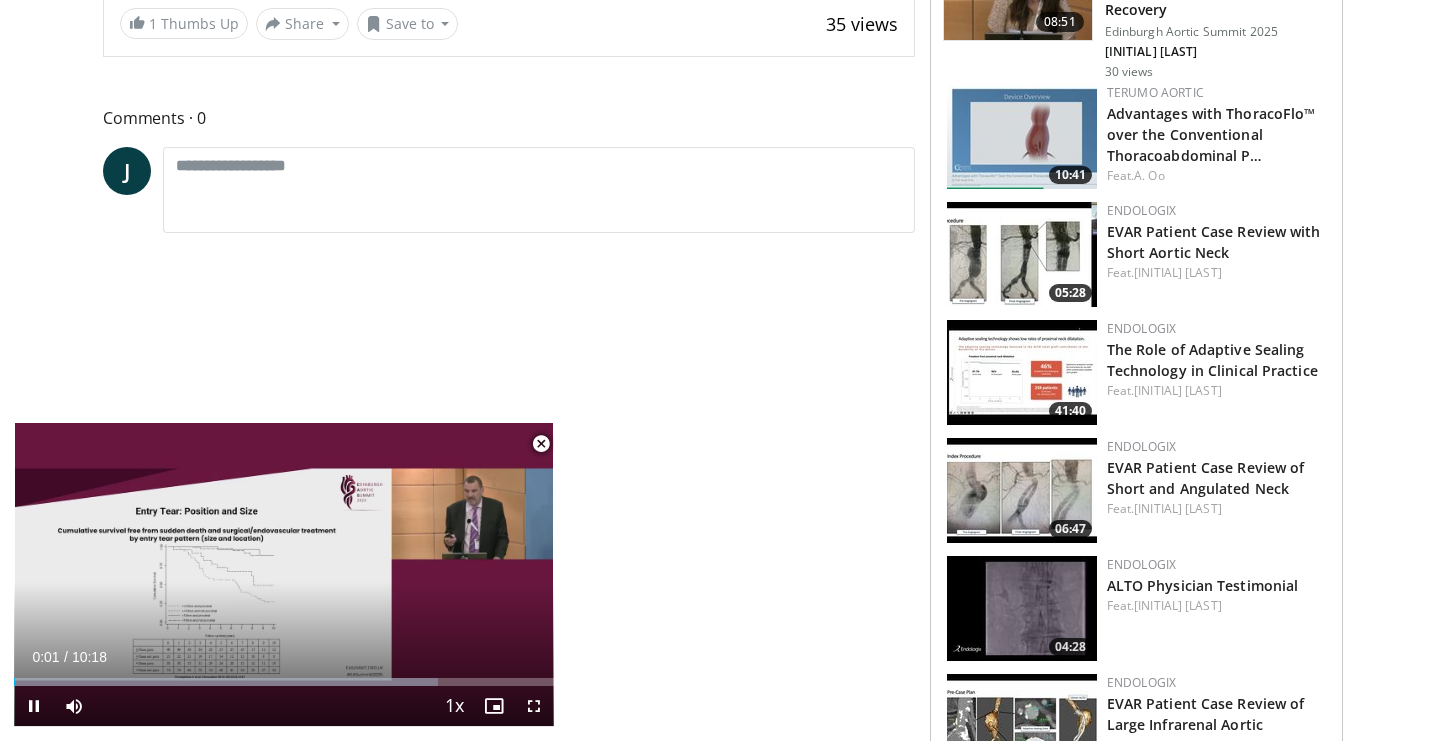 click at bounding box center [534, 706] 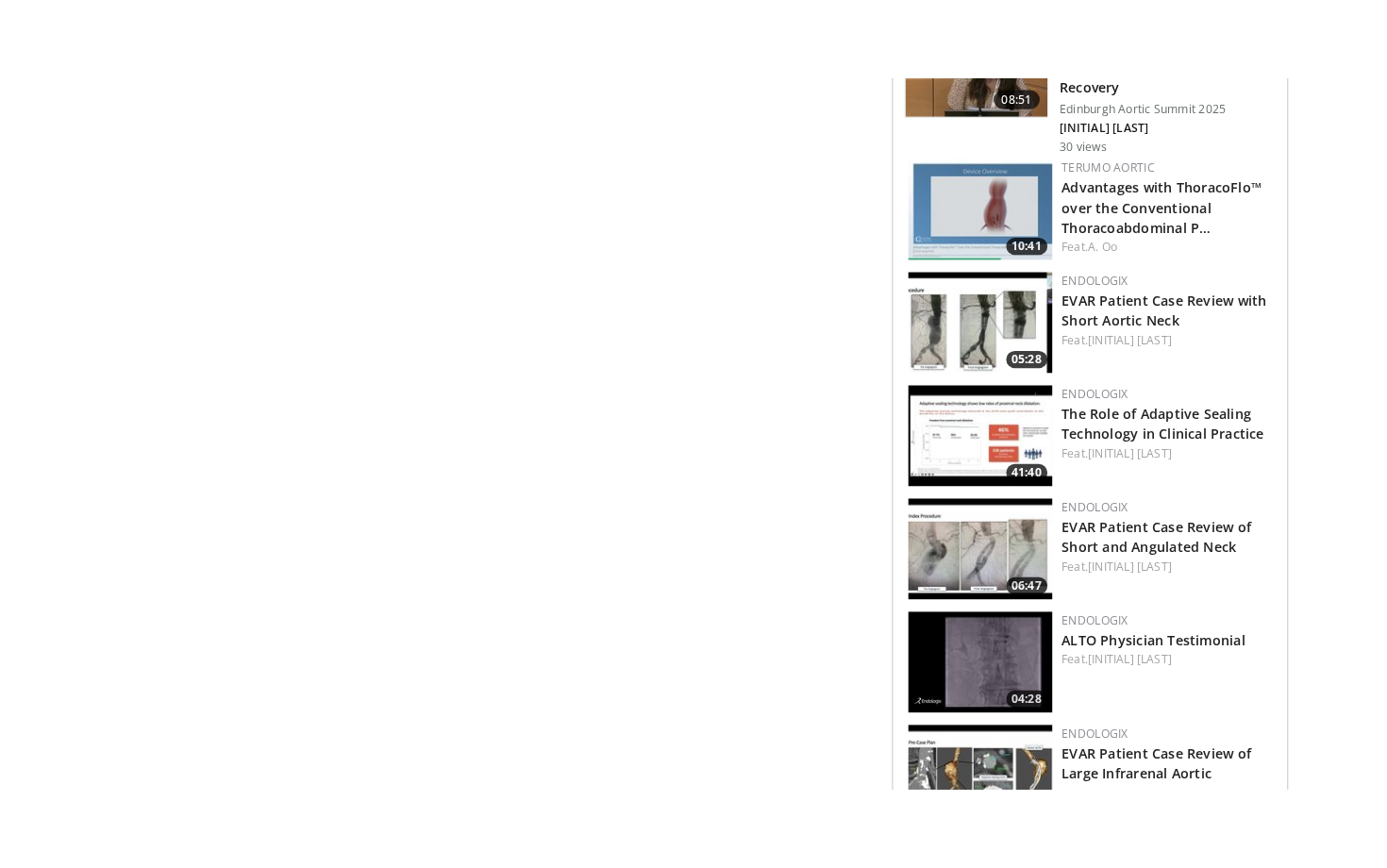 scroll, scrollTop: 0, scrollLeft: 0, axis: both 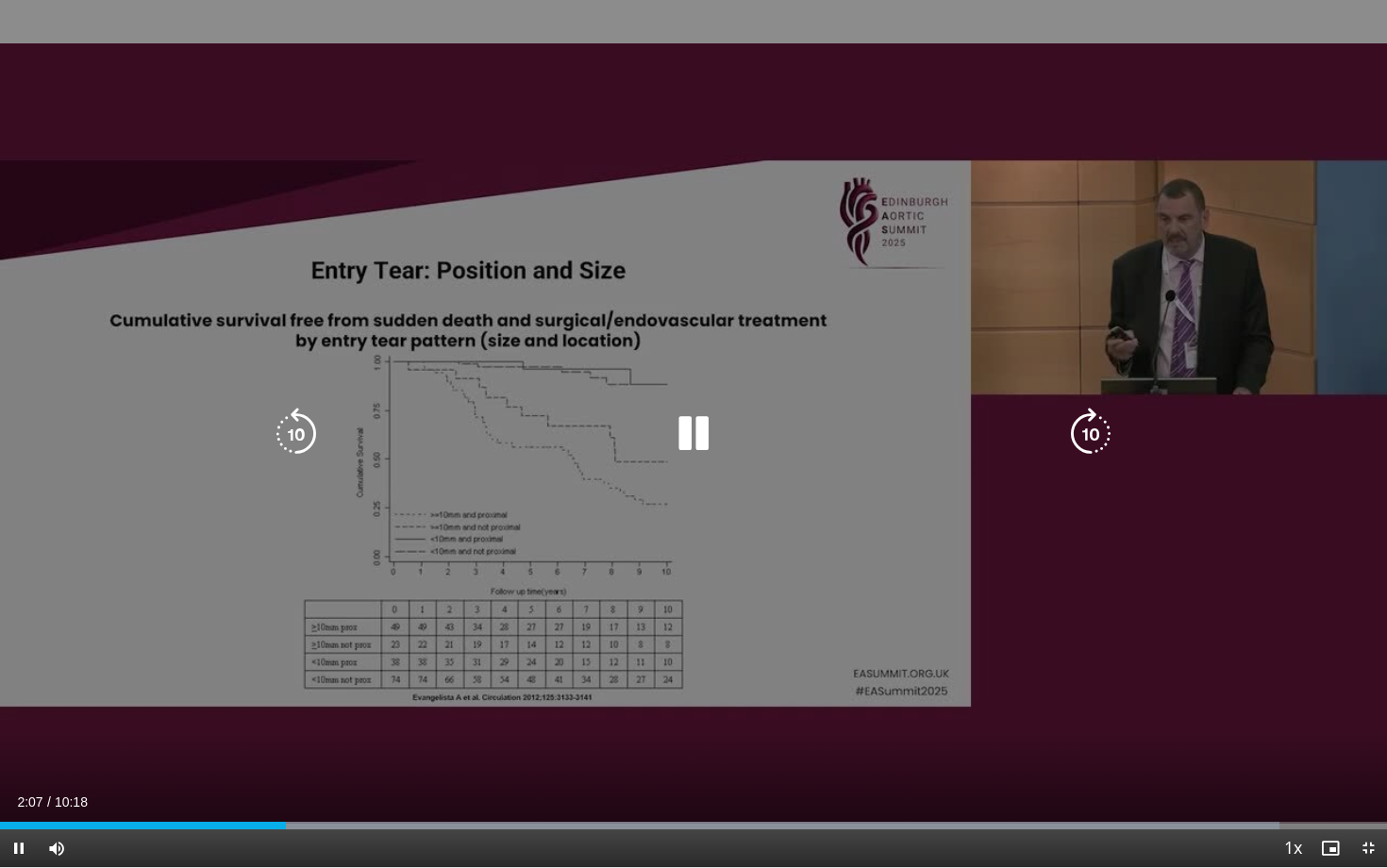 click on "10 seconds
Tap to unmute" at bounding box center [694, 433] 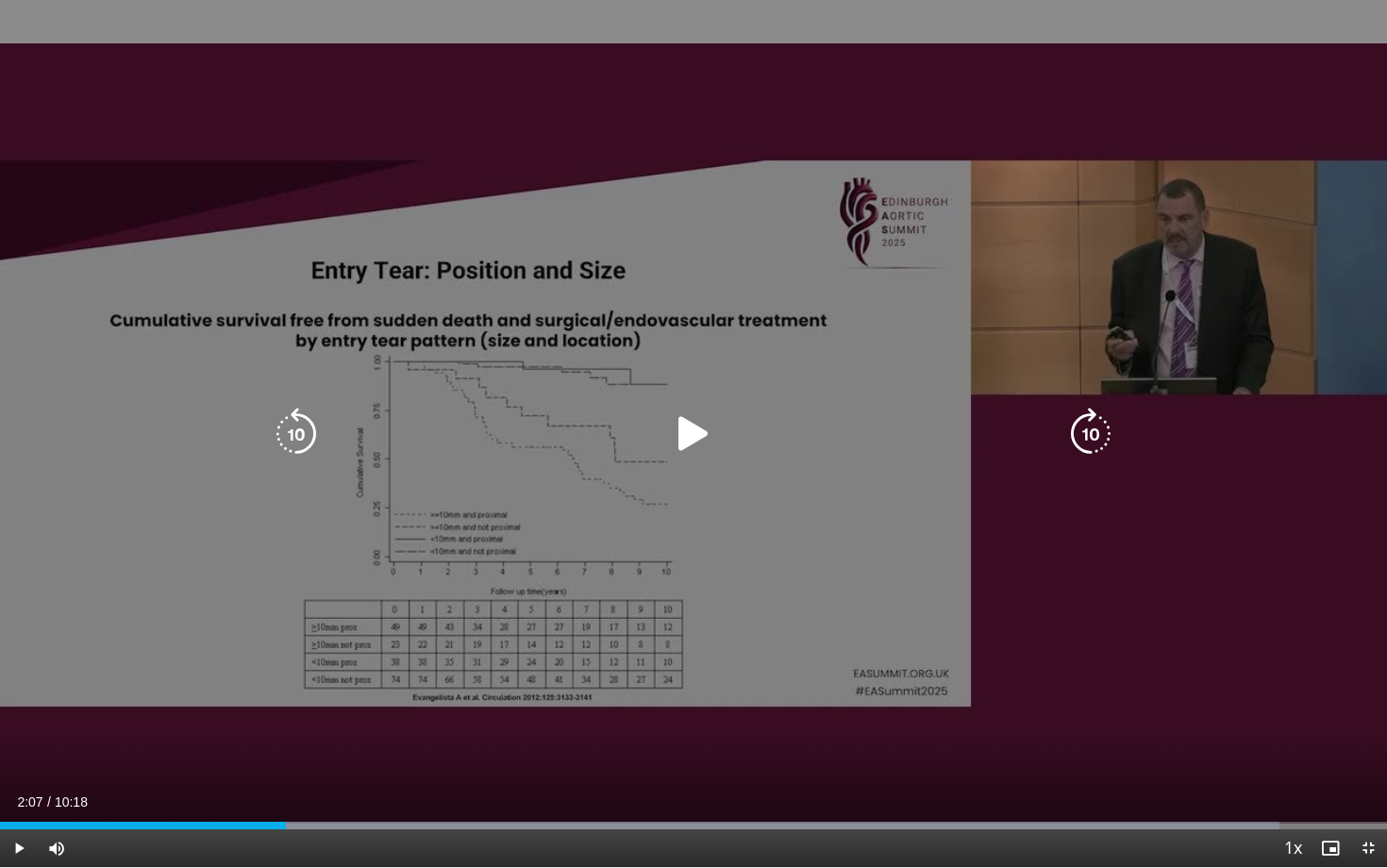 click at bounding box center (1091, 434) 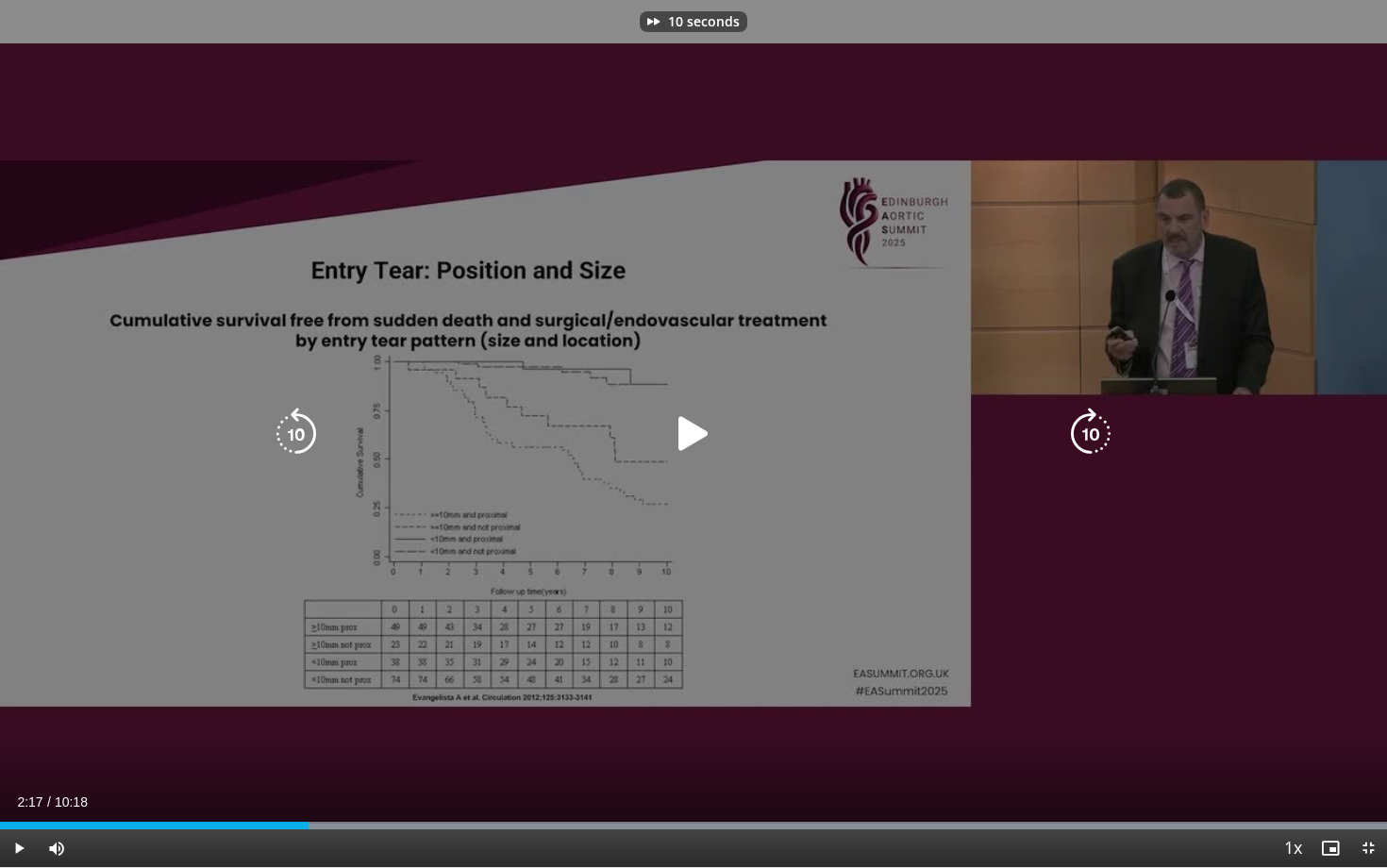 click at bounding box center [1091, 434] 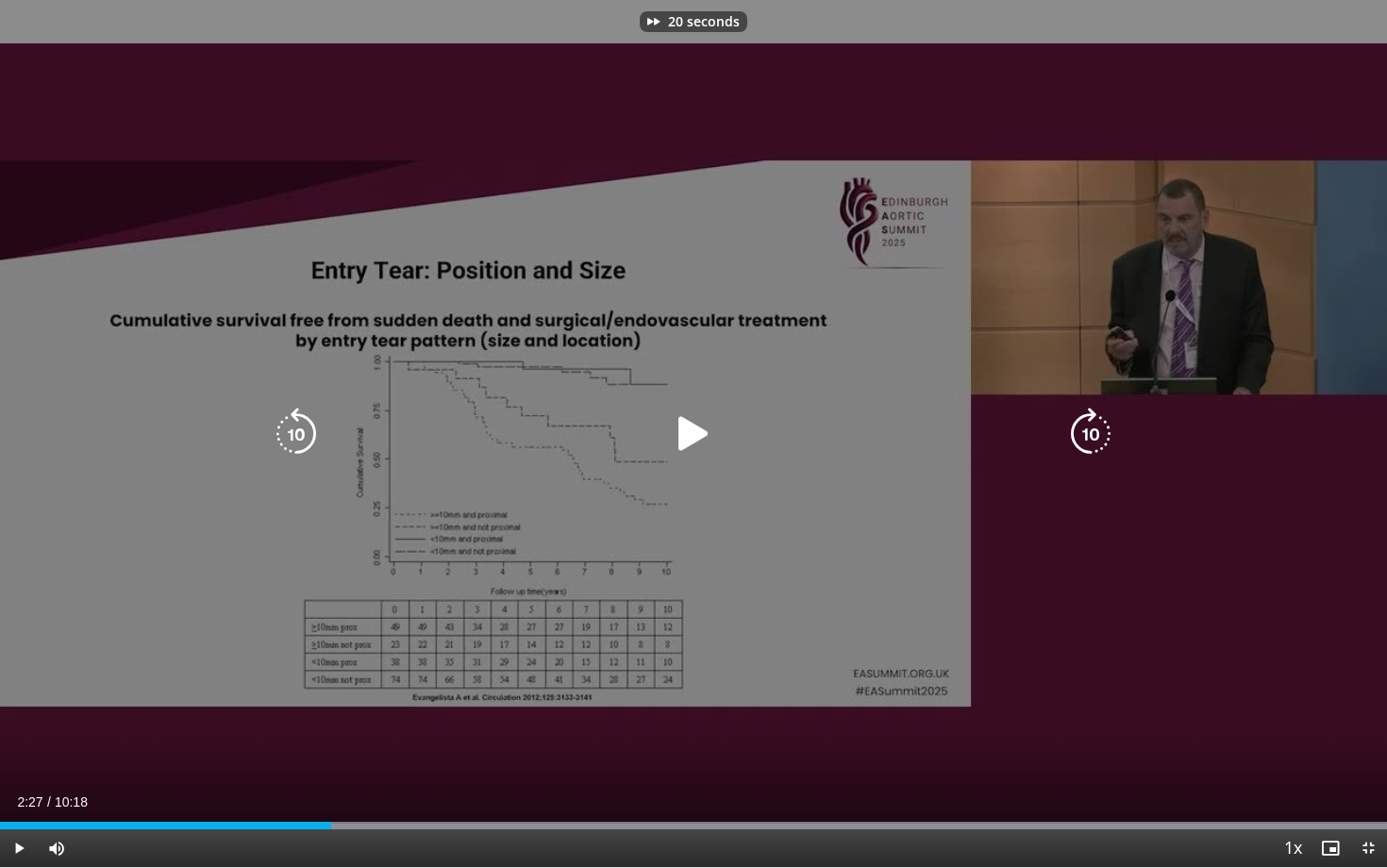 click at bounding box center (1091, 434) 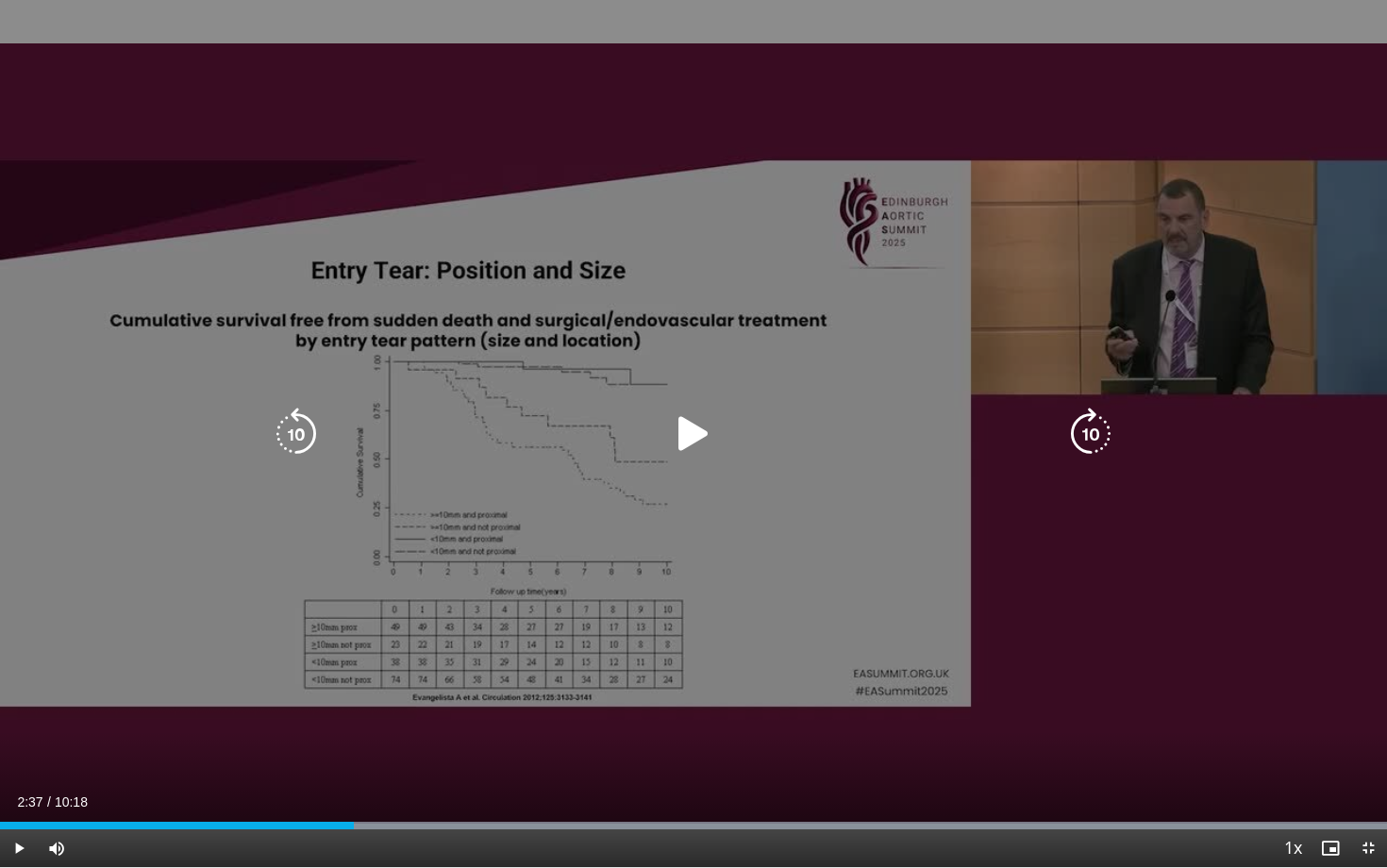 click at bounding box center [1091, 434] 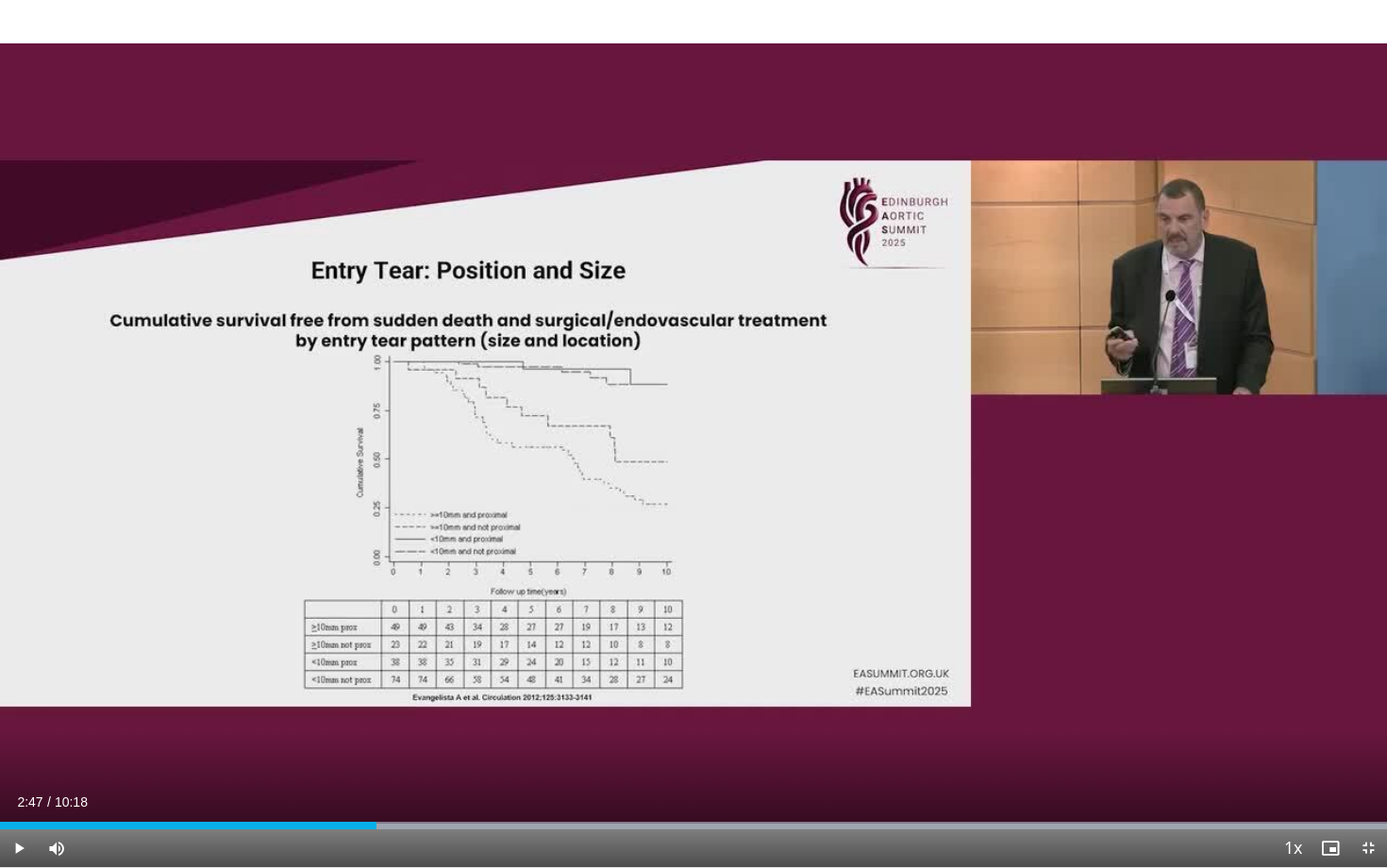 click on "10 seconds
Tap to unmute" at bounding box center (694, 433) 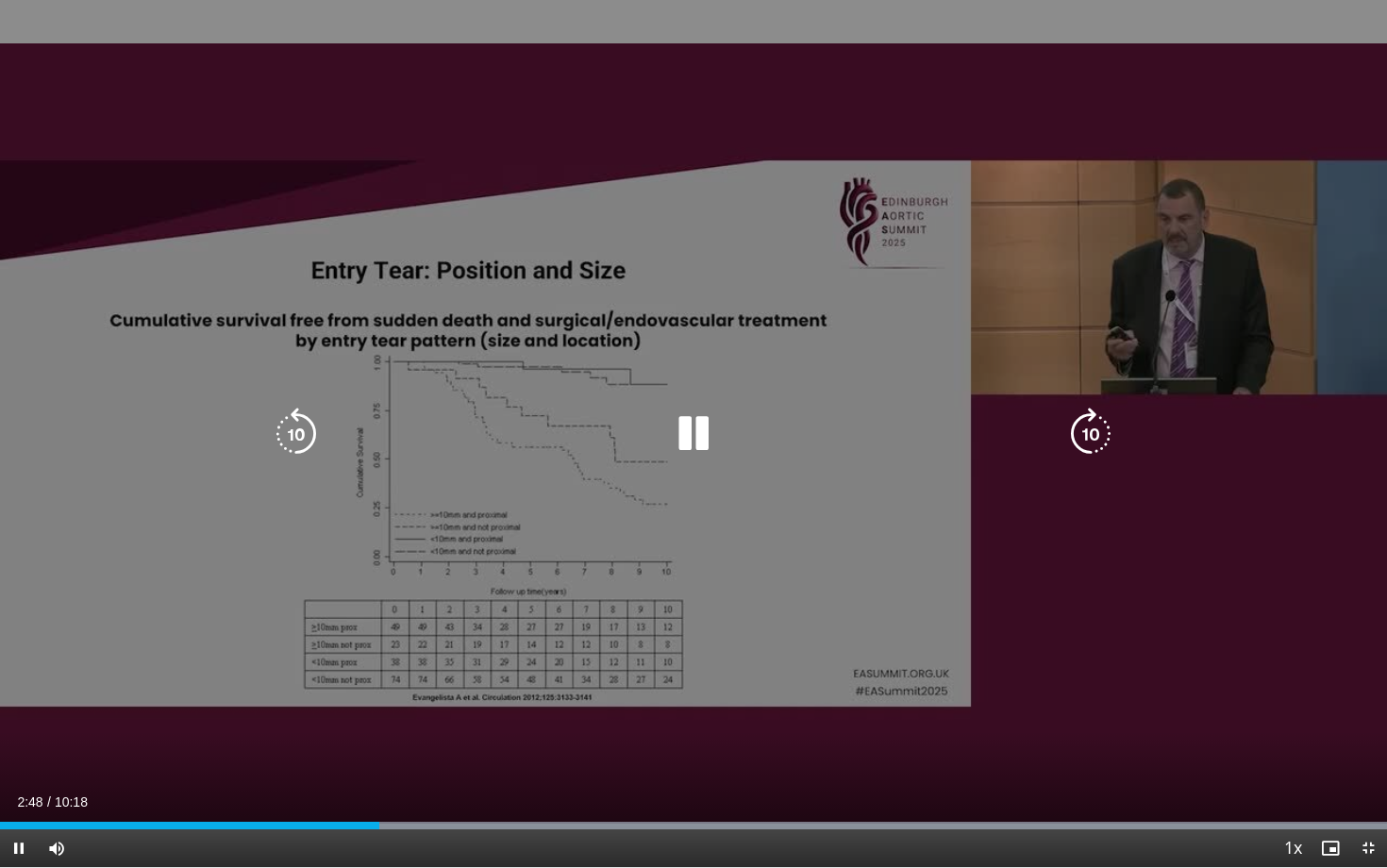 click on "10 seconds
Tap to unmute" at bounding box center [694, 433] 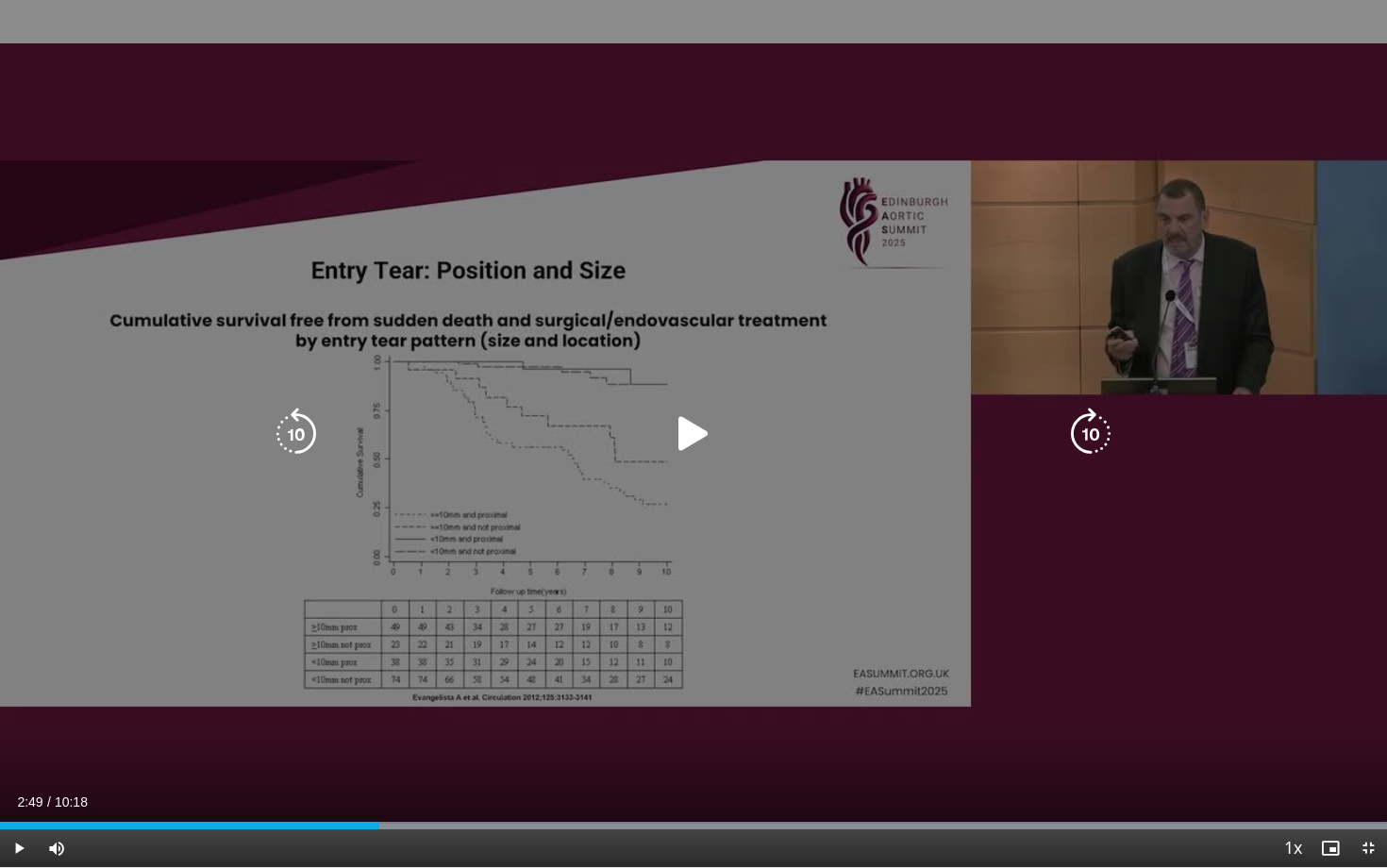 click at bounding box center (1091, 434) 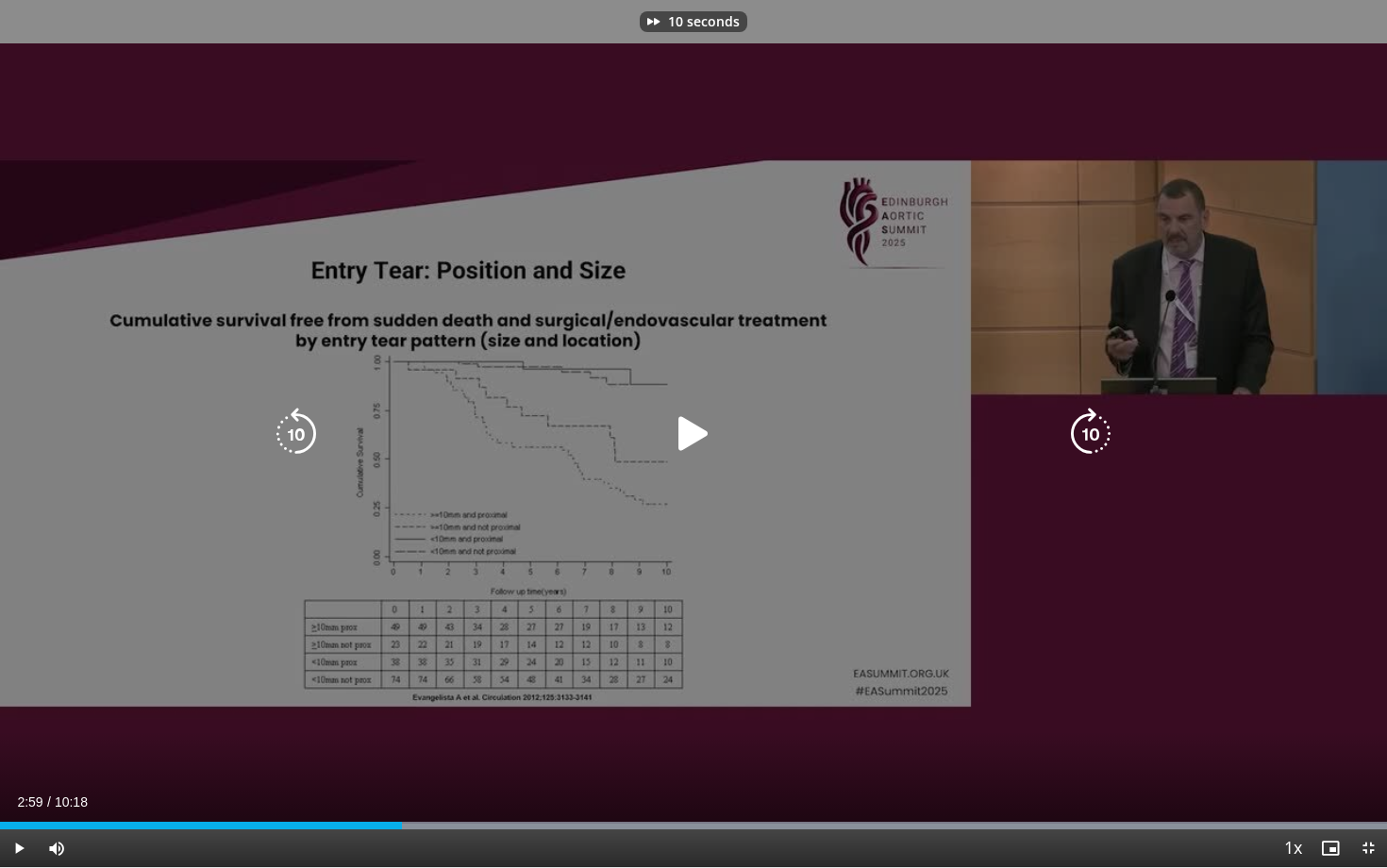 click at bounding box center [1091, 434] 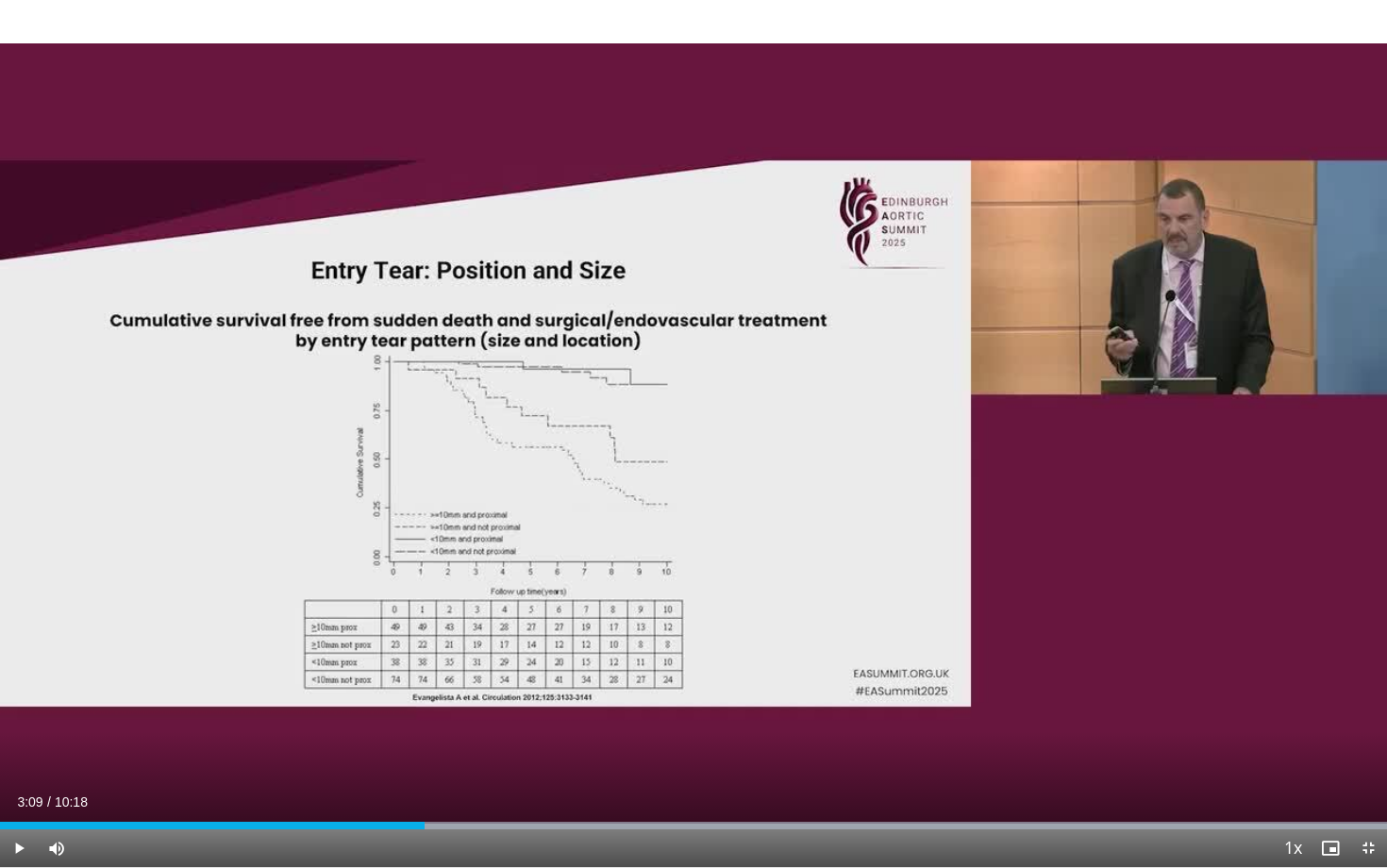 click on "20 seconds
Tap to unmute" at bounding box center (694, 433) 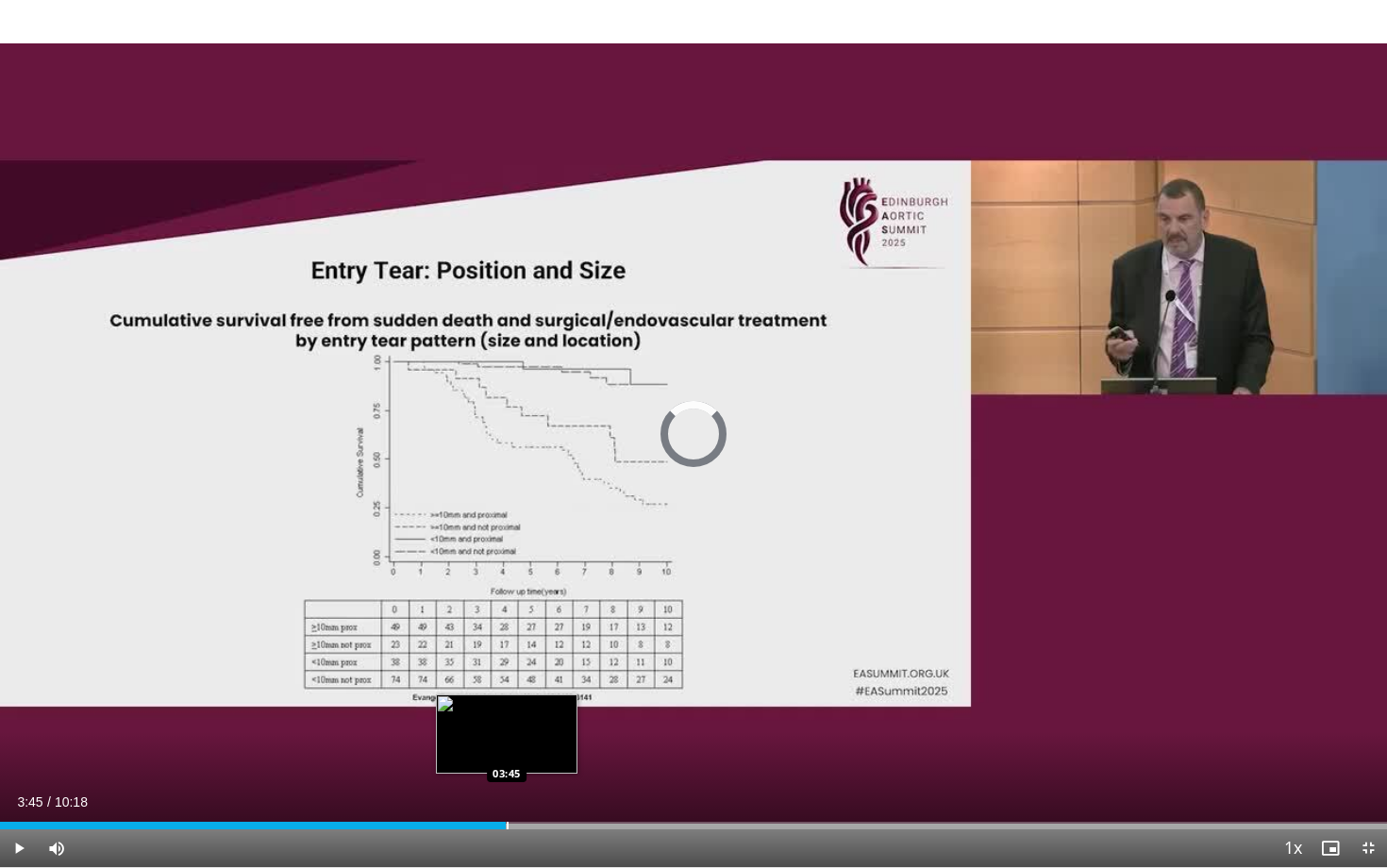 drag, startPoint x: 425, startPoint y: 822, endPoint x: 509, endPoint y: 826, distance: 84.09518 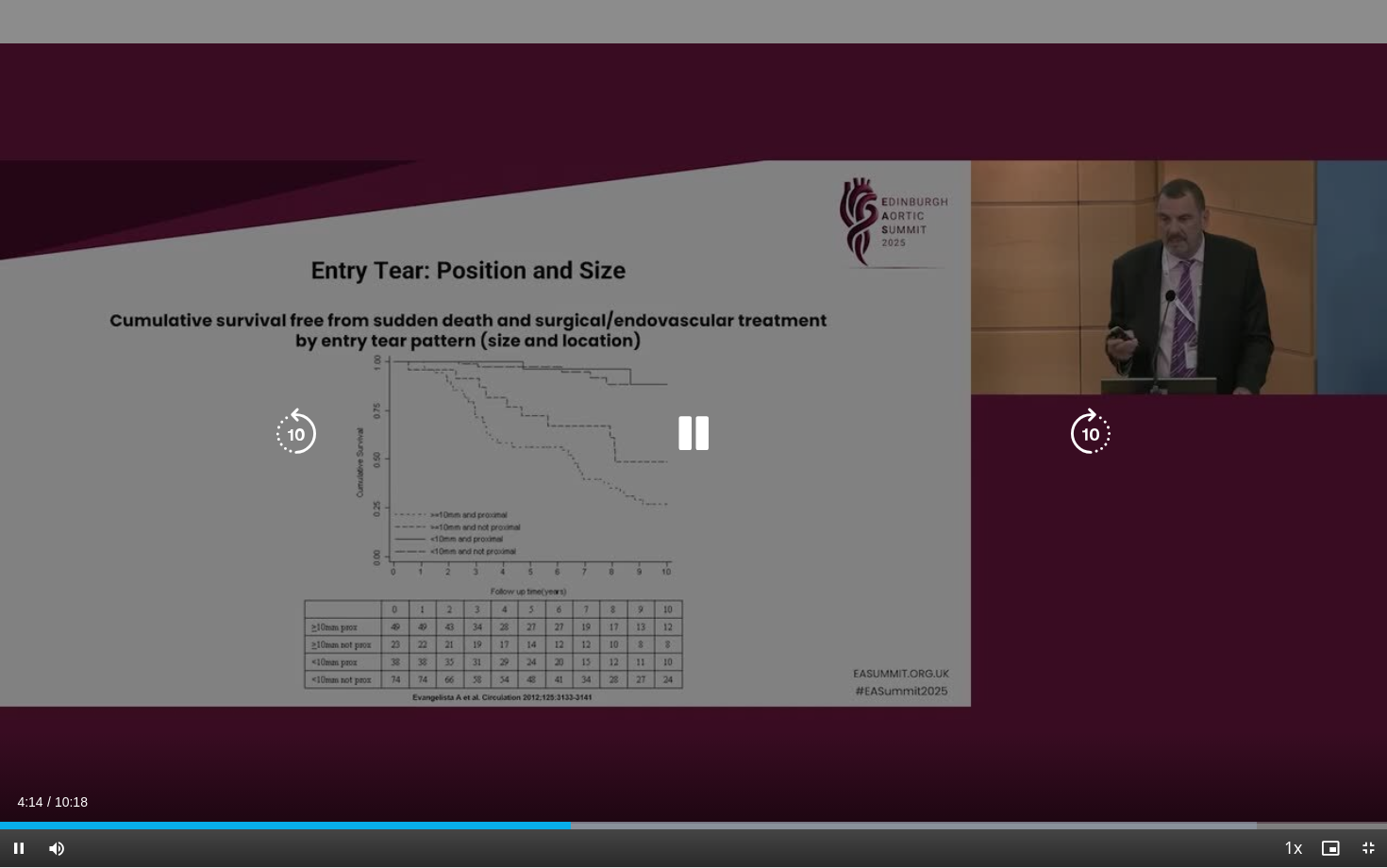 click at bounding box center [1091, 434] 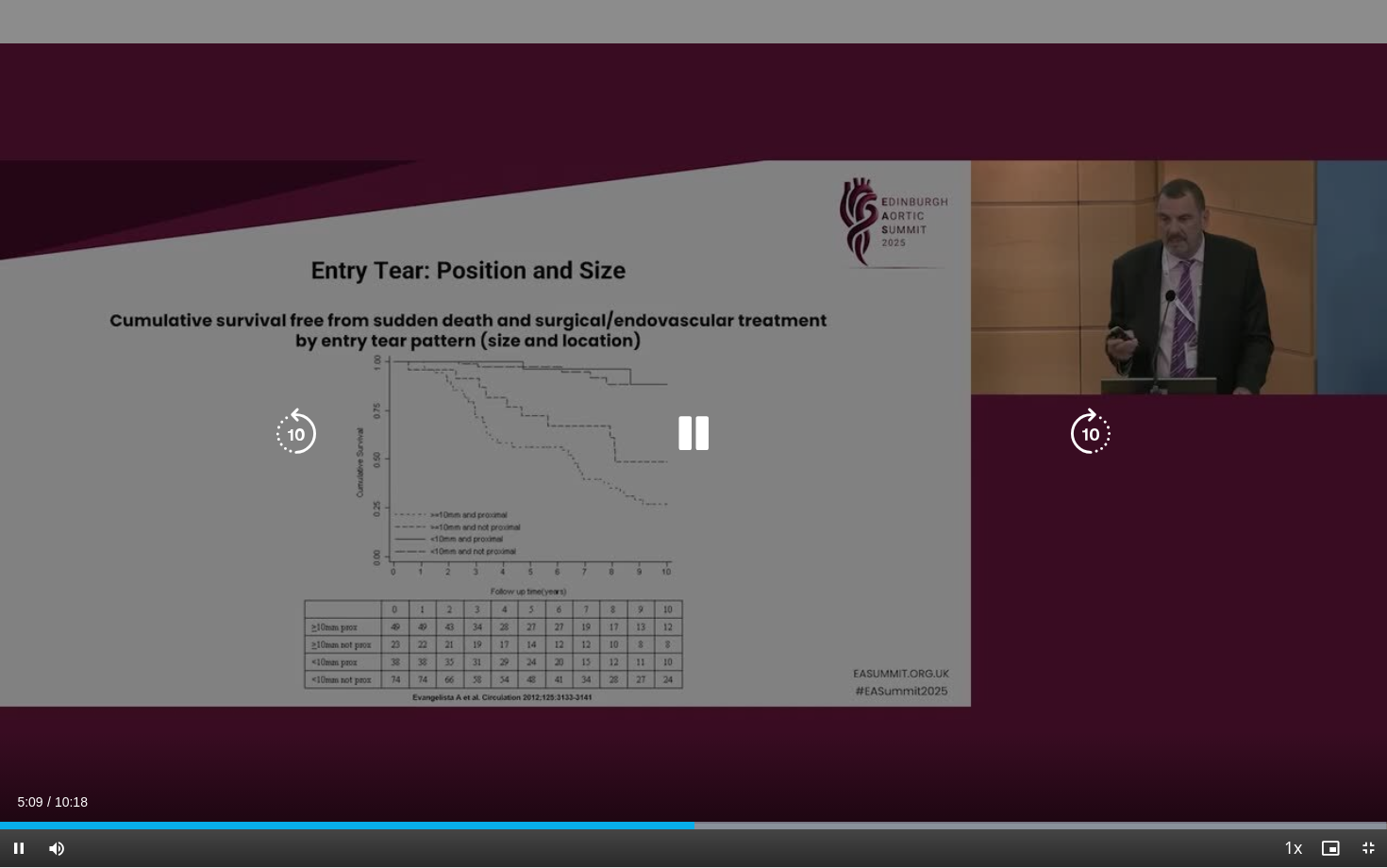 click on "10 seconds
Tap to unmute" at bounding box center [694, 433] 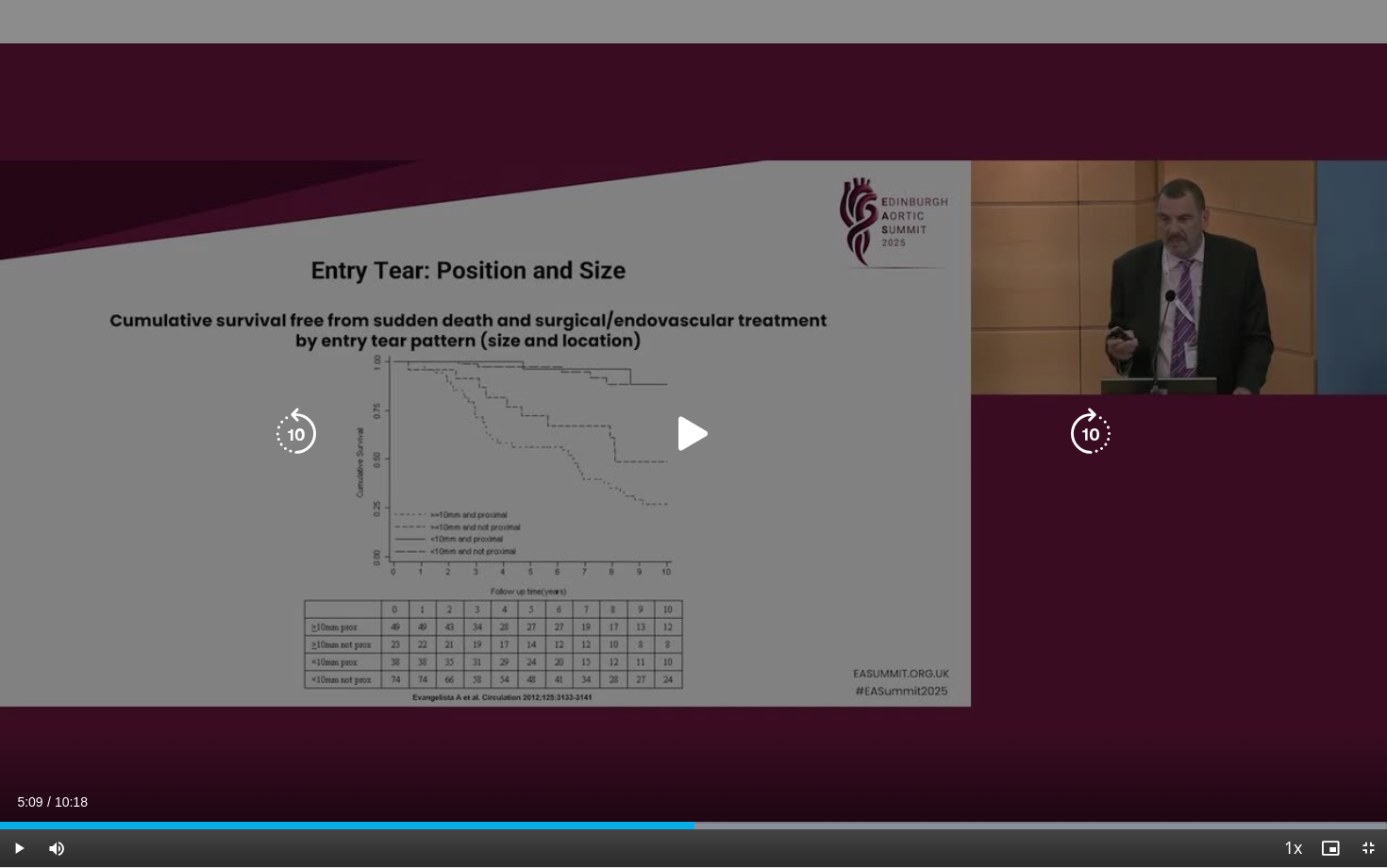 click at bounding box center [1091, 434] 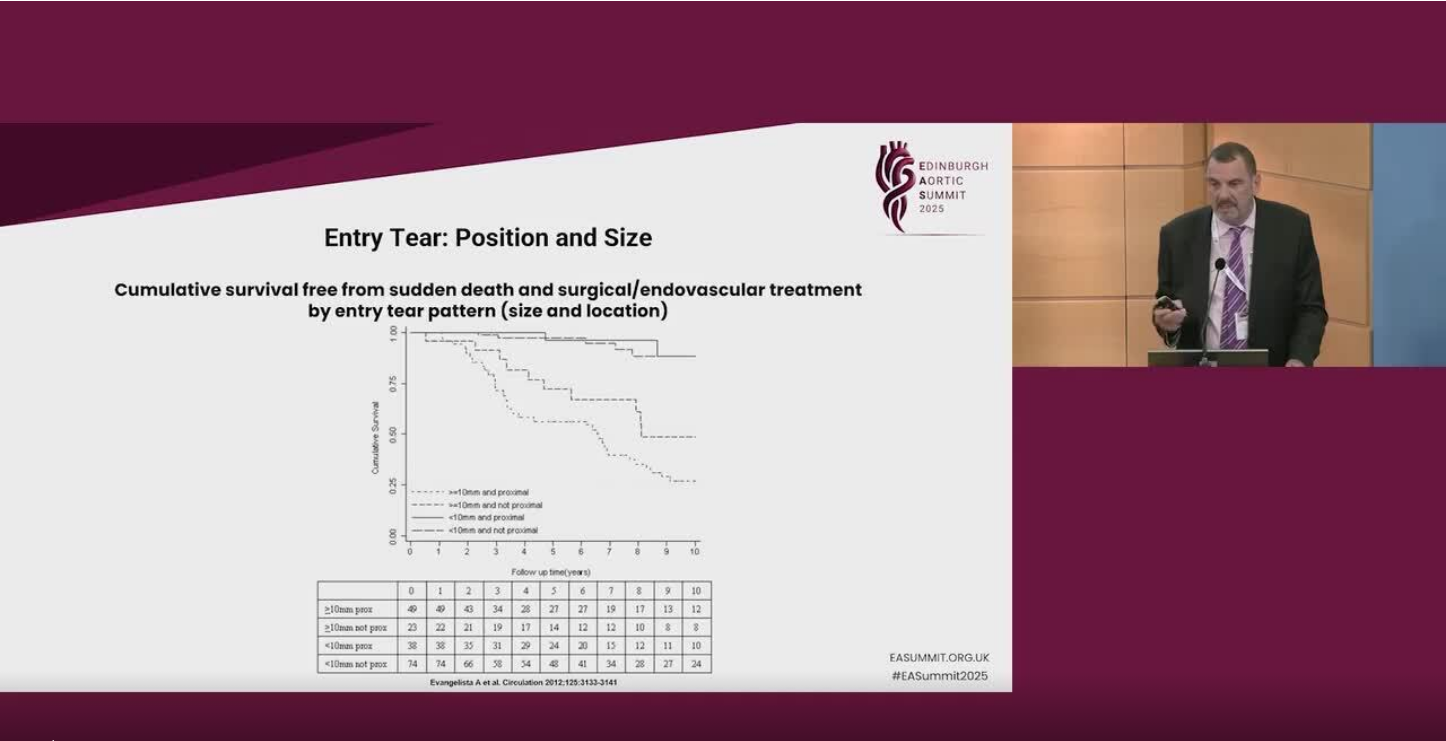scroll, scrollTop: 0, scrollLeft: 0, axis: both 